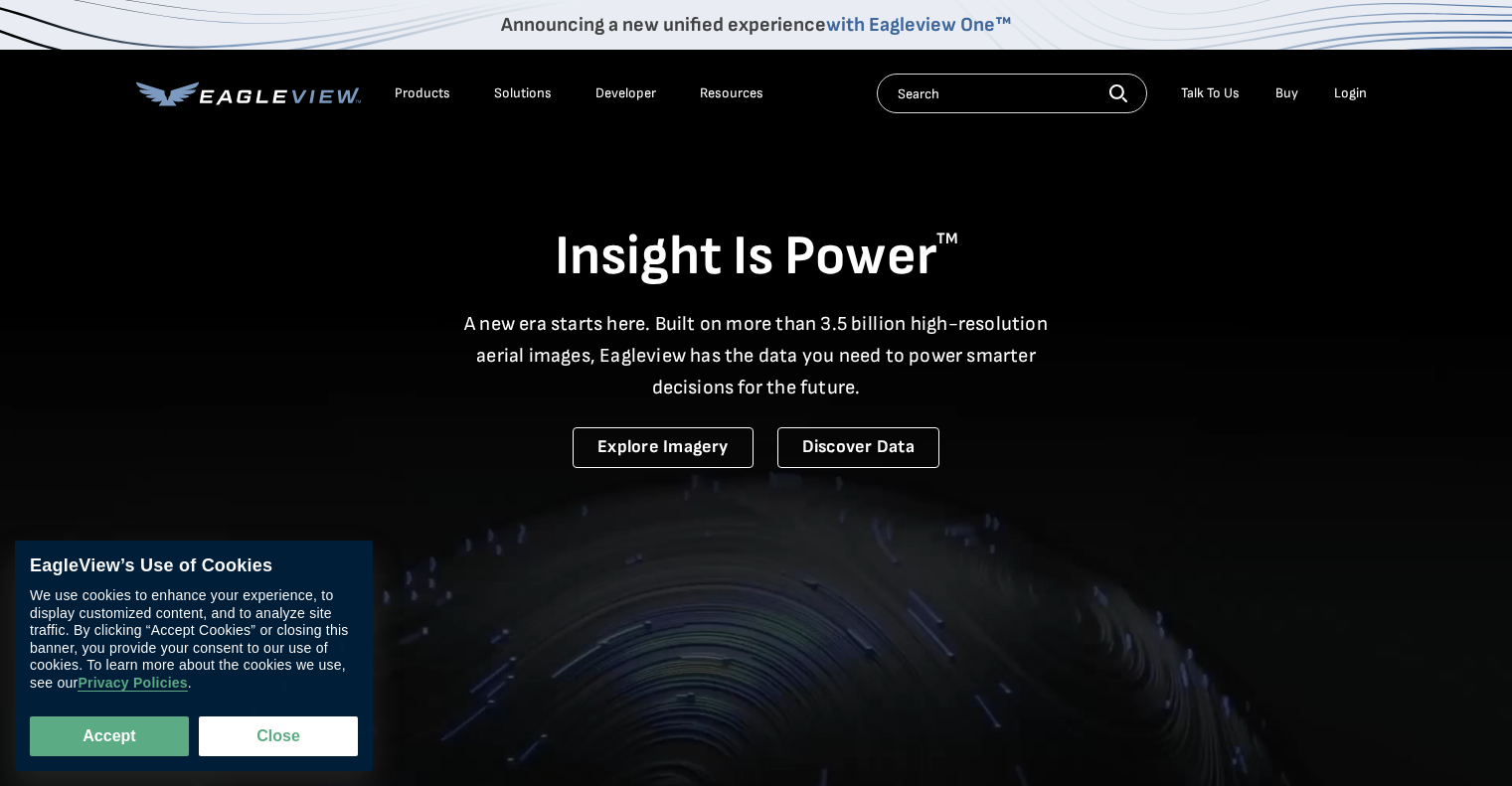 scroll, scrollTop: 0, scrollLeft: 0, axis: both 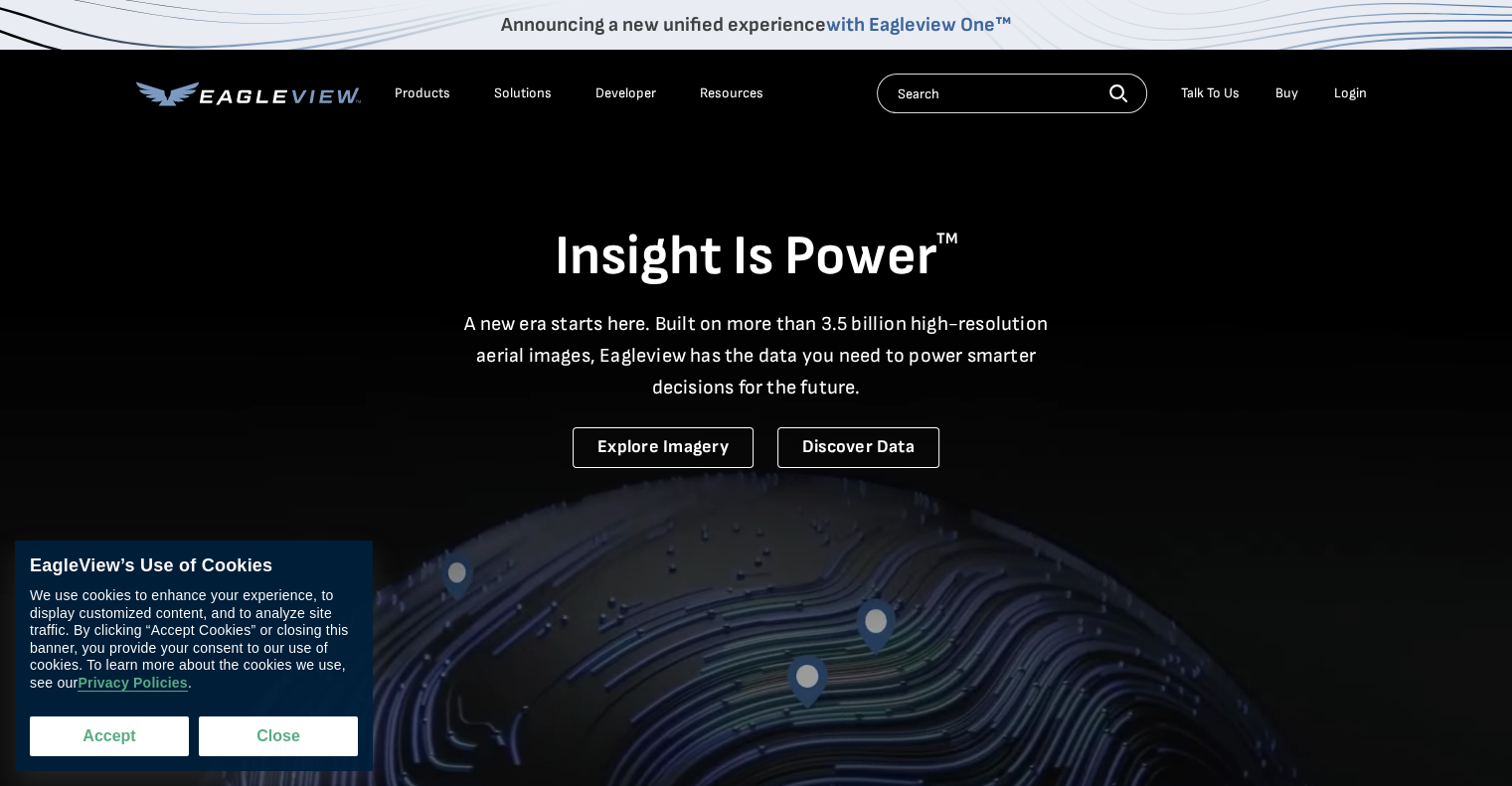 click on "Accept" at bounding box center [109, 736] 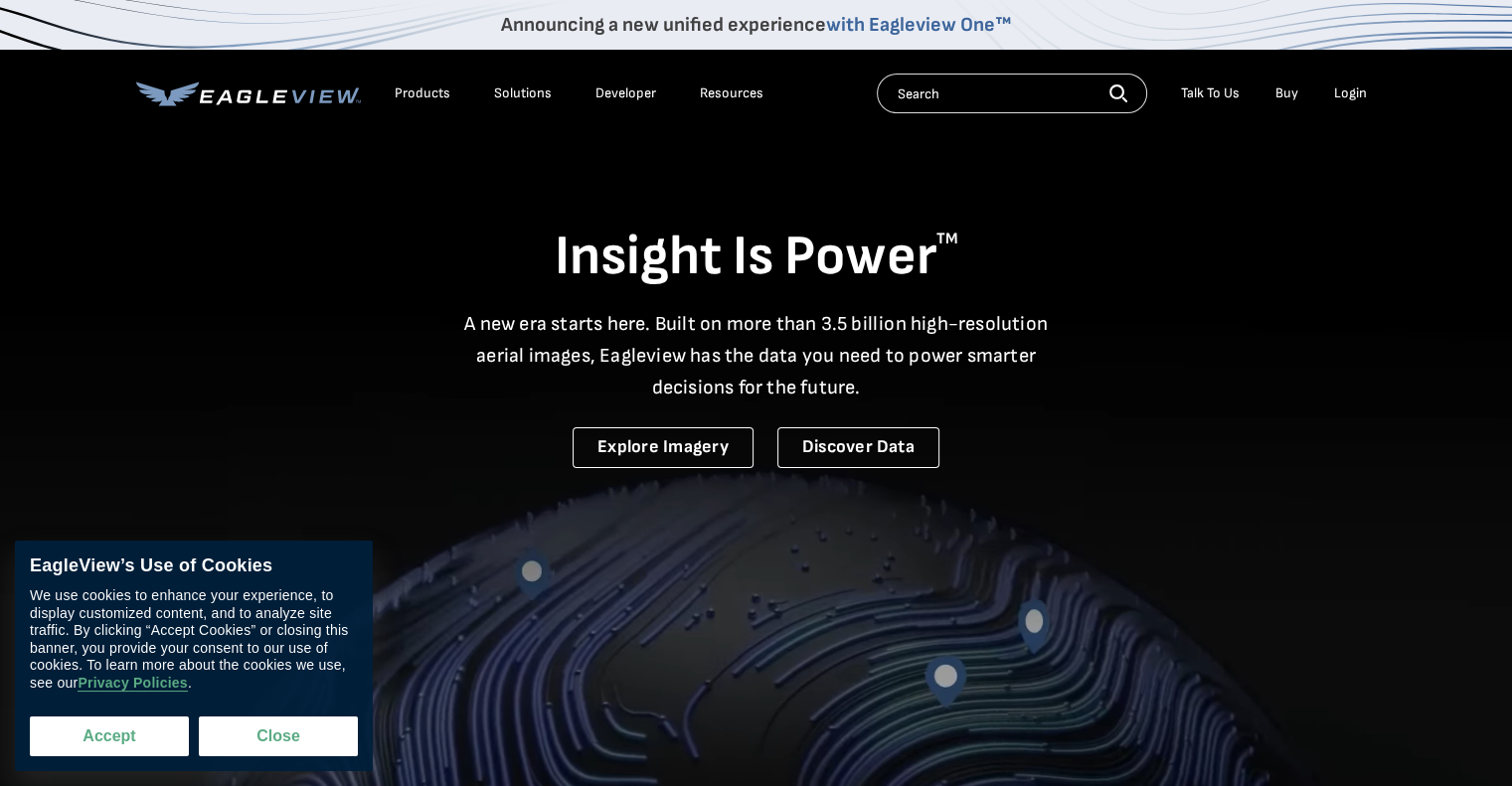 checkbox on "true" 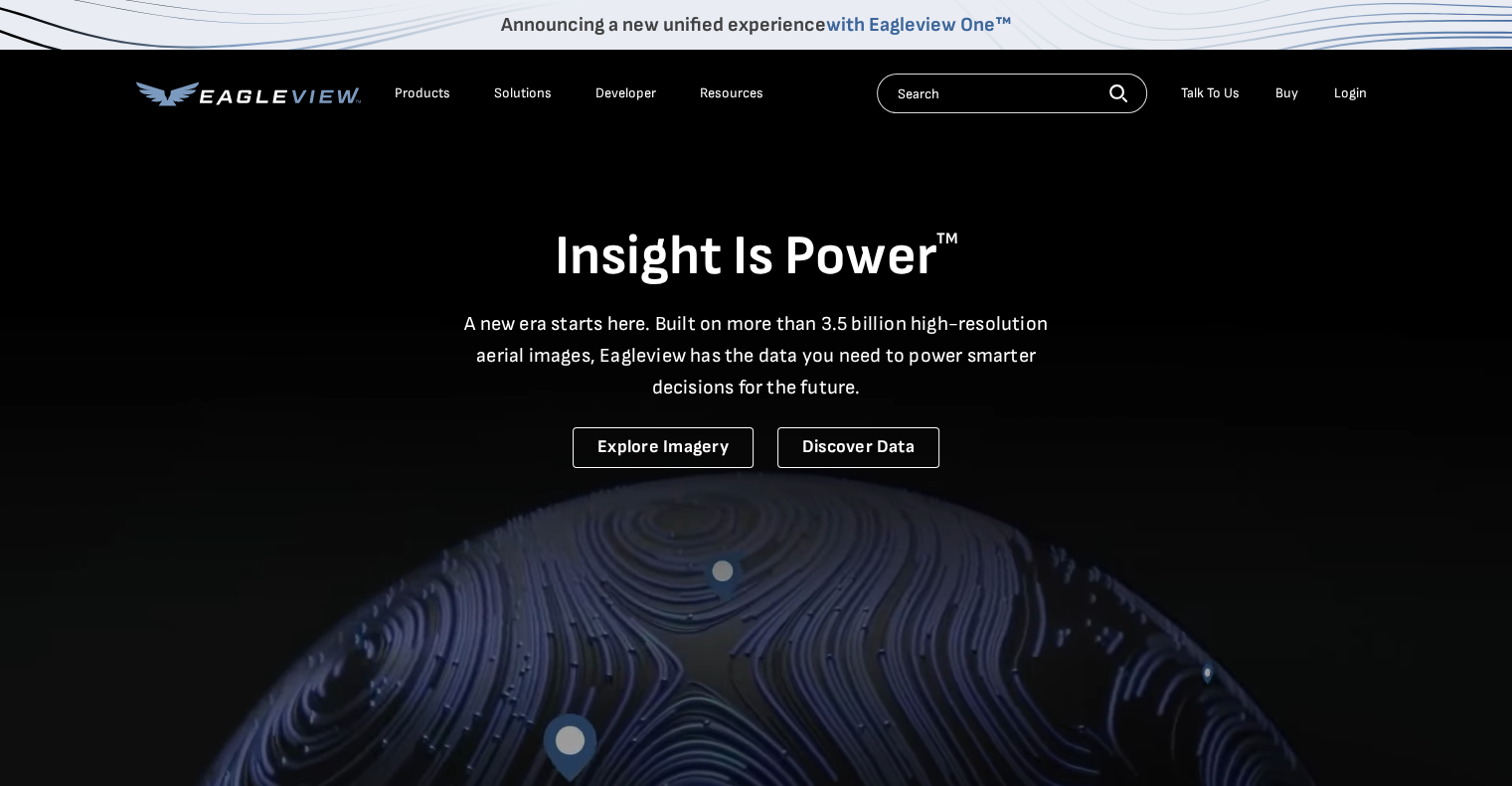 click on "Products" at bounding box center [422, 93] 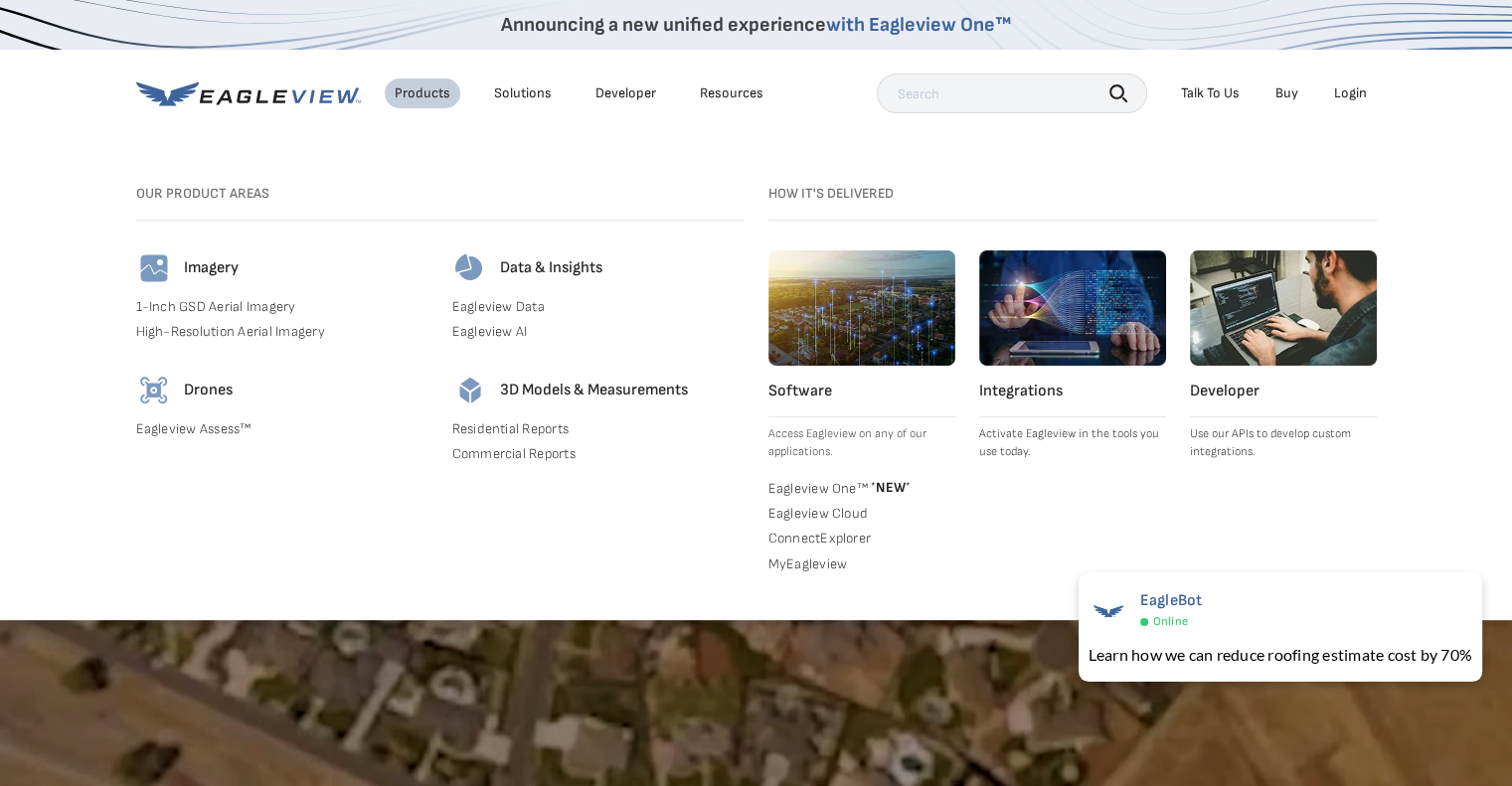 click on "Eagleview Assess™" at bounding box center (282, 429) 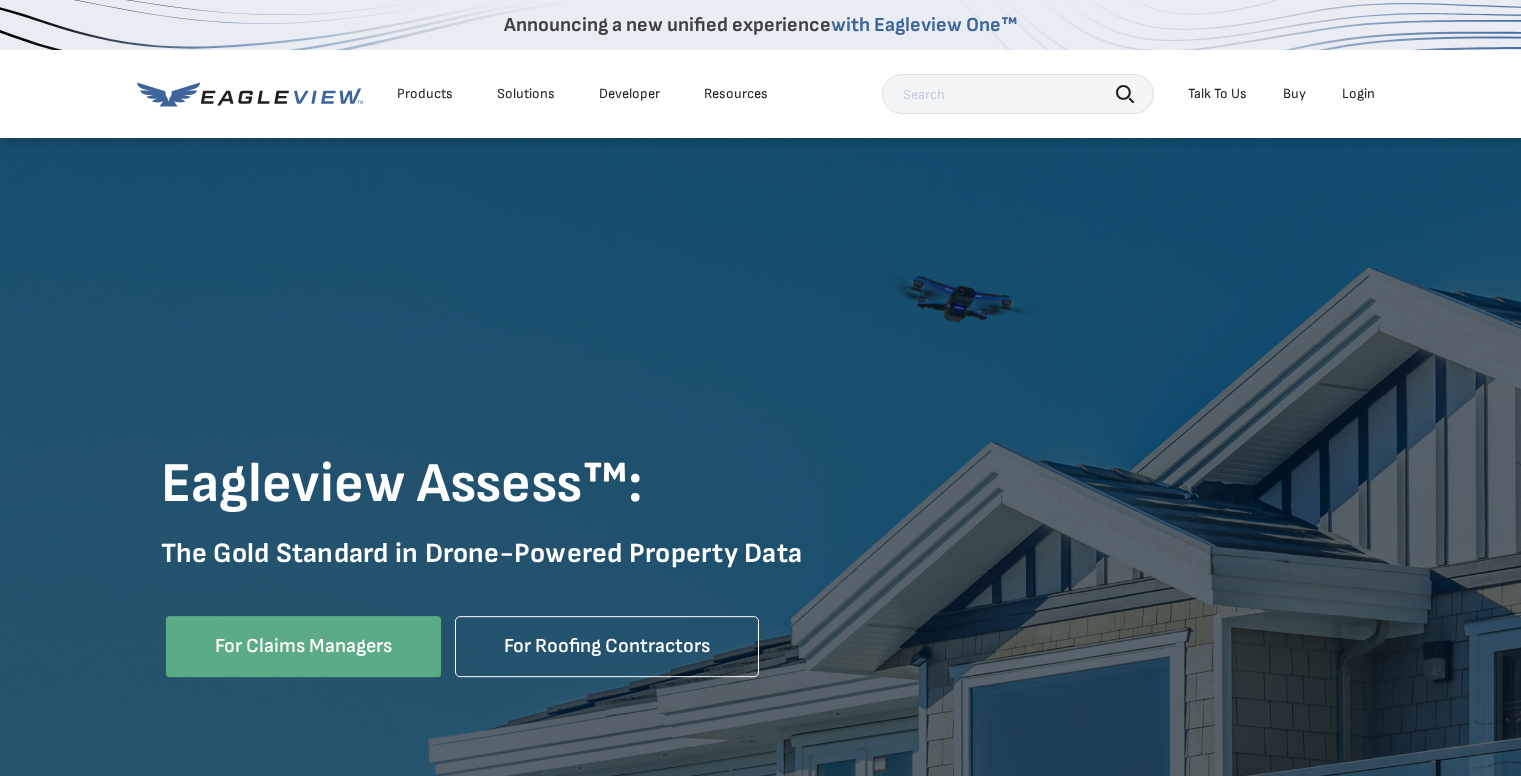 scroll, scrollTop: 0, scrollLeft: 0, axis: both 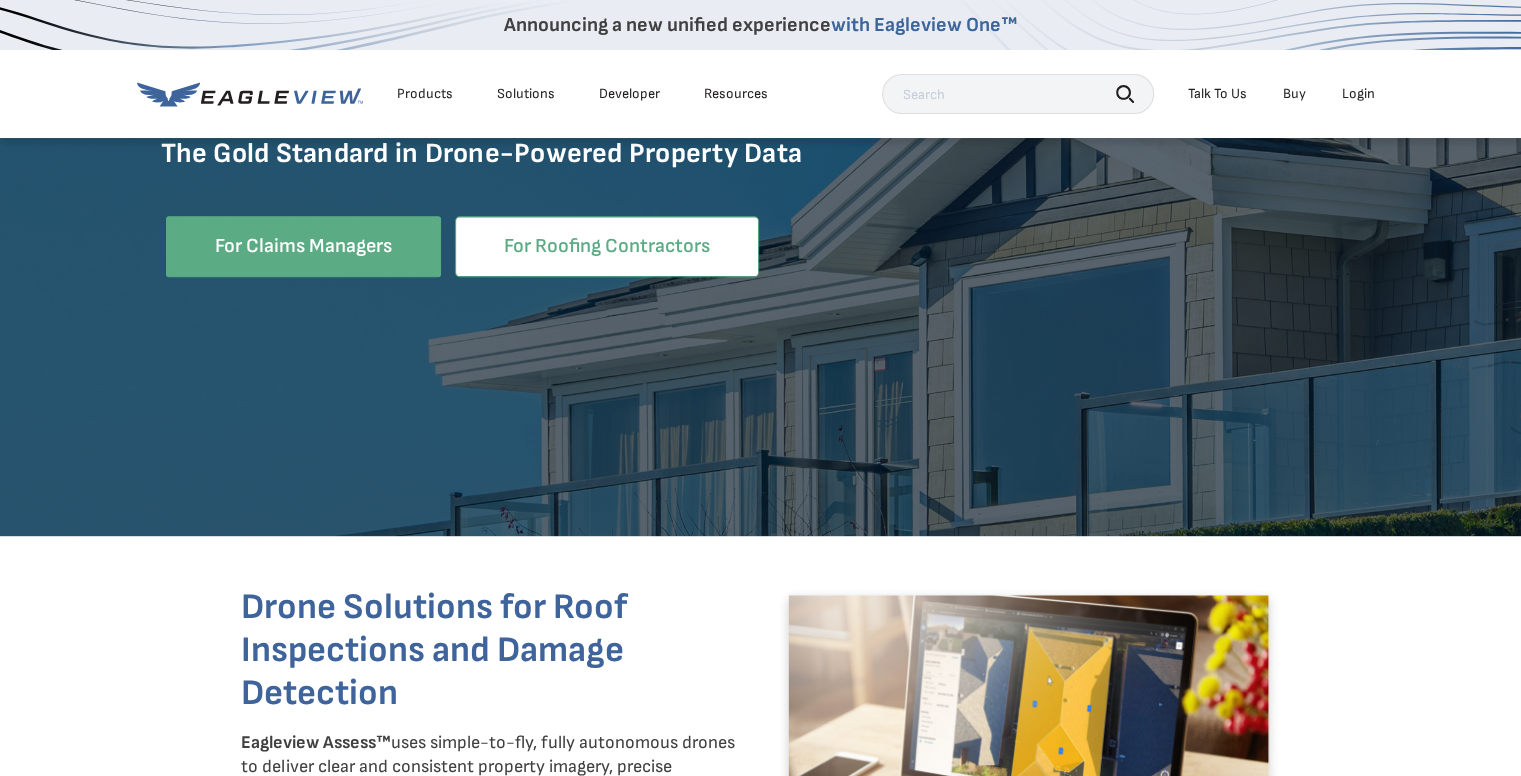 click on "For Roofing Contractors" at bounding box center [607, 246] 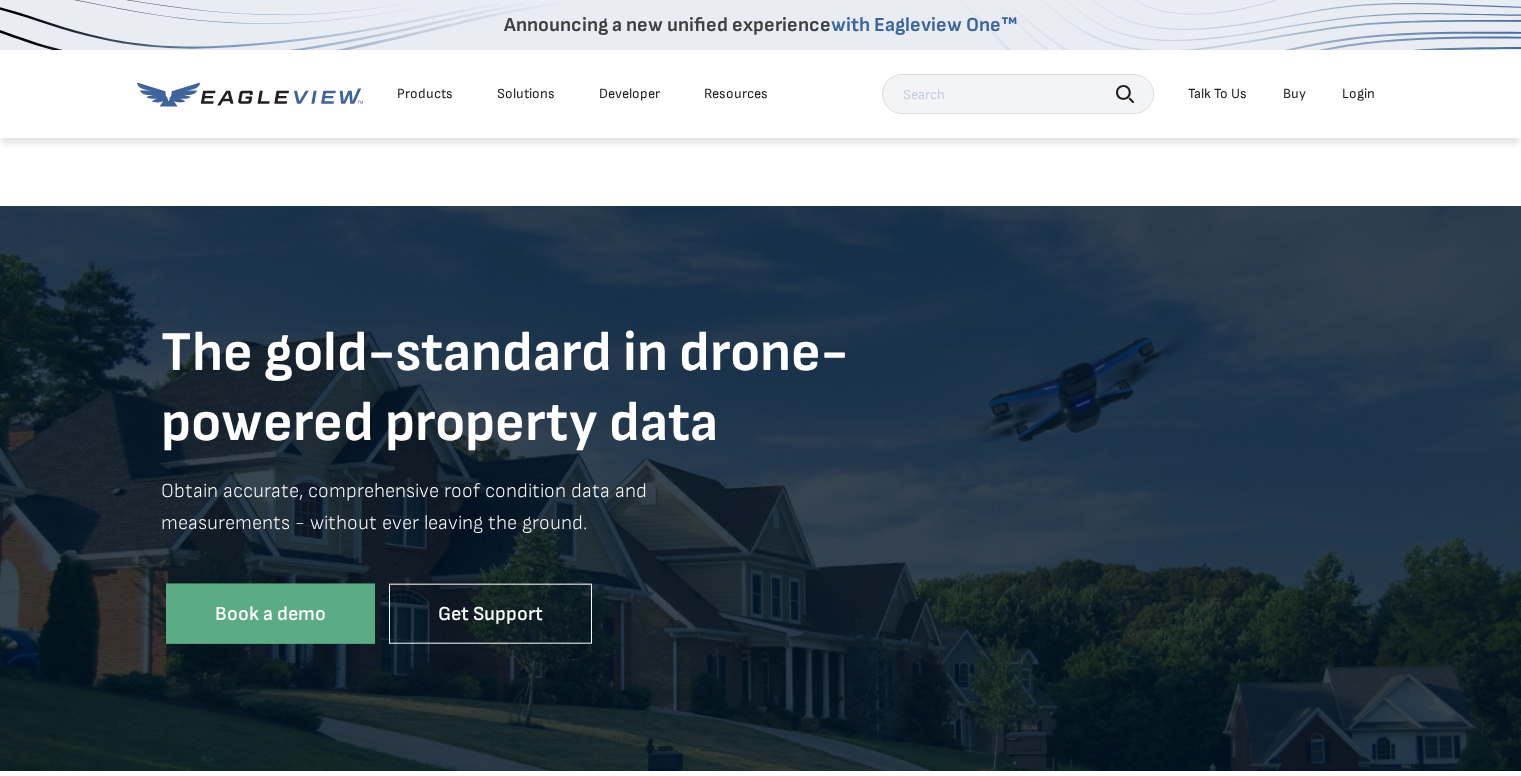 scroll, scrollTop: 0, scrollLeft: 0, axis: both 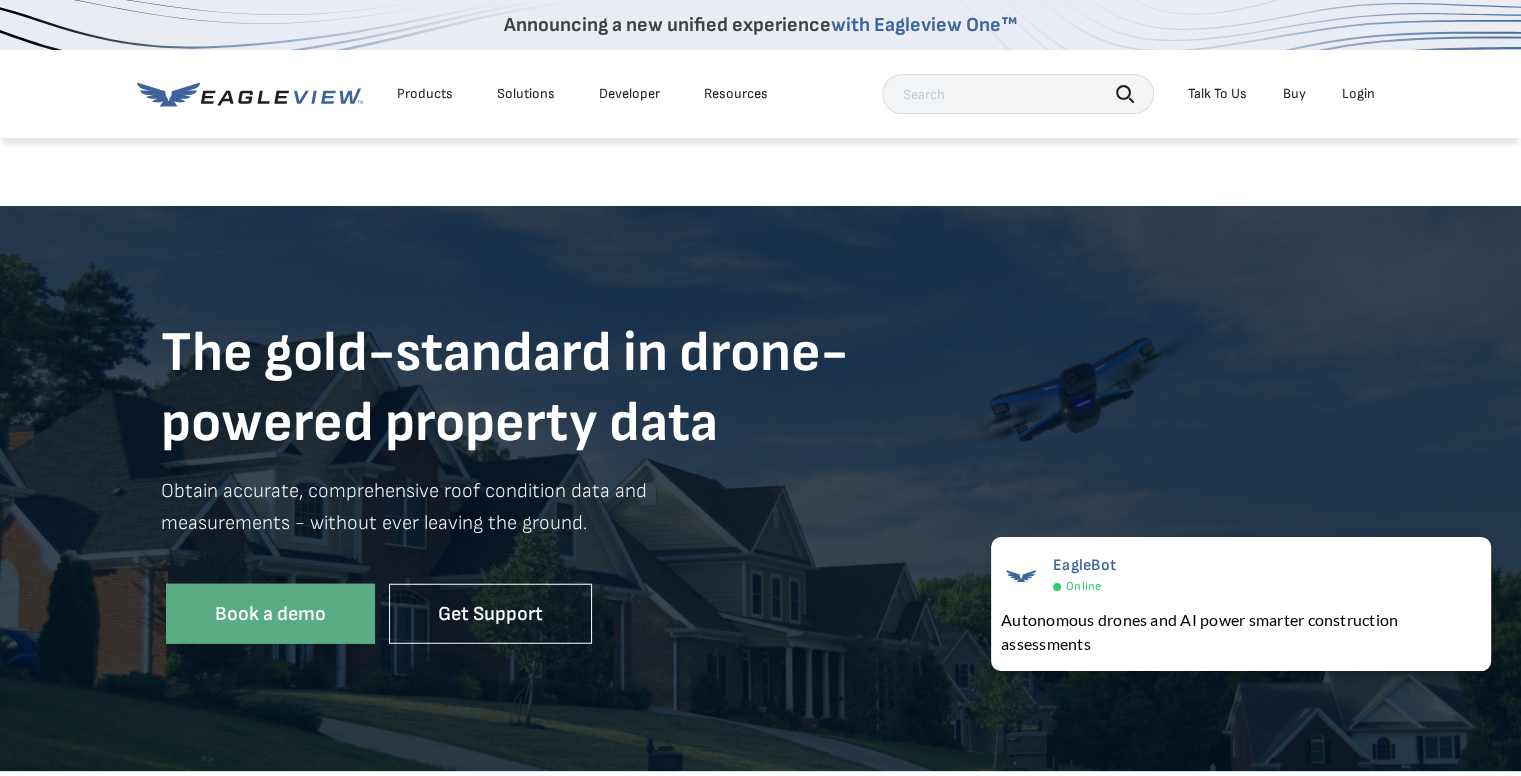 click on "Products" at bounding box center [425, 94] 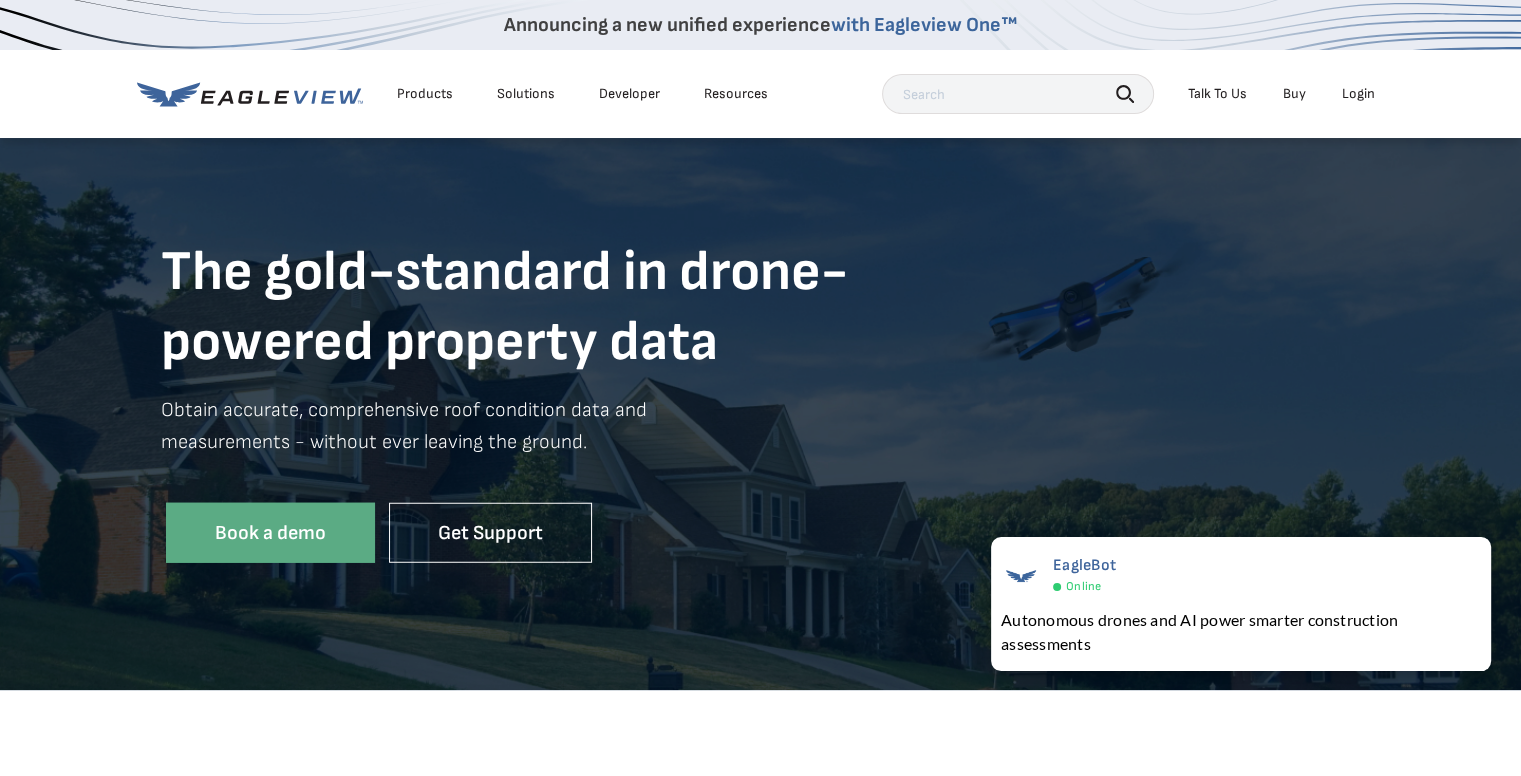 scroll, scrollTop: 0, scrollLeft: 0, axis: both 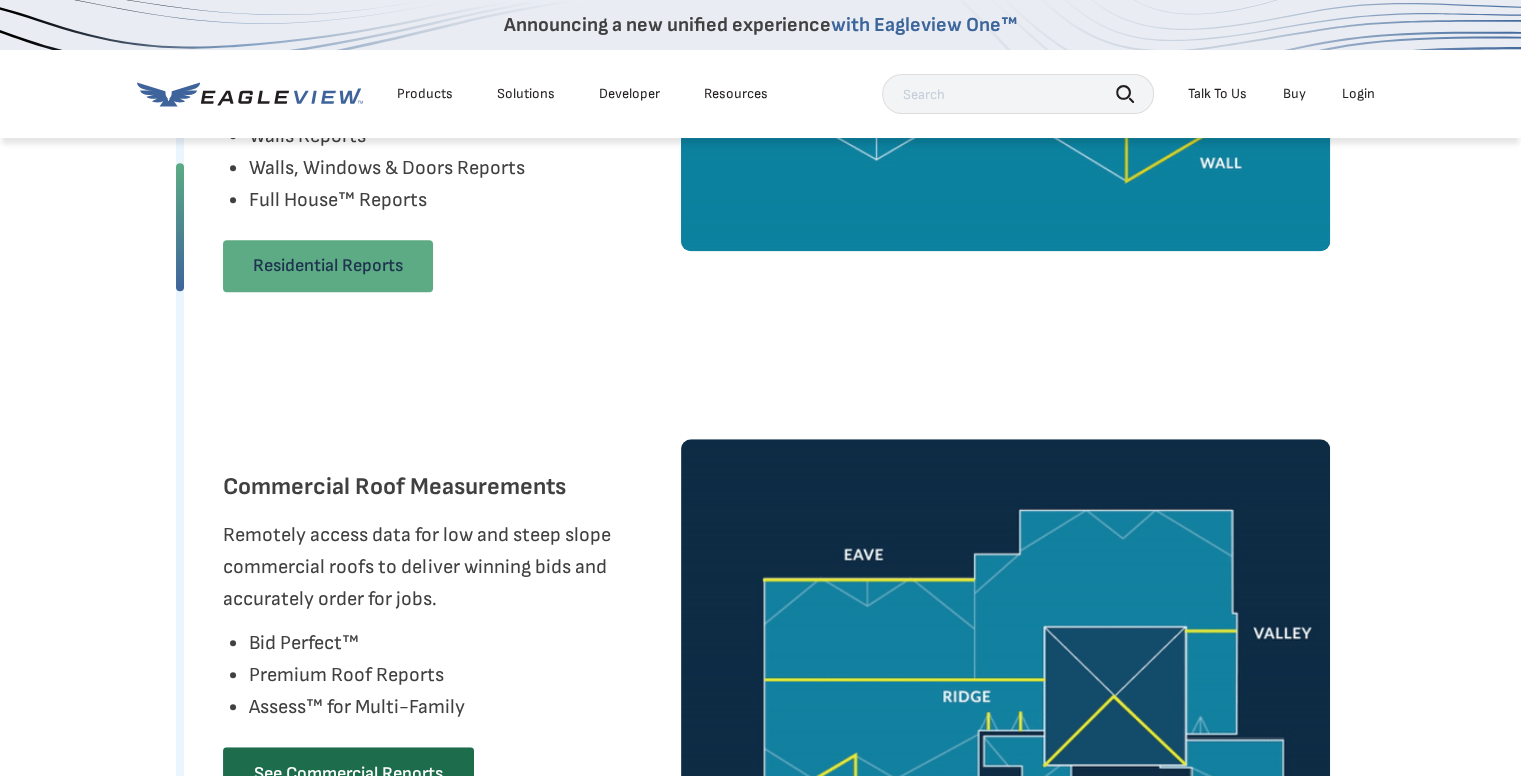 click on "Residential Reports" at bounding box center [328, 266] 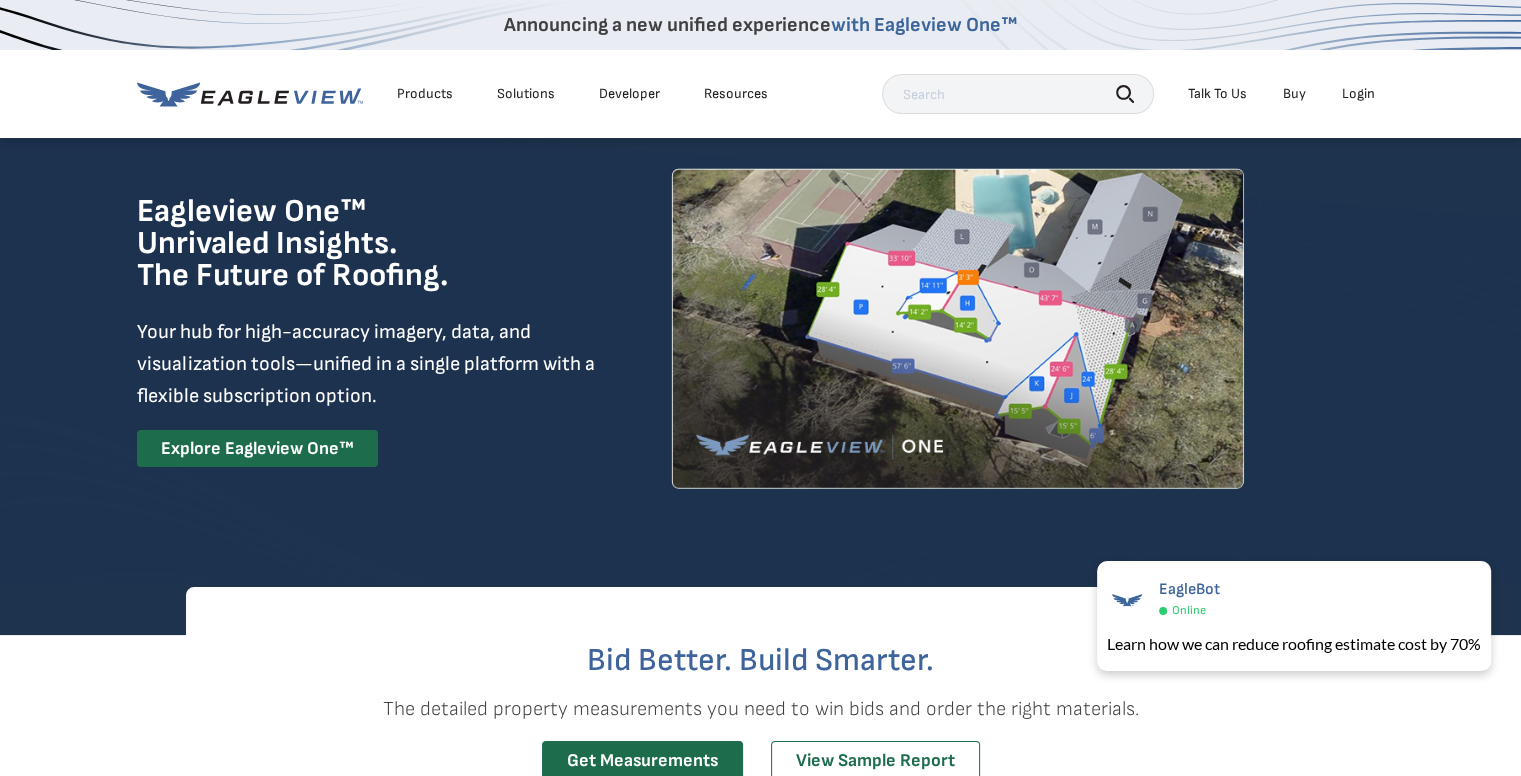 scroll, scrollTop: 0, scrollLeft: 0, axis: both 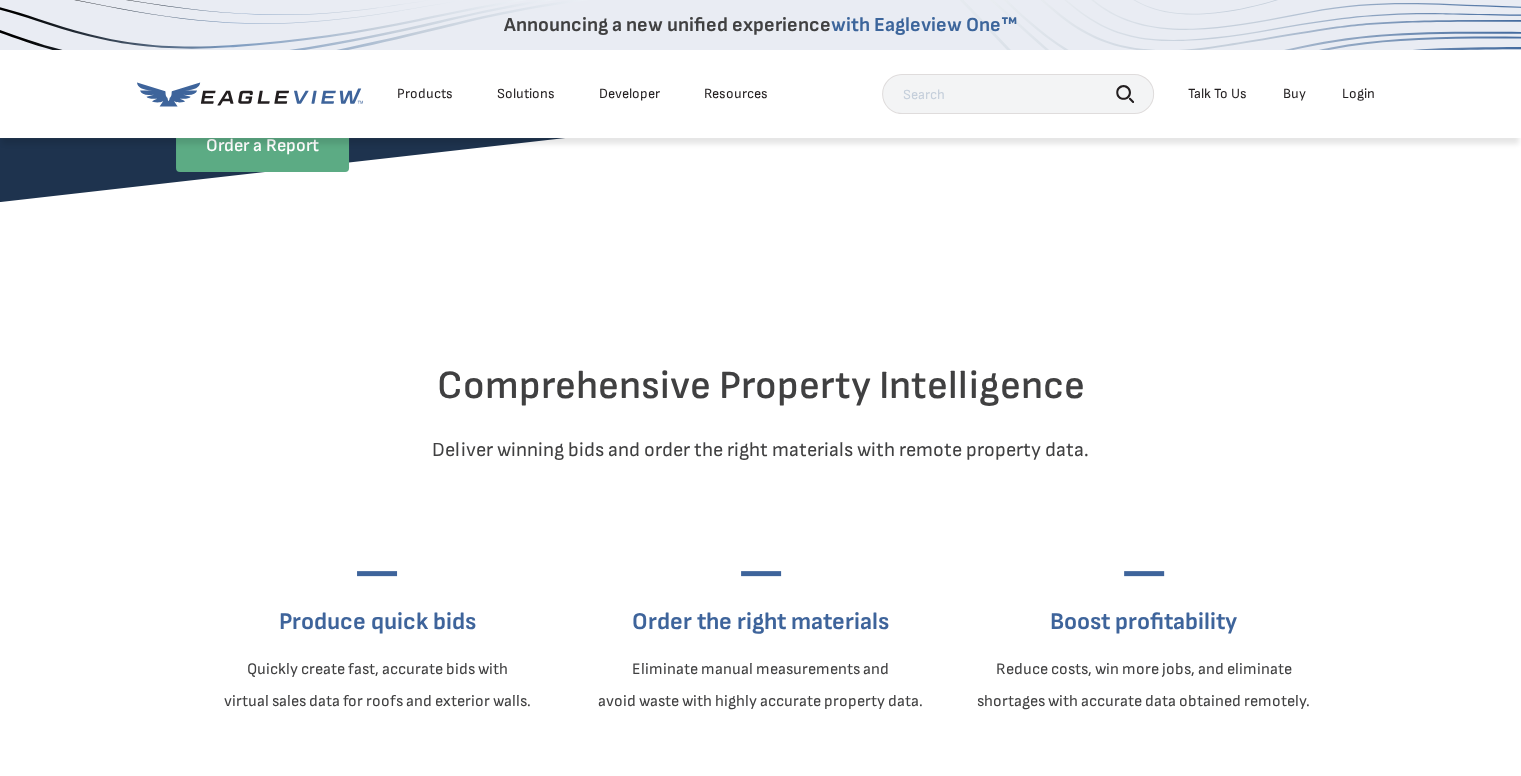 click on "Order a Report" at bounding box center (262, 146) 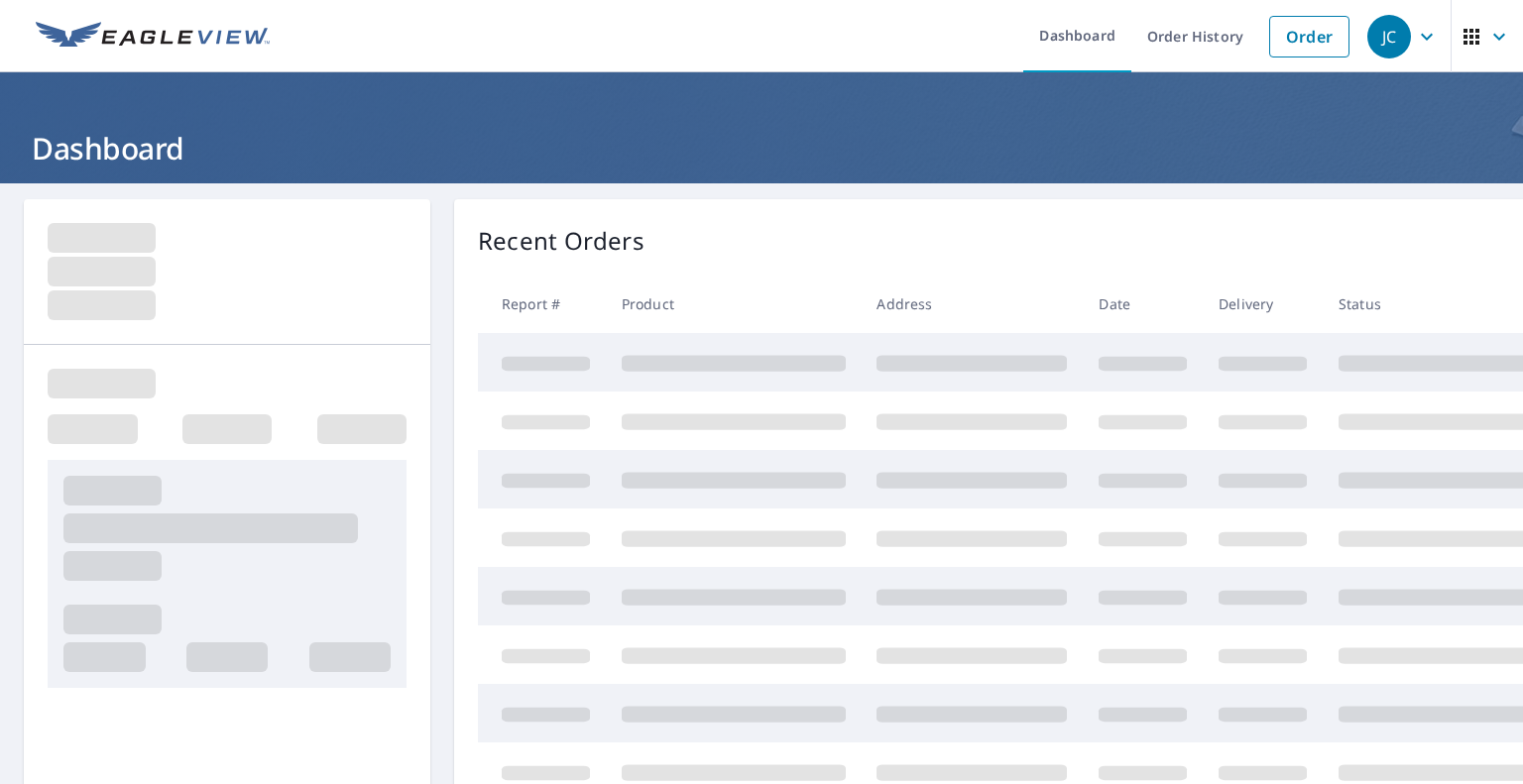 scroll, scrollTop: 0, scrollLeft: 0, axis: both 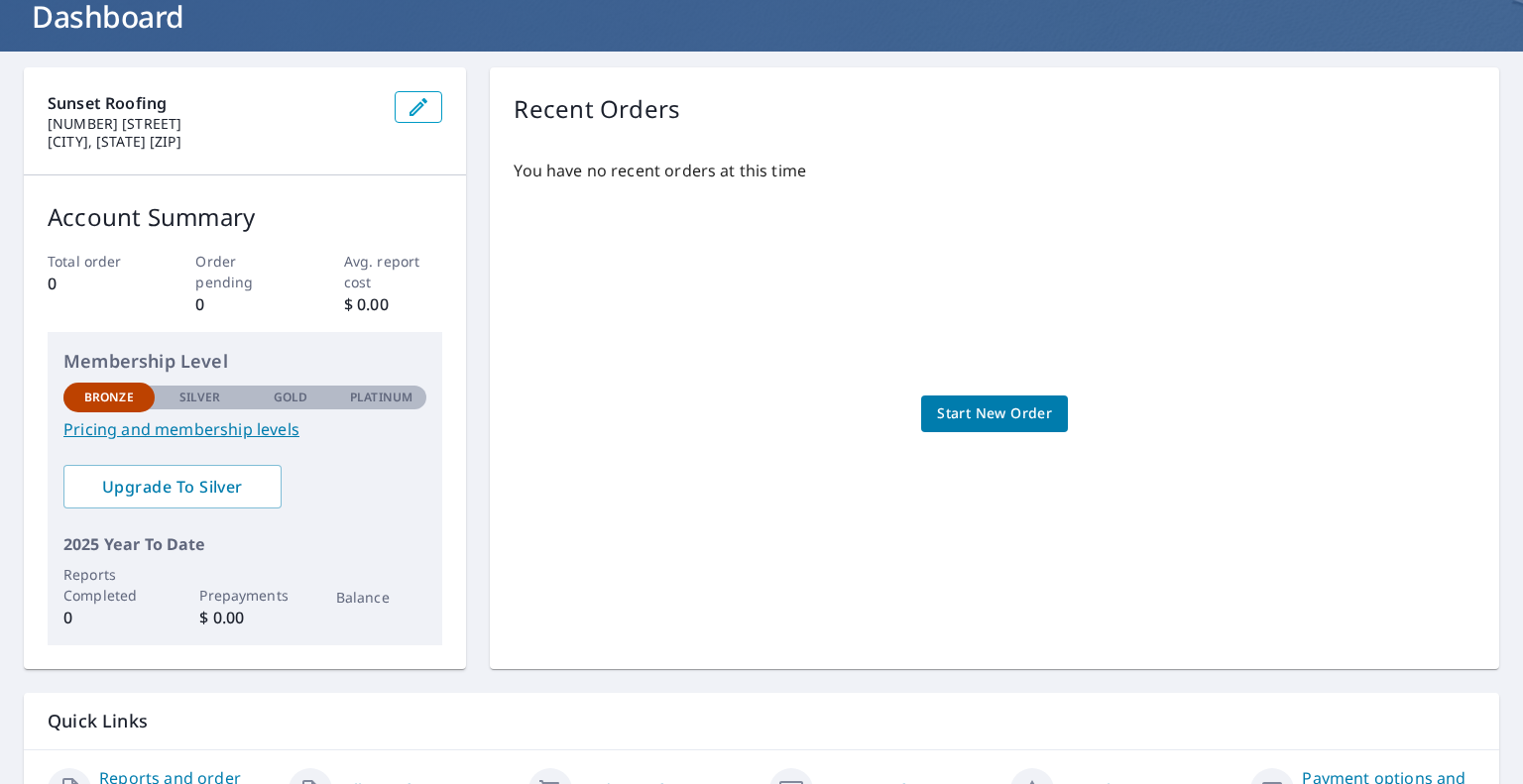 click on "Pricing and membership levels" at bounding box center (245, 429) 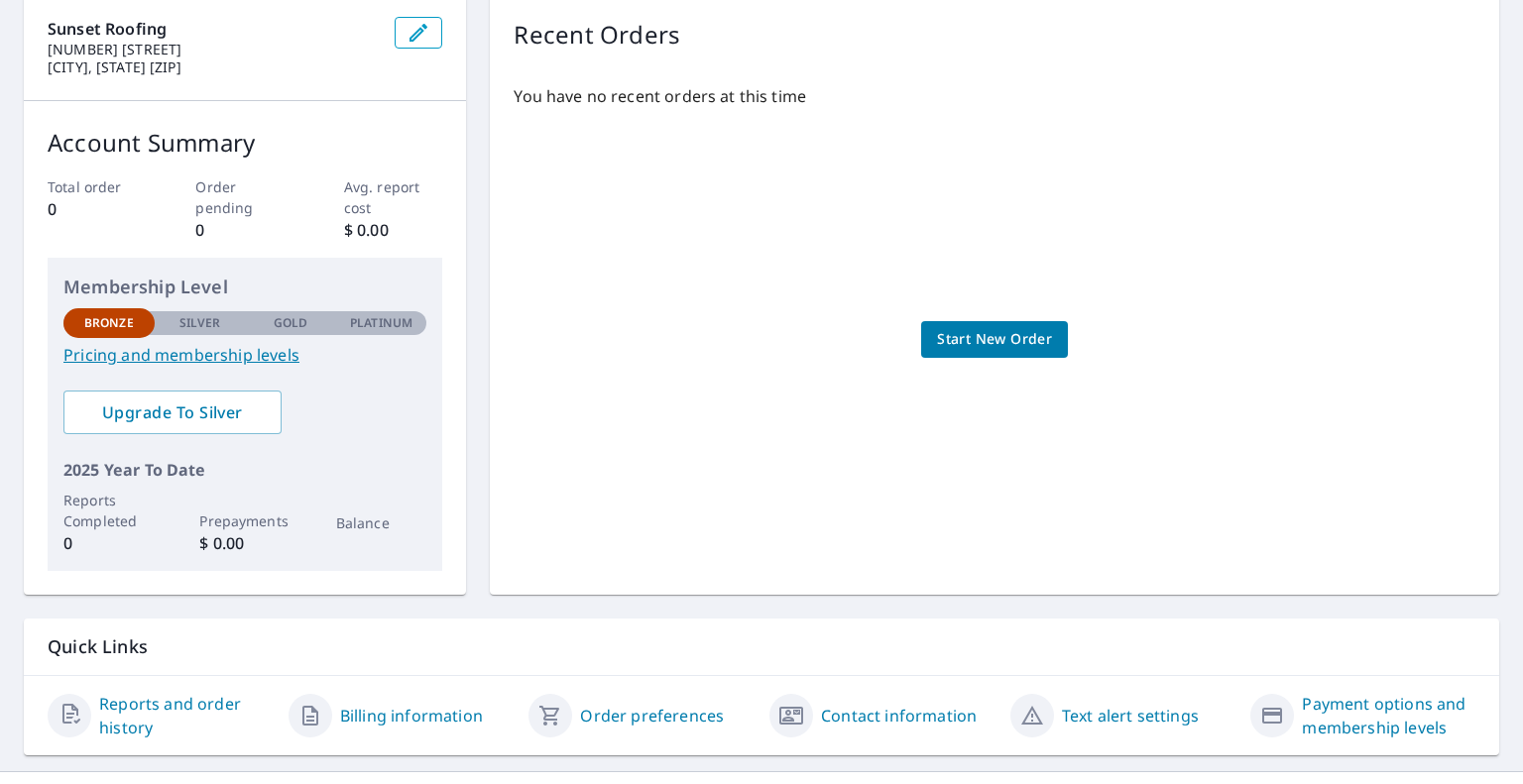 scroll, scrollTop: 242, scrollLeft: 0, axis: vertical 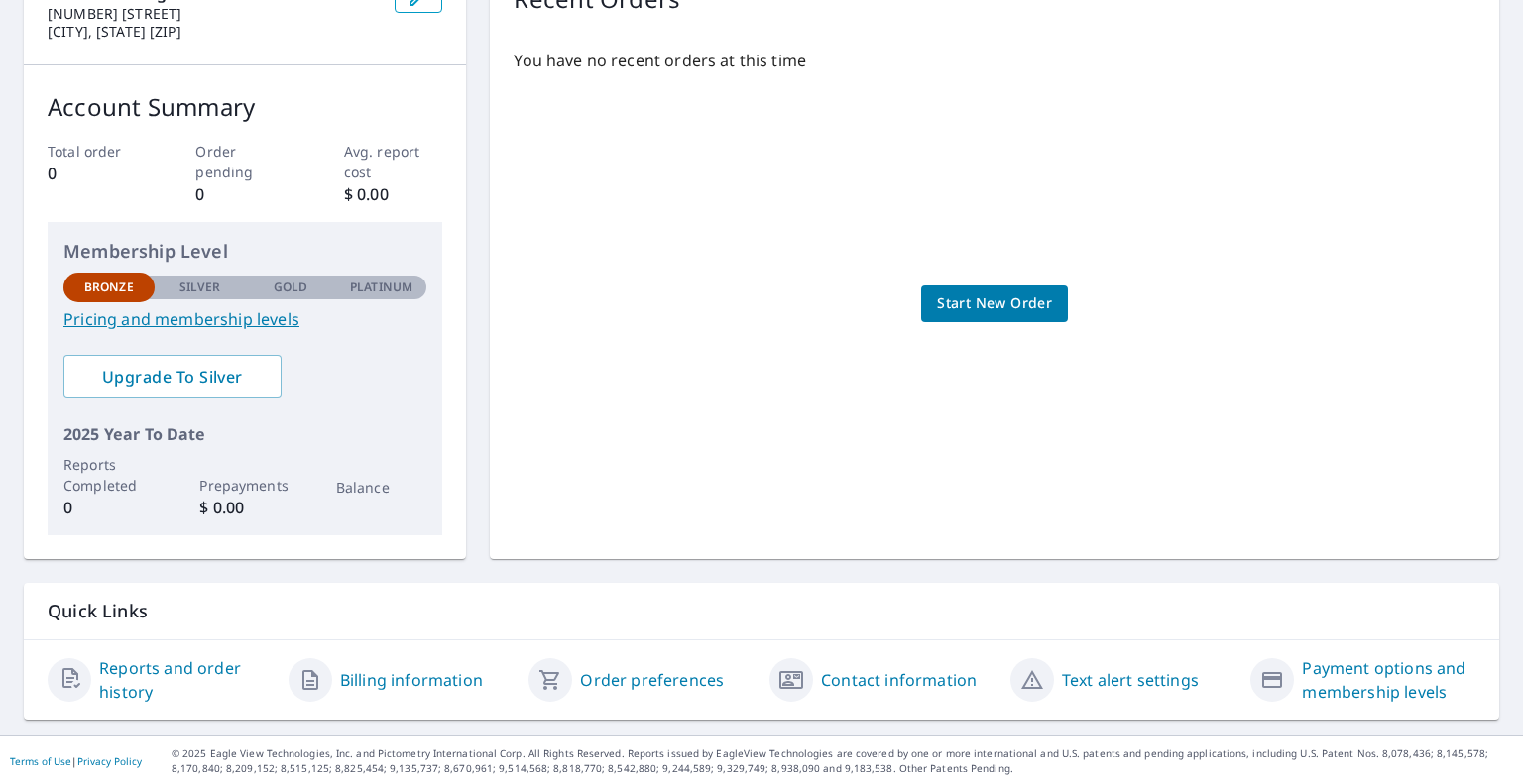 click on "Start New Order" at bounding box center (995, 303) 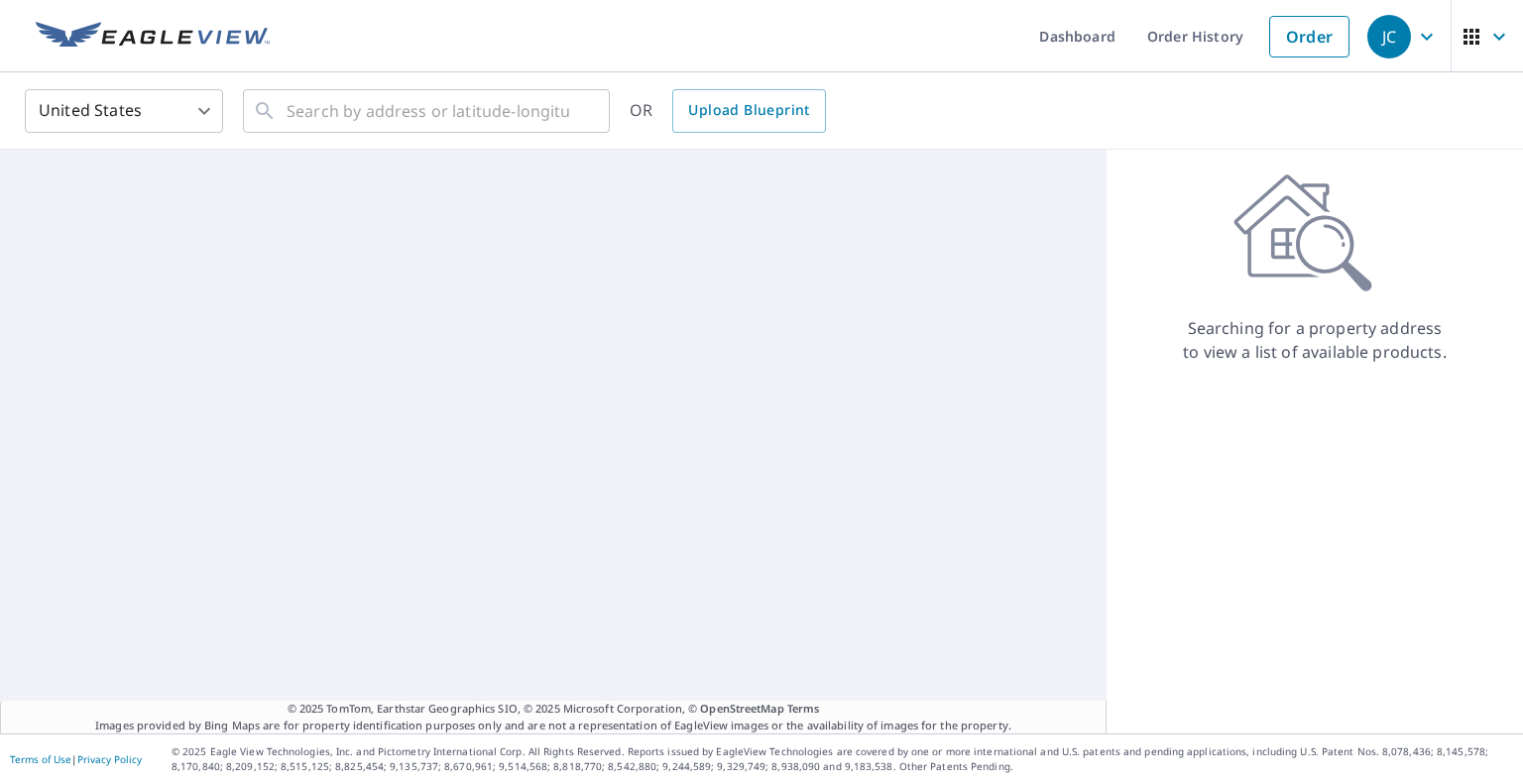 scroll, scrollTop: 0, scrollLeft: 0, axis: both 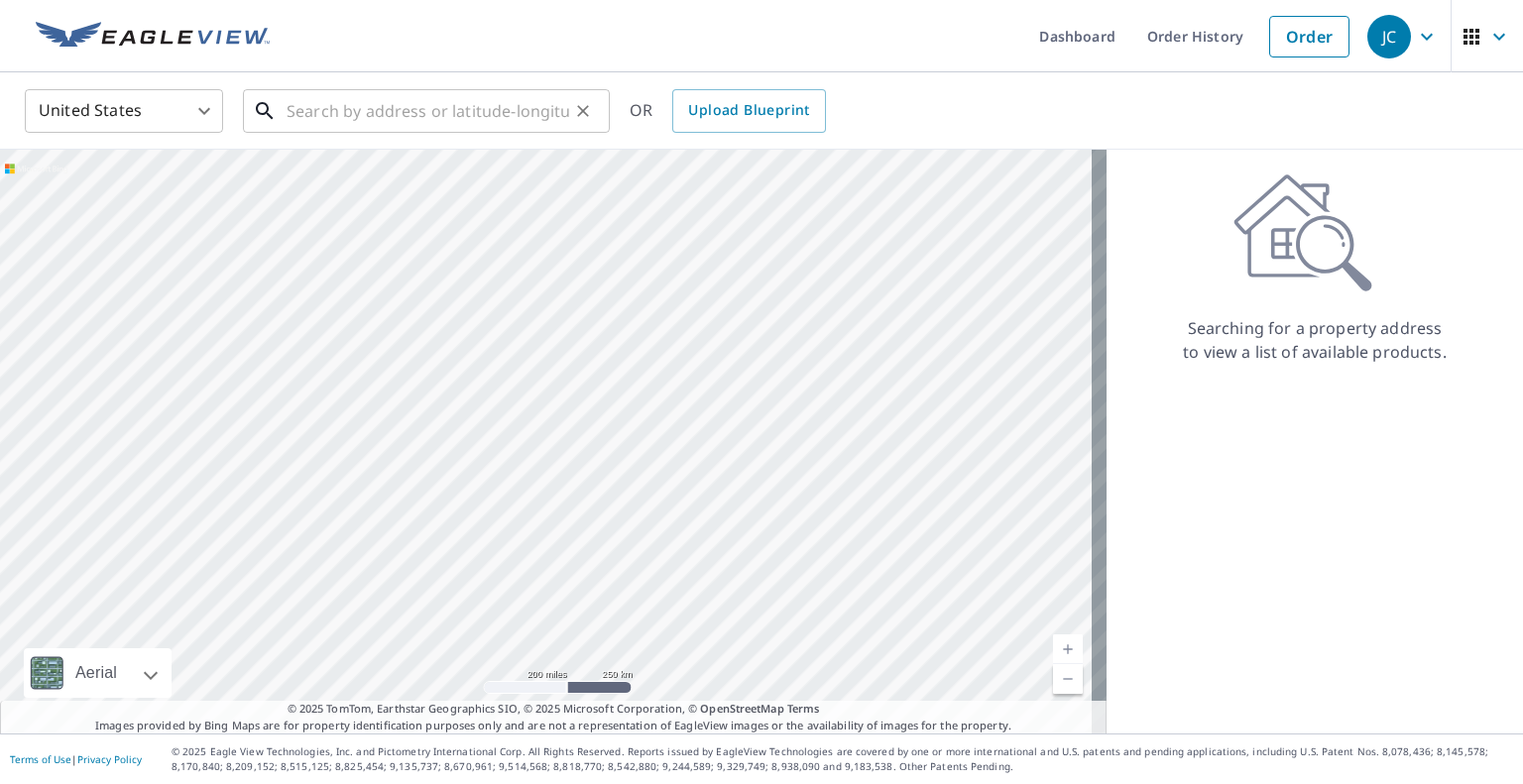 click at bounding box center [427, 111] 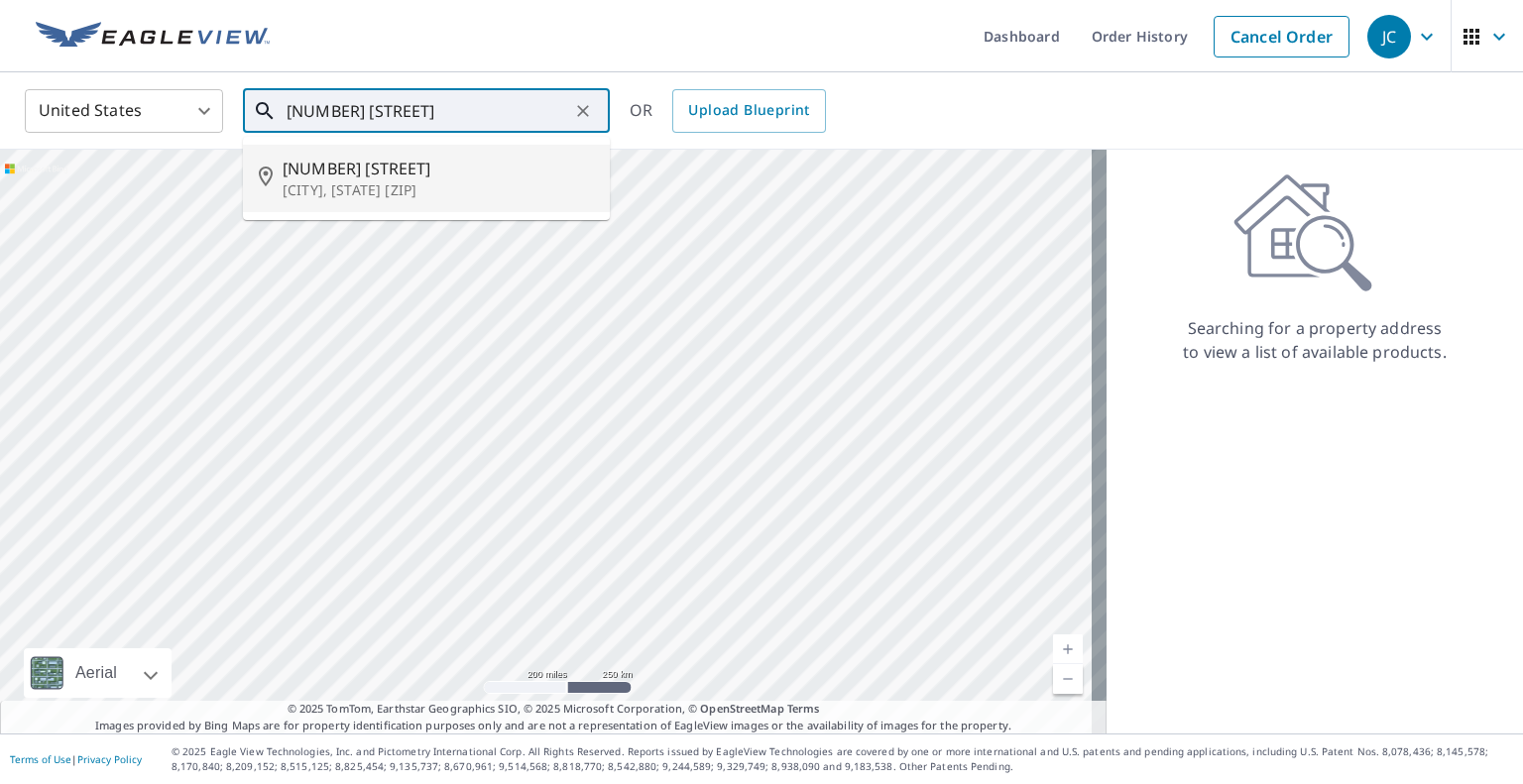 click on "[NUMBER] [STREET]" at bounding box center [438, 168] 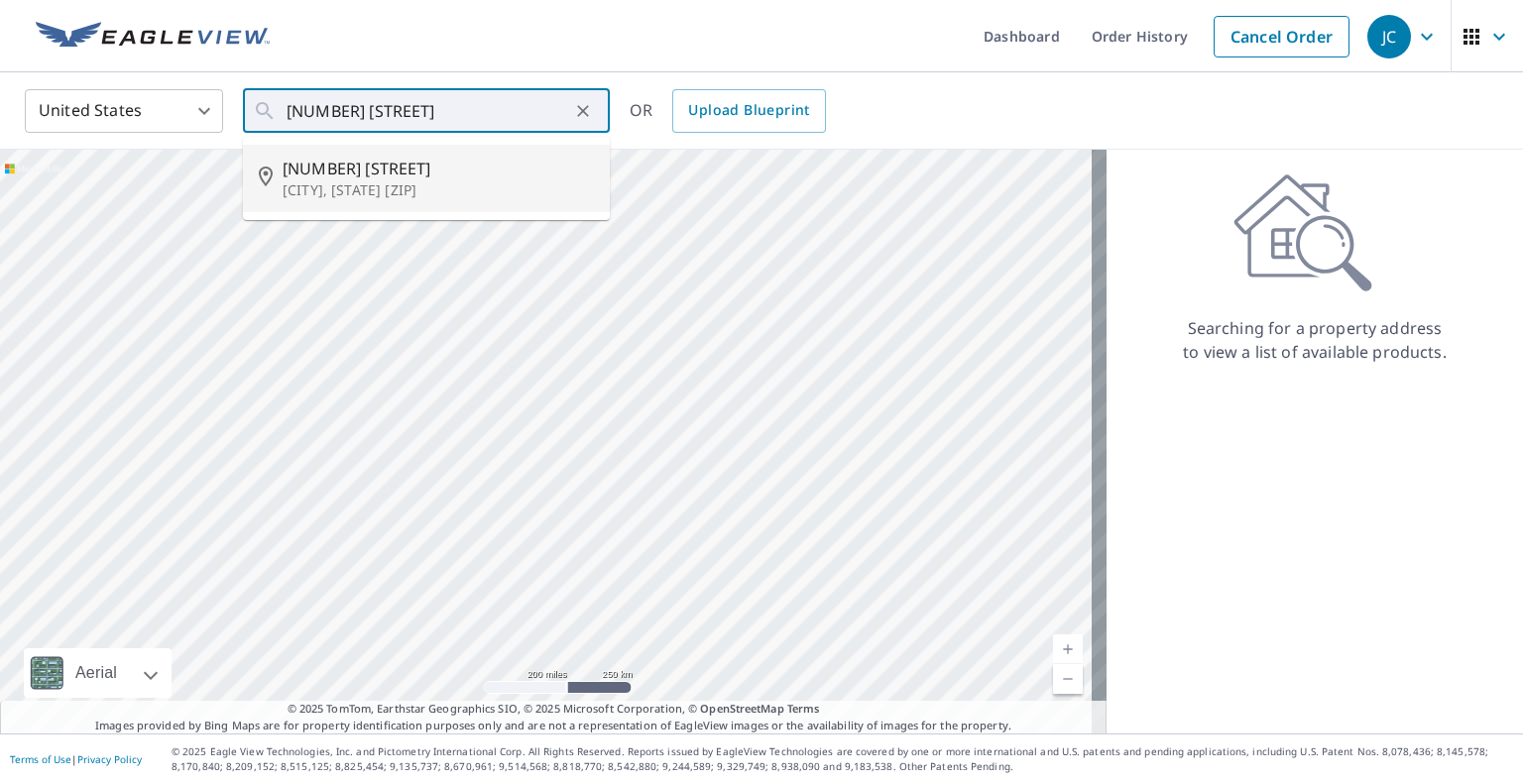 type on "[NUMBER] [STREET] [CITY], [STATE] [ZIP]" 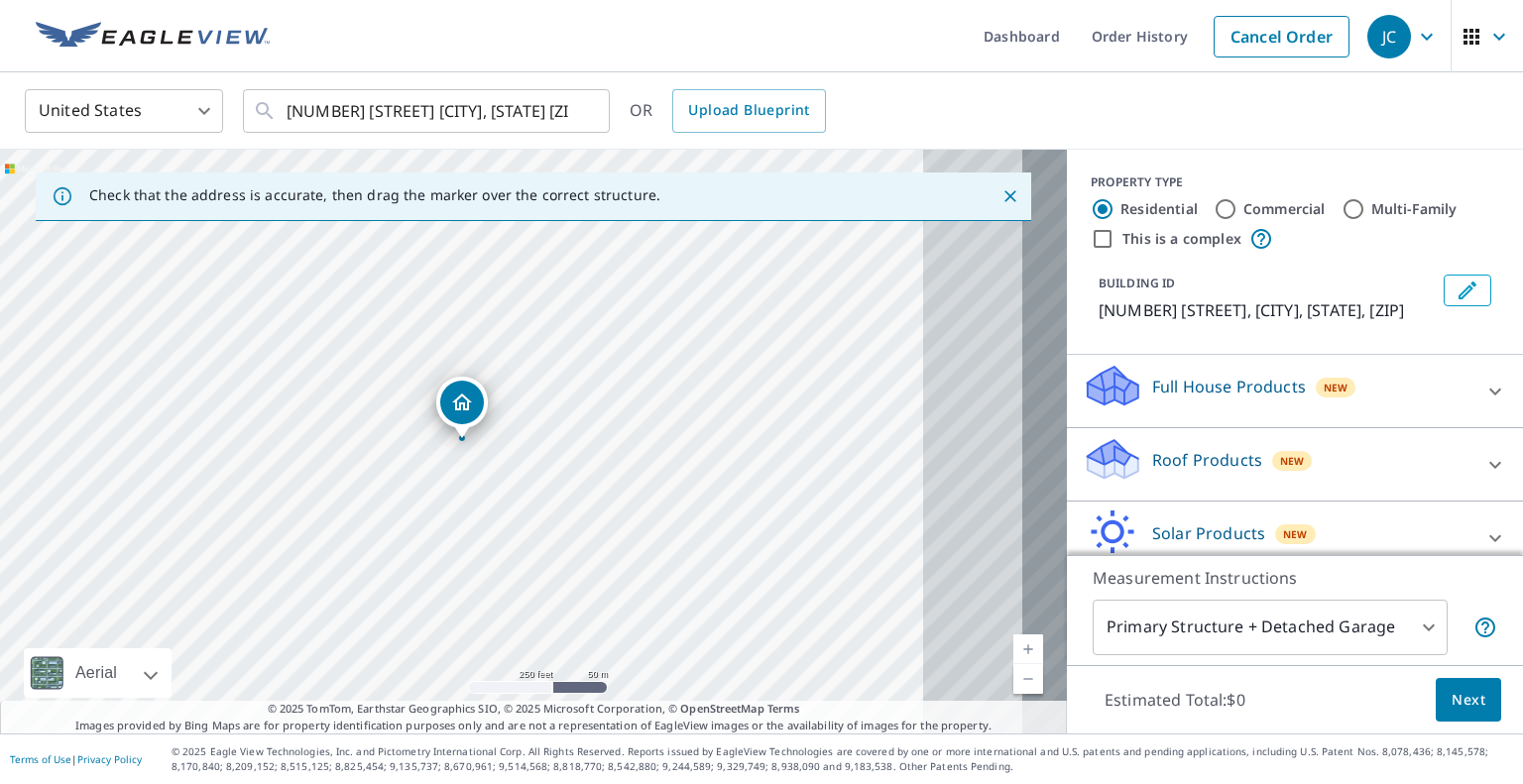 click at bounding box center (1028, 649) 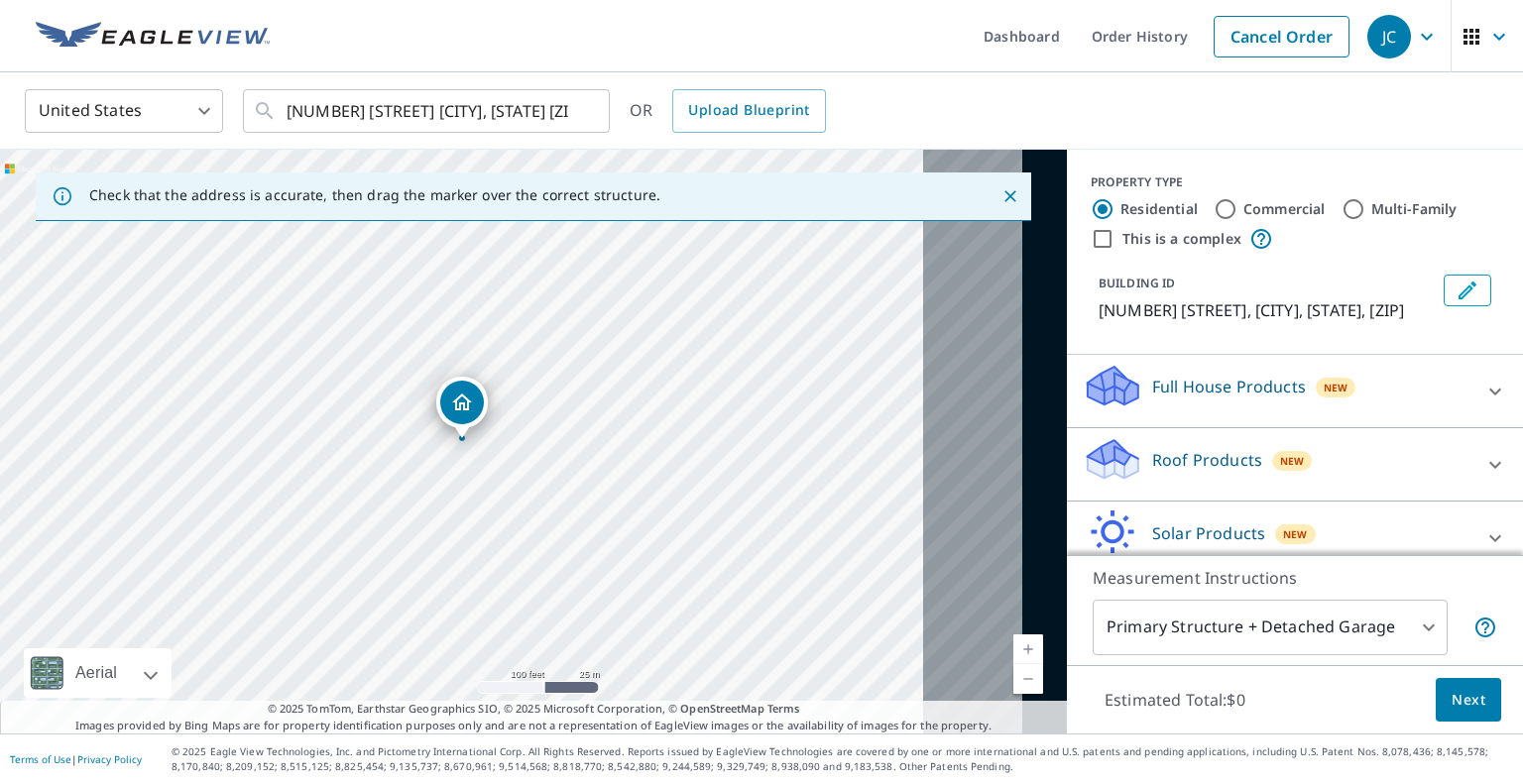 click at bounding box center (1028, 649) 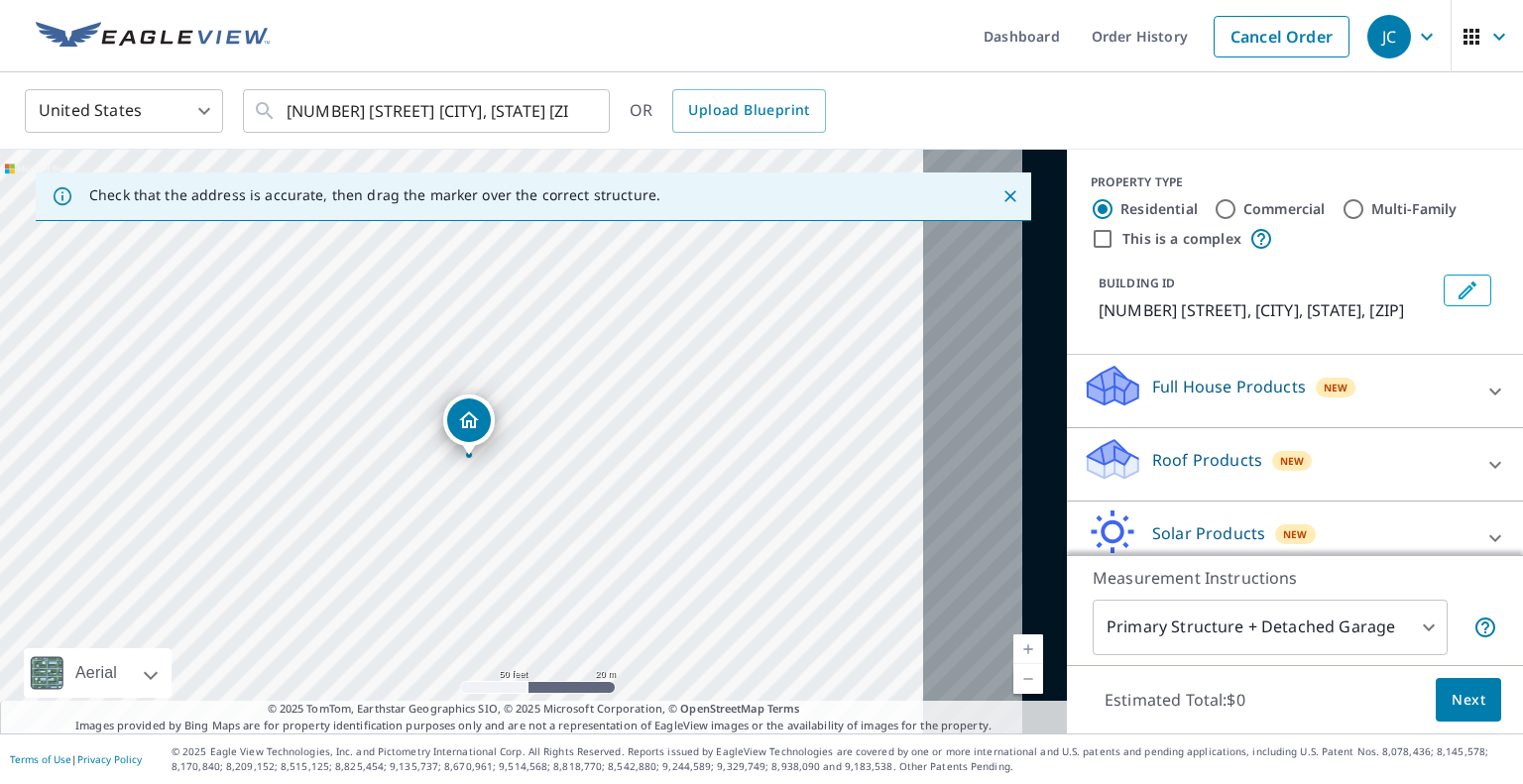 drag, startPoint x: 461, startPoint y: 396, endPoint x: 468, endPoint y: 413, distance: 18.384776 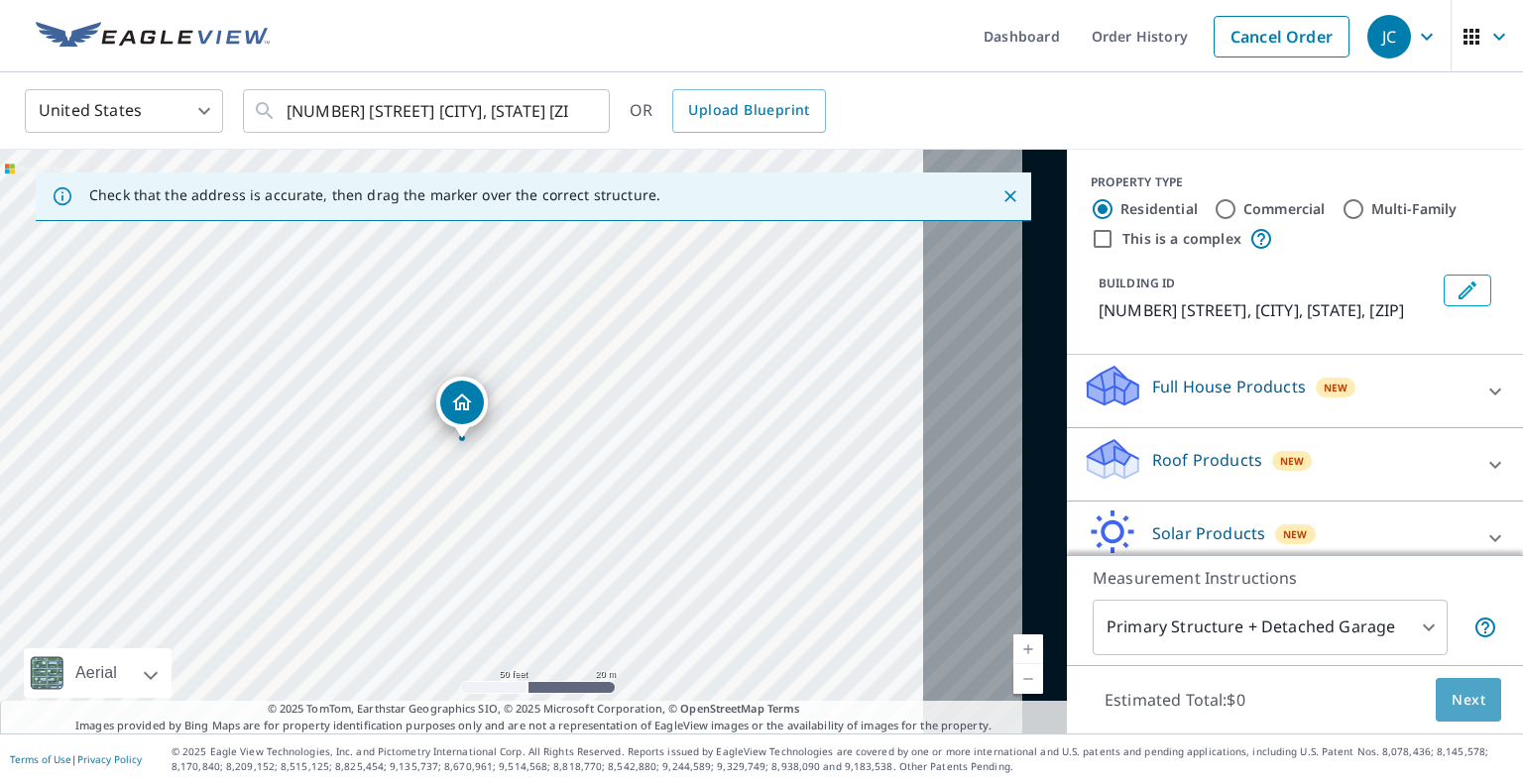 click on "Next" at bounding box center [1468, 700] 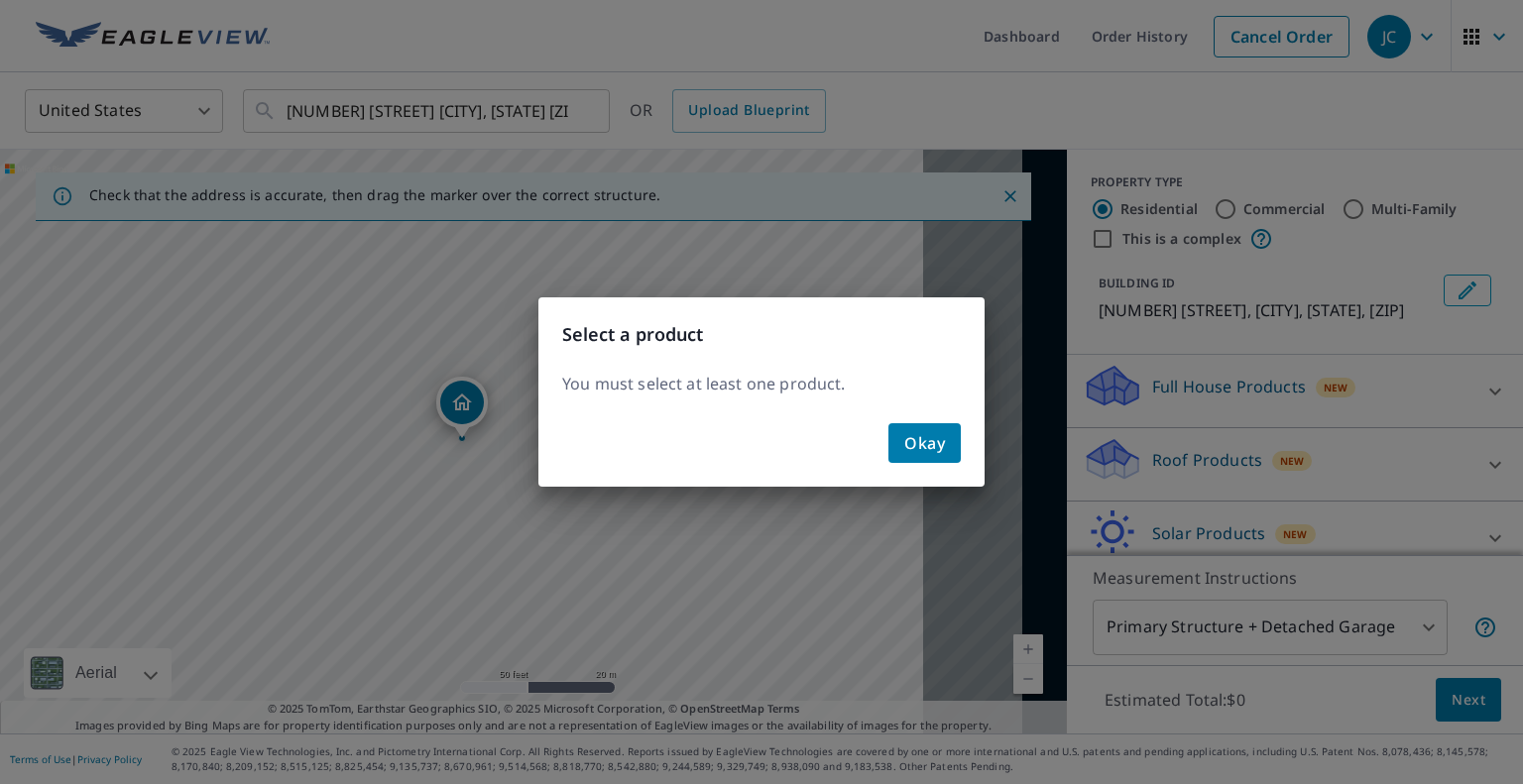 click on "Okay" at bounding box center (924, 443) 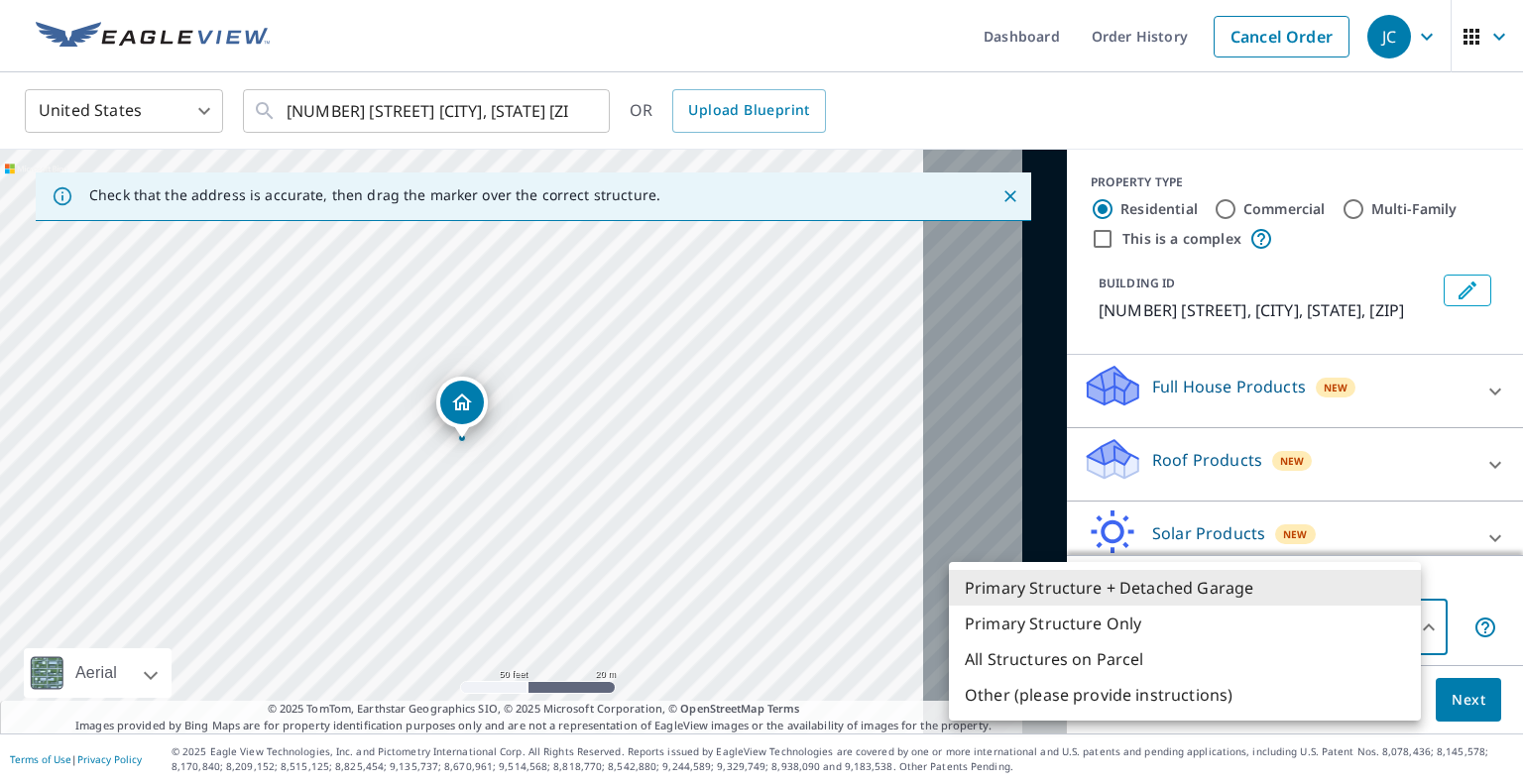 click on "JC JC
Dashboard Order History Cancel Order JC United States US ​ [NUMBER] [STREET] [CITY], [STATE] [ZIP] ​ OR Upload Blueprint Check that the address is accurate, then drag the marker over the correct structure. [NUMBER] [STREET] [CITY], [STATE] [ZIP] Aerial Road A standard road map Aerial A detailed look from above Labels Labels 50 feet 20 m © 2025 TomTom, © Vexcel Imaging, © 2025 Microsoft Corporation,  © OpenStreetMap Terms © 2025 TomTom, Earthstar Geographics SIO, © 2025 Microsoft Corporation, ©   OpenStreetMap   Terms Images provided by Bing Maps are for property identification purposes only and are not a representation of EagleView images or the availability of images for the property. PROPERTY TYPE Residential Commercial Multi-Family This is a complex BUILDING ID [NUMBER] [STREET], [CITY], [STATE], [ZIP] Full House Products New Full House™ $105 Roof Products New Premium $32.75 - $87 QuickSquares™ $18 Gutter $13.75 Bid Perfect™ $18 Solar Products New Inform Essentials+ $63.25 $79 $30 New" at bounding box center [762, 392] 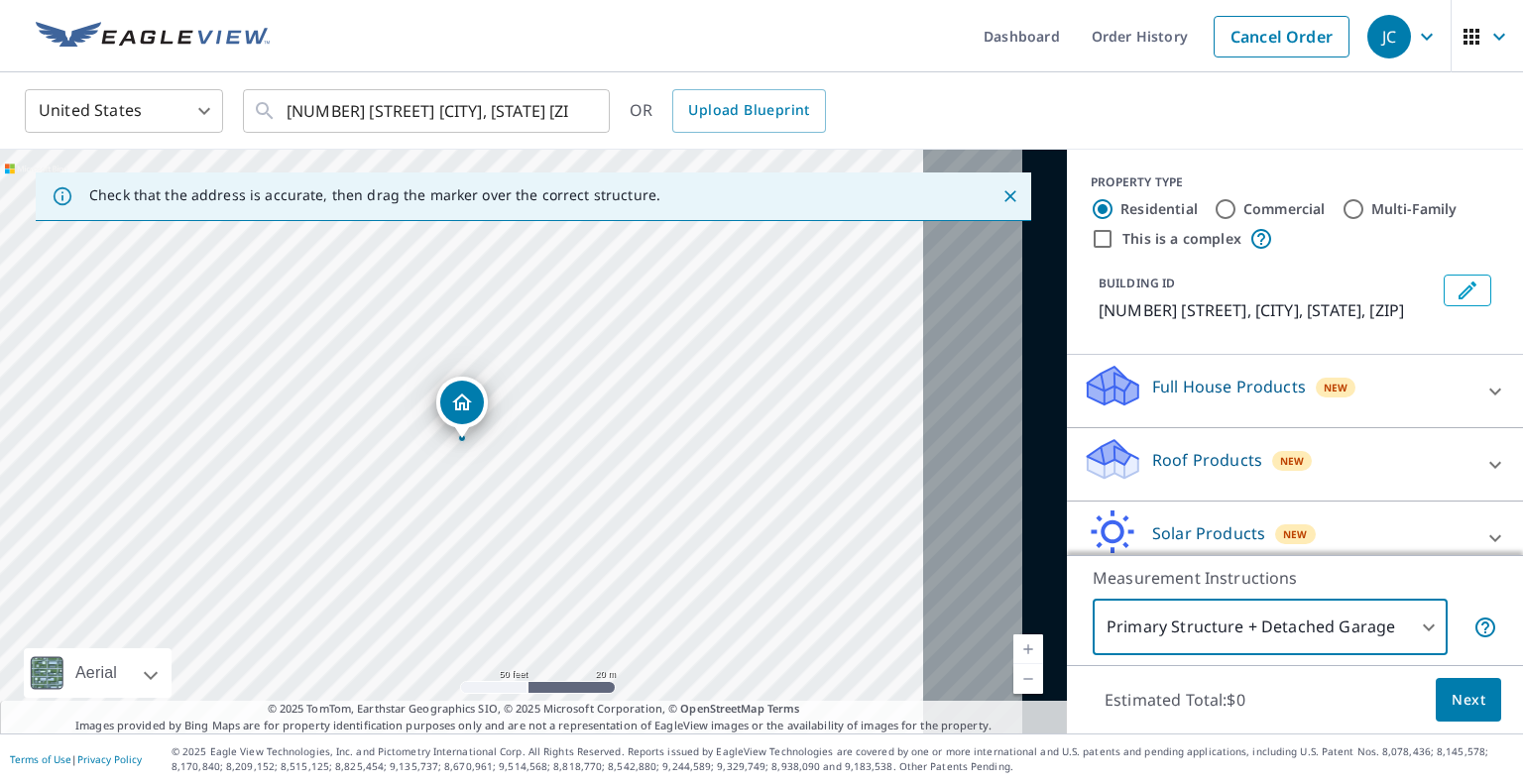 click 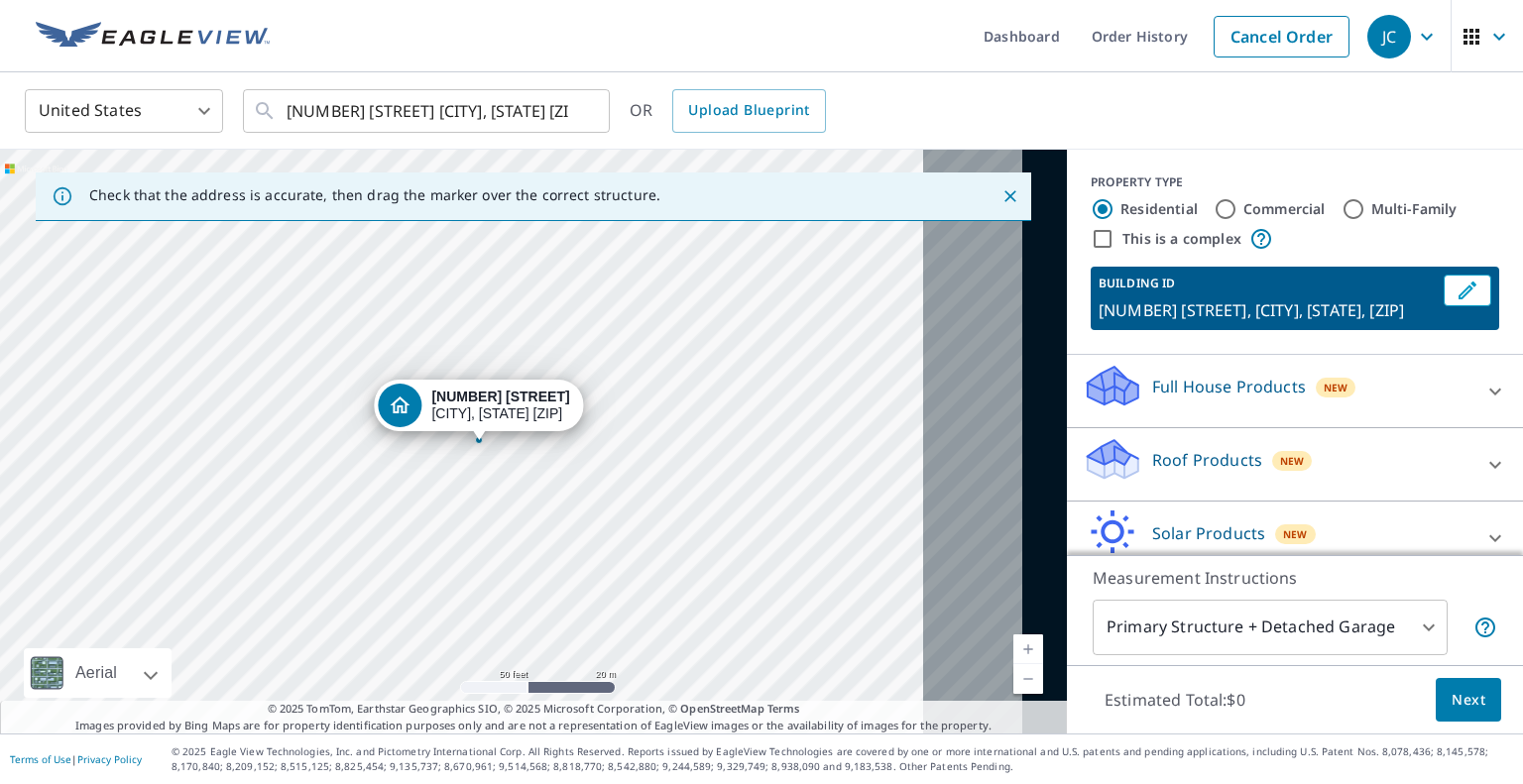 drag, startPoint x: 478, startPoint y: 413, endPoint x: 494, endPoint y: 415, distance: 16.124515 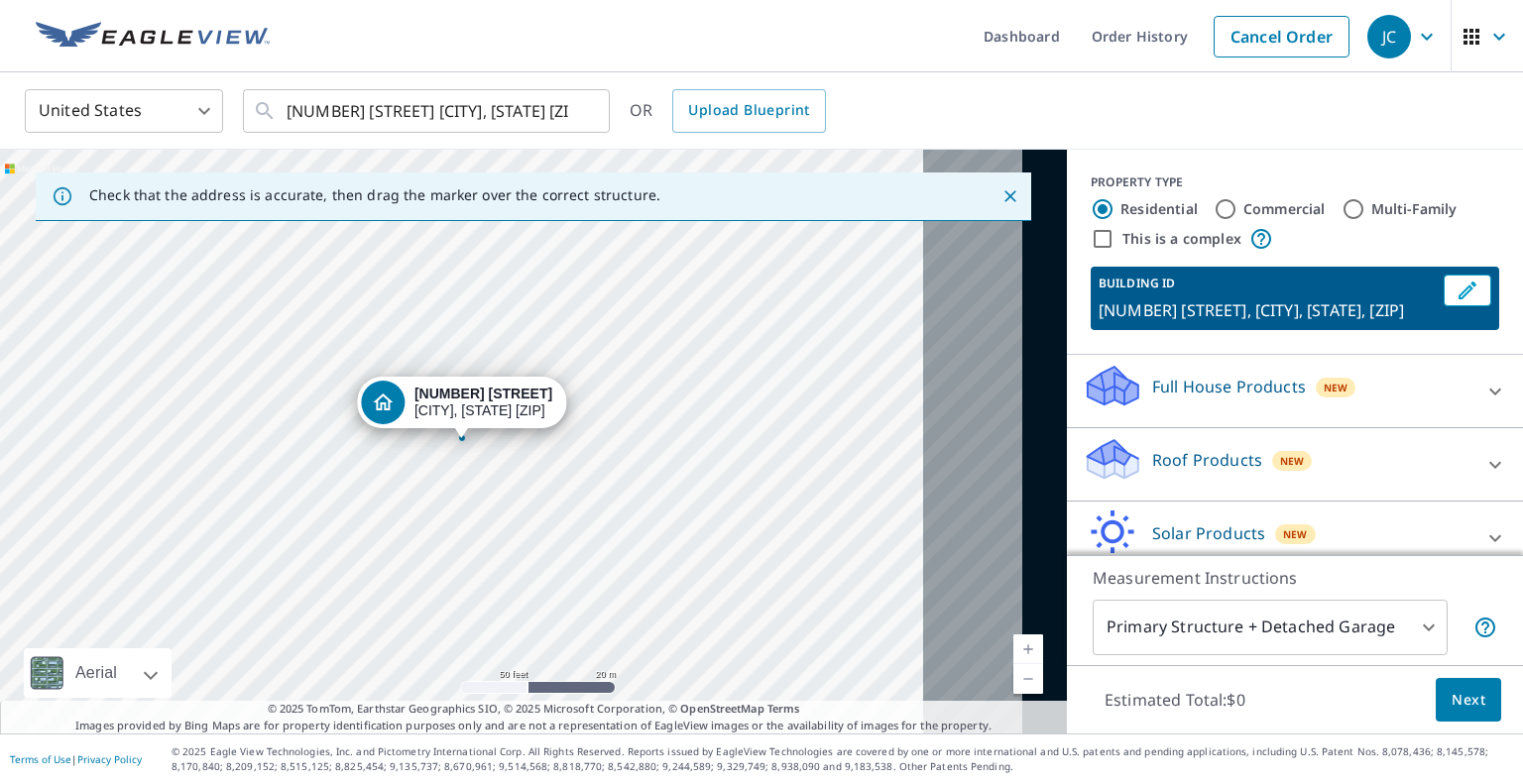 click on "[NUMBER] [STREET] [CITY], [STATE] [ZIP]" at bounding box center (533, 441) 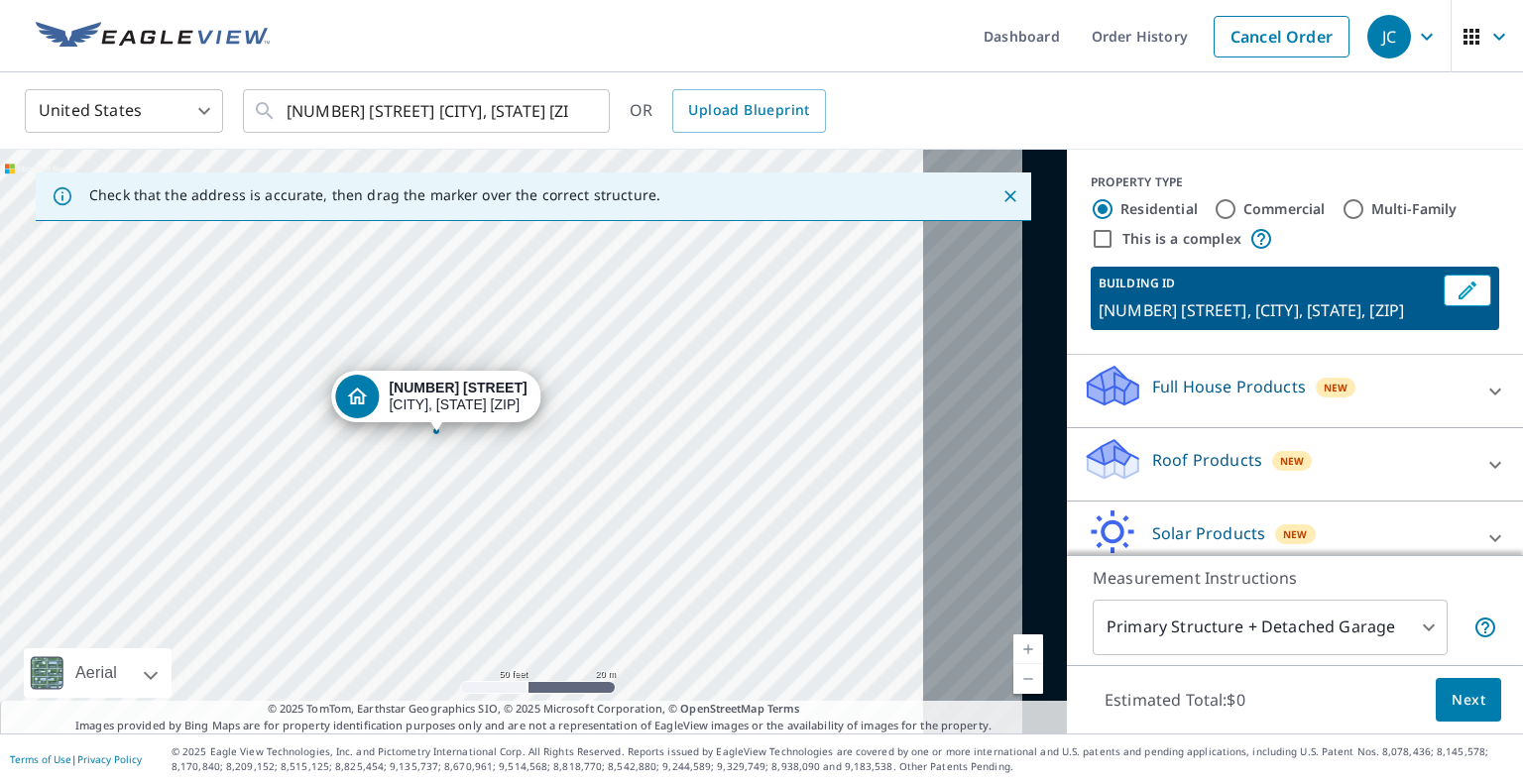 drag, startPoint x: 431, startPoint y: 407, endPoint x: 407, endPoint y: 401, distance: 24.73863 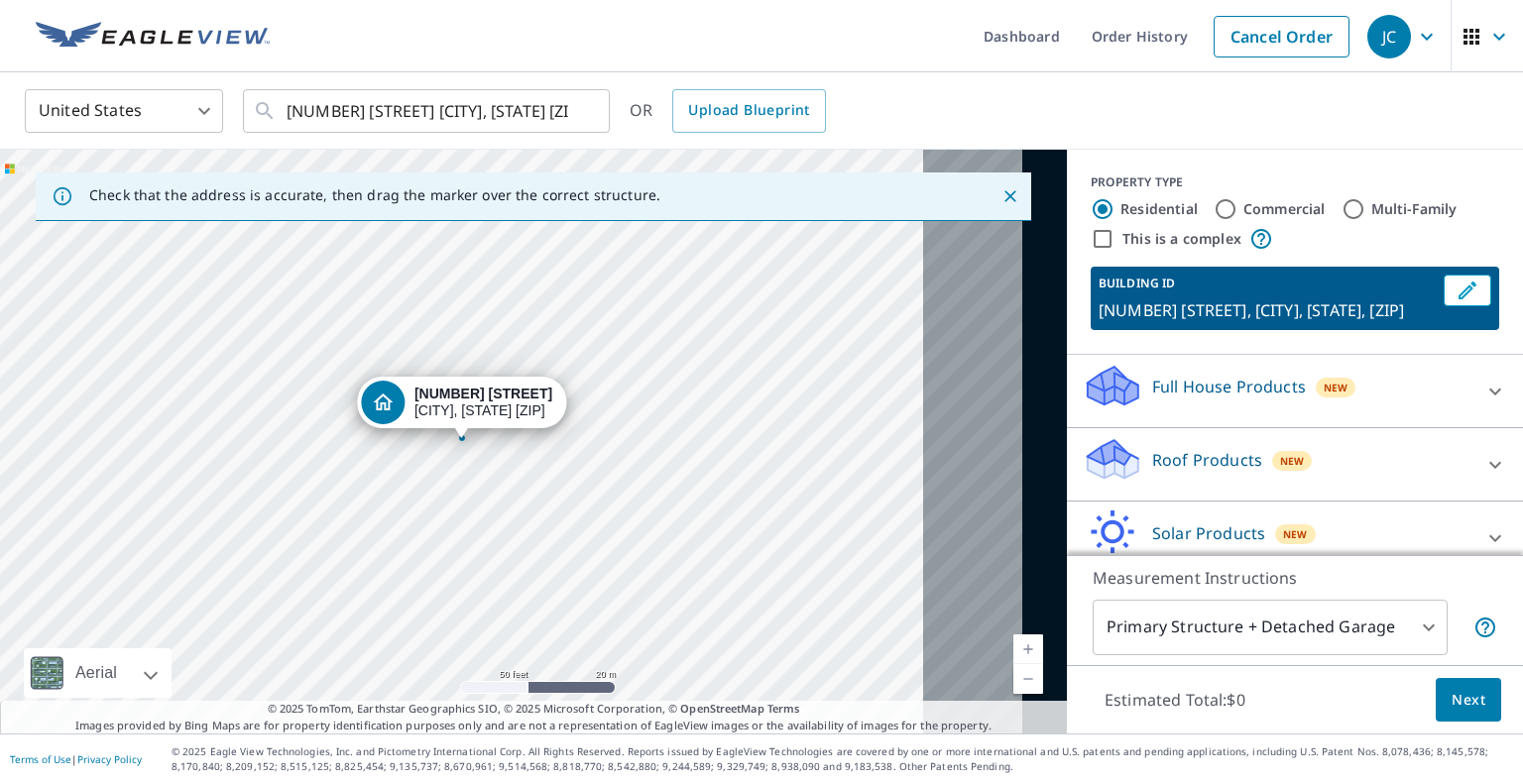click on "[NUMBER] [STREET] [CITY], [STATE] [ZIP]" at bounding box center (533, 441) 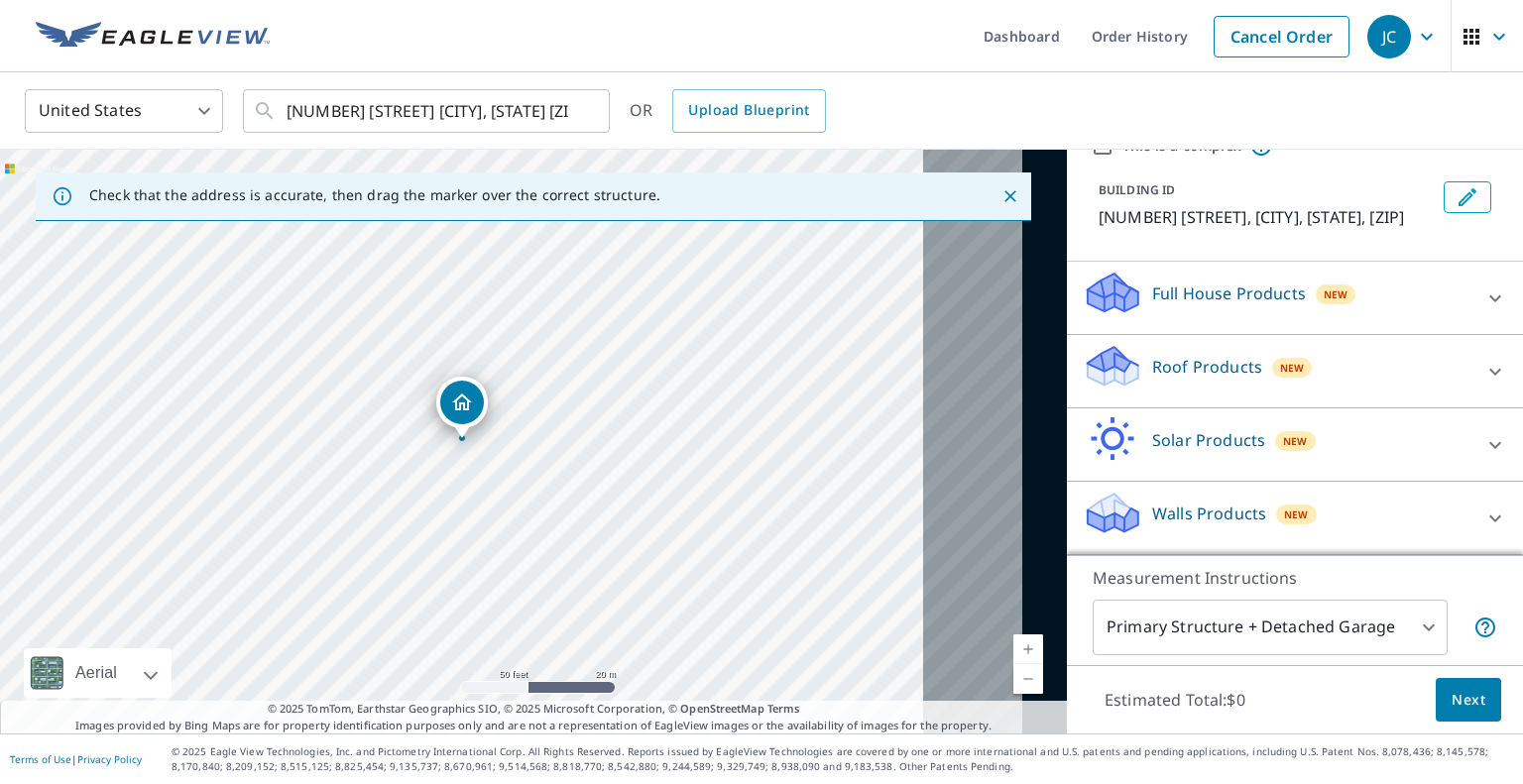 scroll, scrollTop: 0, scrollLeft: 0, axis: both 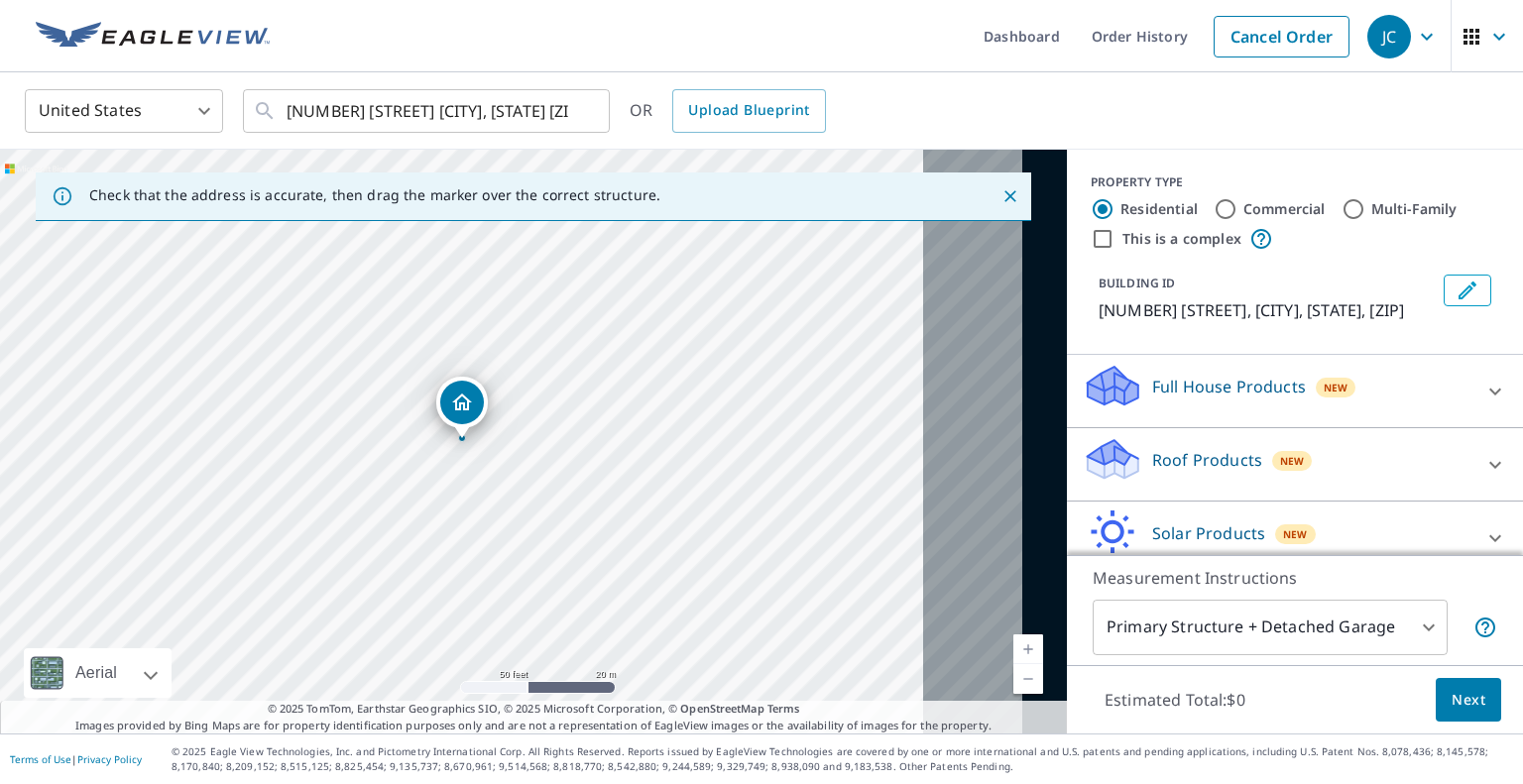 click on "[NUMBER] [STREET] [CITY], [STATE] [ZIP]" at bounding box center (533, 441) 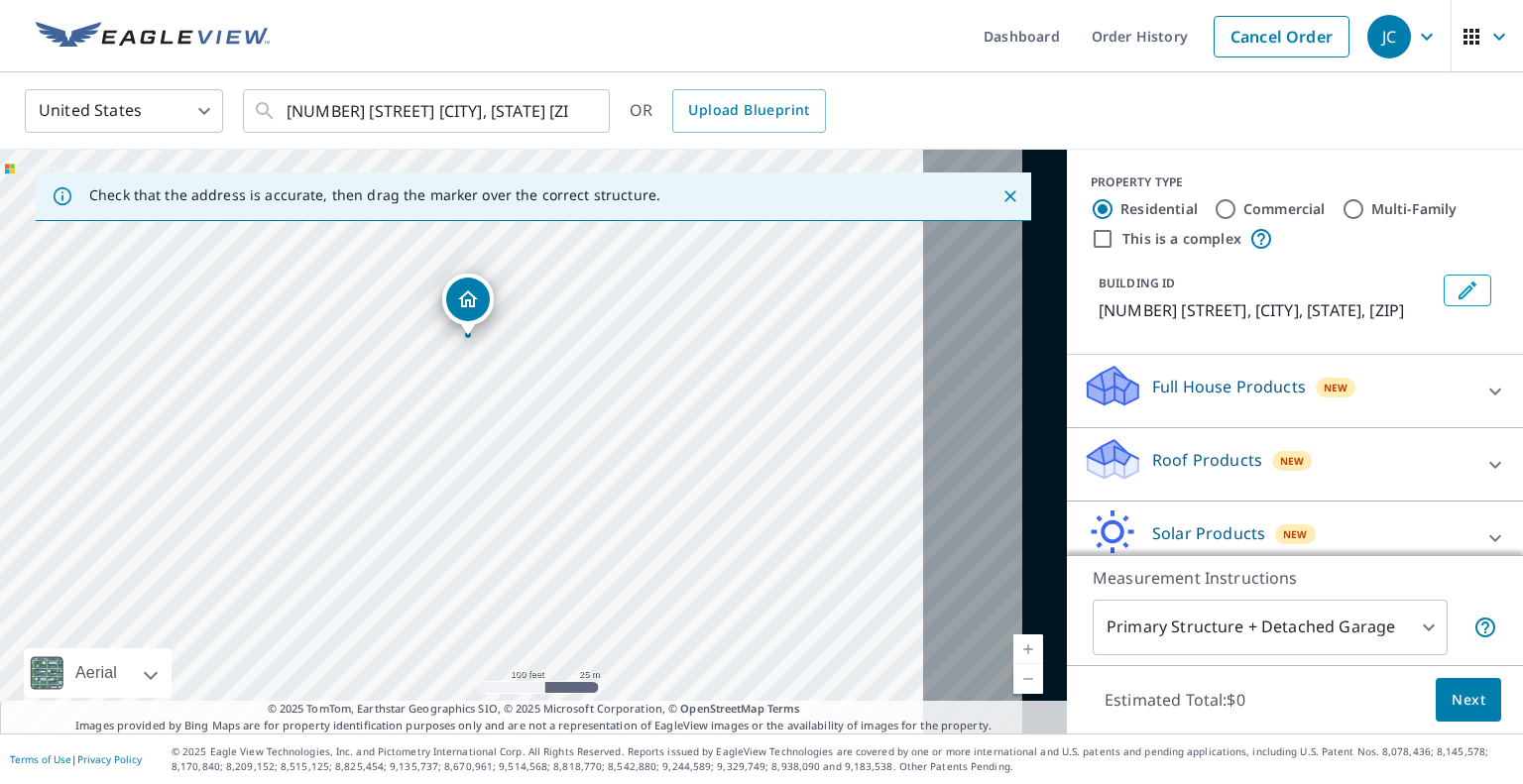drag, startPoint x: 785, startPoint y: 586, endPoint x: 697, endPoint y: 414, distance: 193.20455 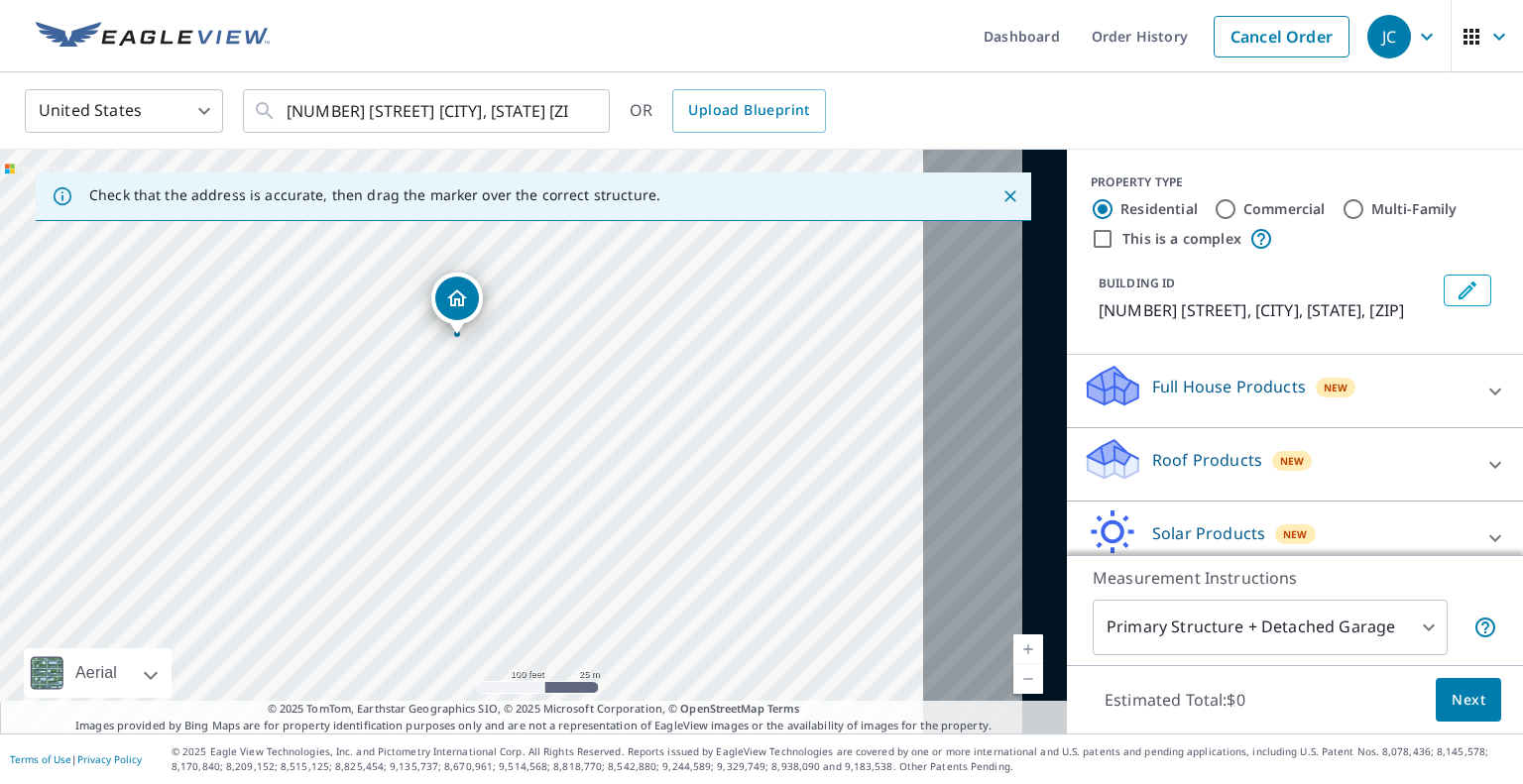 click on "[NUMBER] [STREET] [CITY], [STATE] [ZIP]" at bounding box center [533, 441] 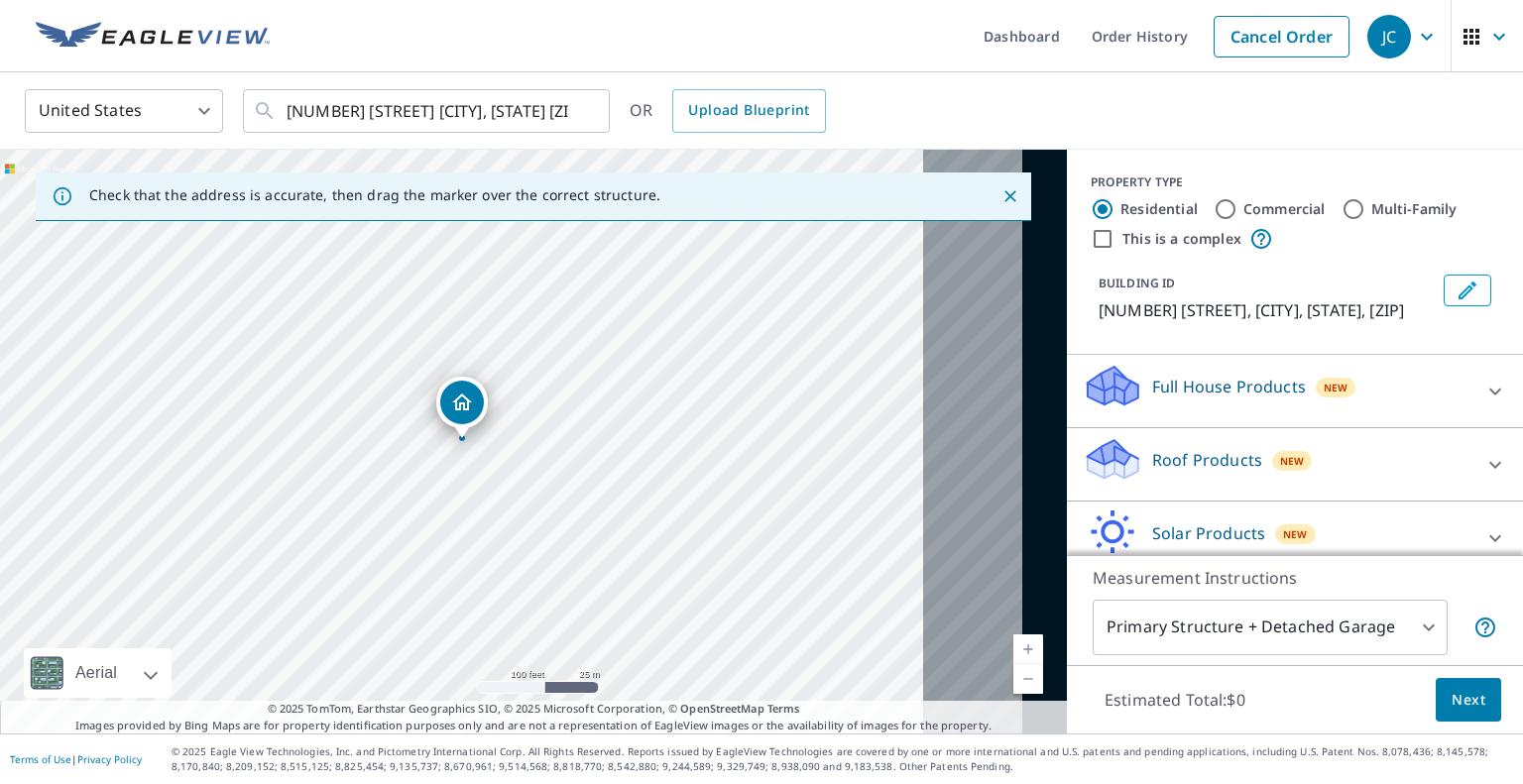 click on "[NUMBER] [STREET], [CITY], [STATE], [ZIP]" at bounding box center (1267, 310) 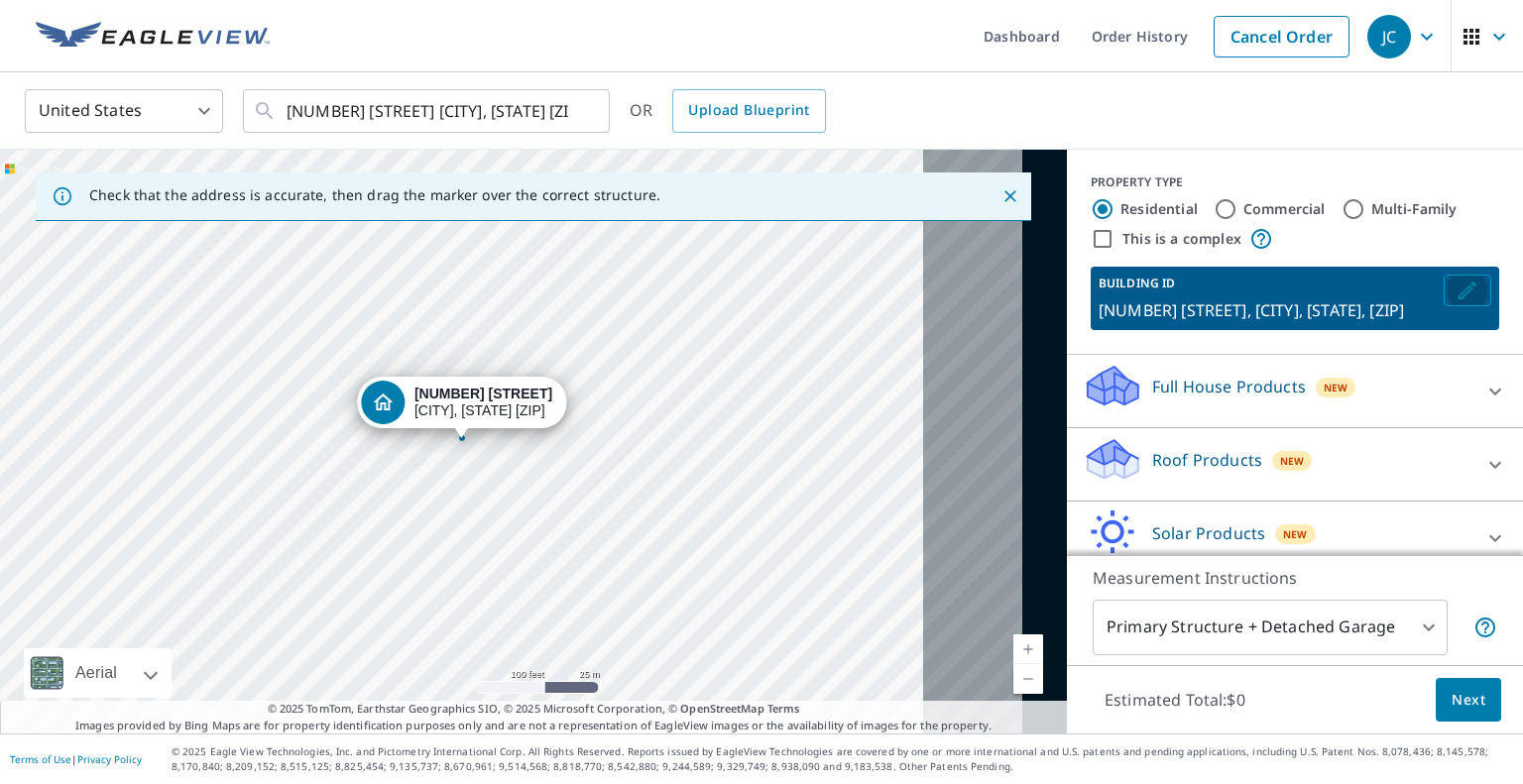 click 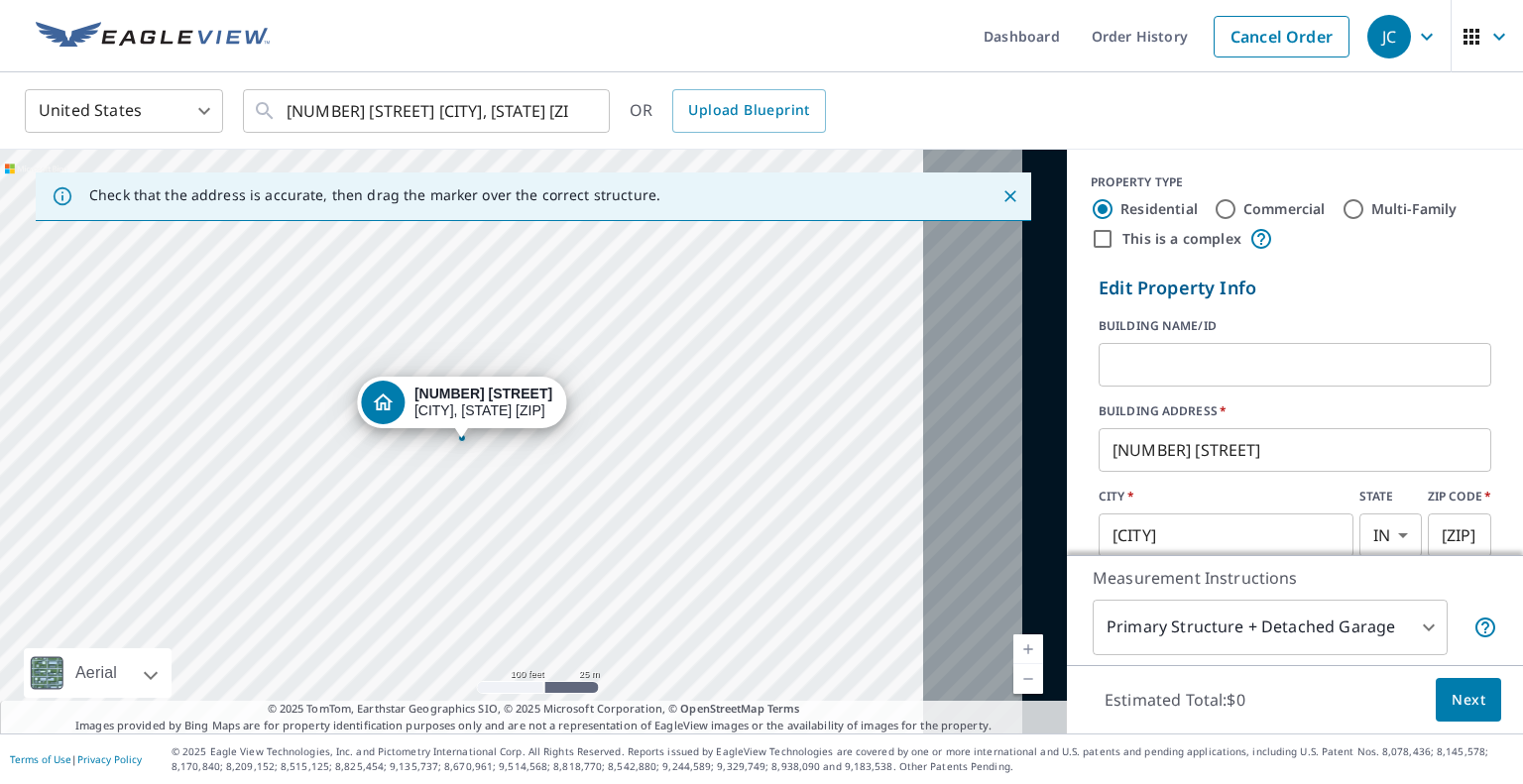 scroll, scrollTop: 132, scrollLeft: 0, axis: vertical 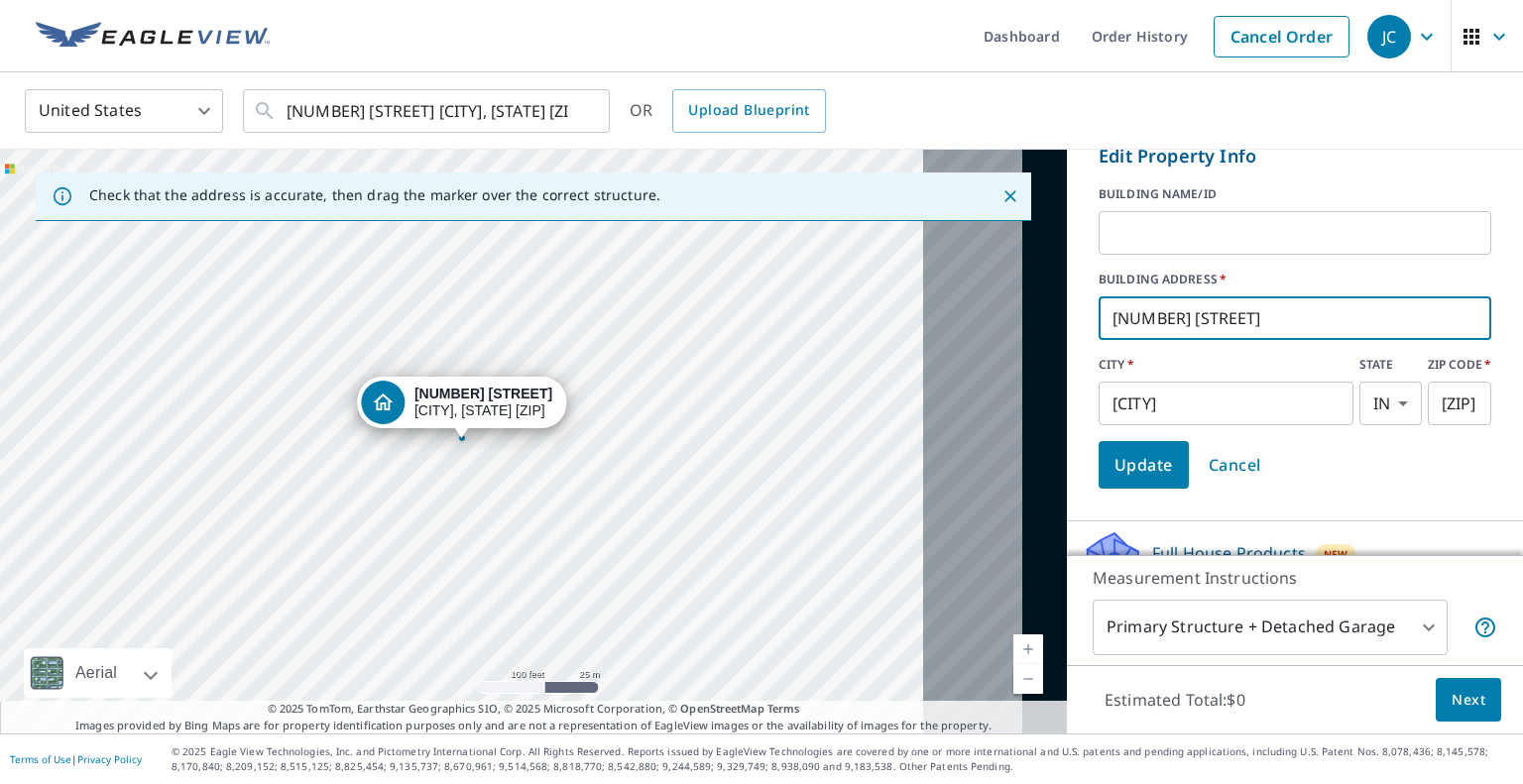 click on "[NUMBER] [STREET]" at bounding box center (1295, 318) 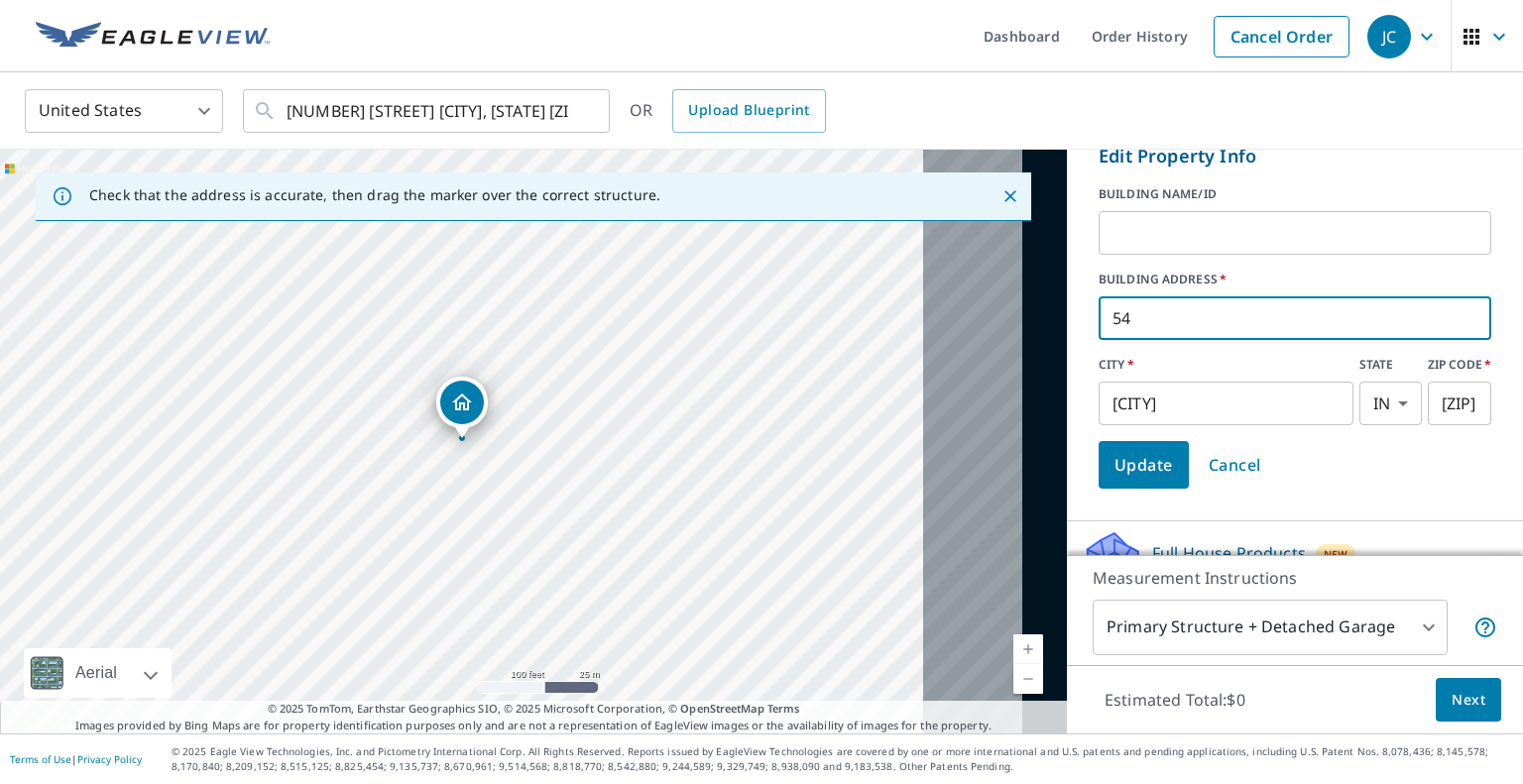 type on "5" 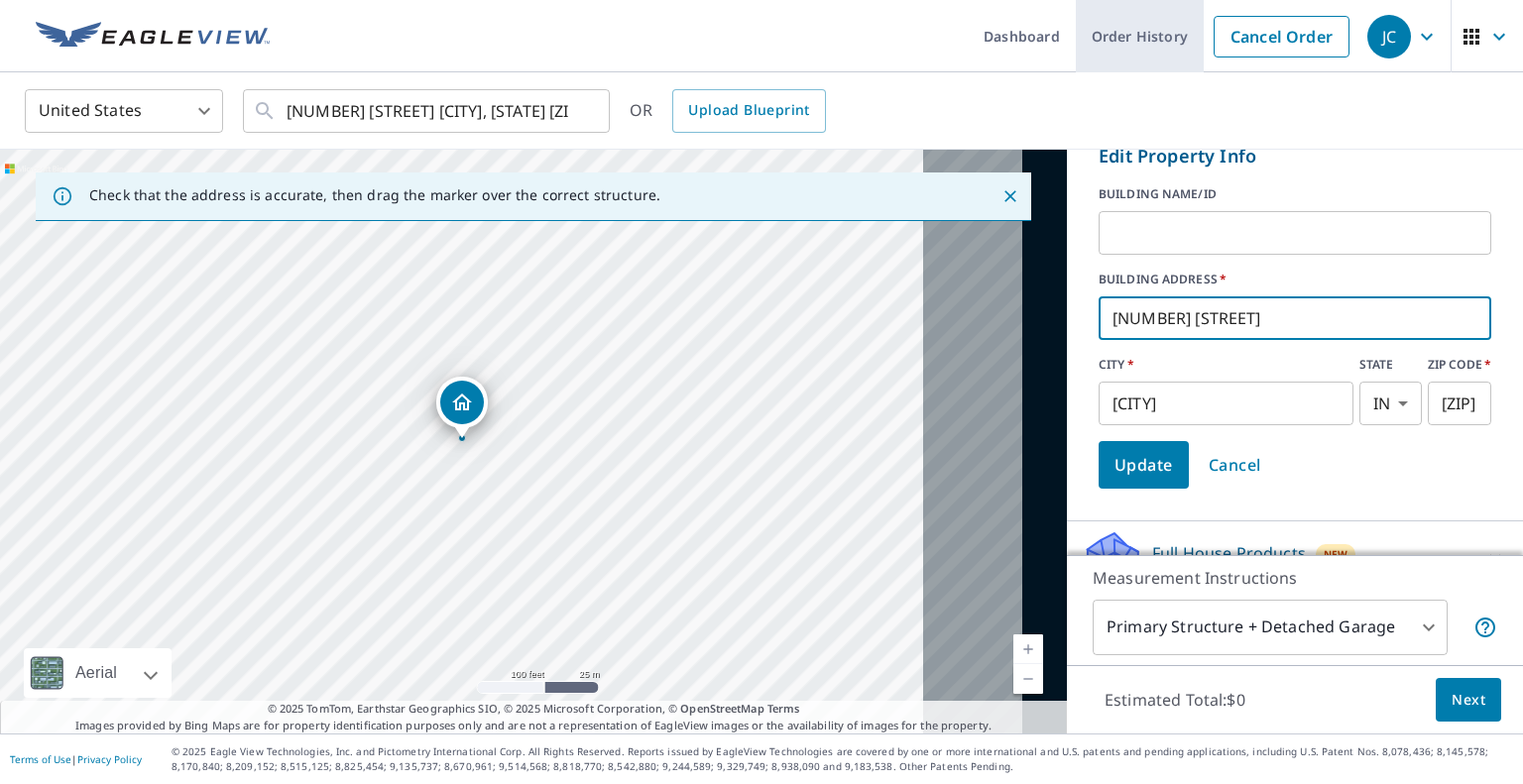 type on "[NUMBER] [STREET]" 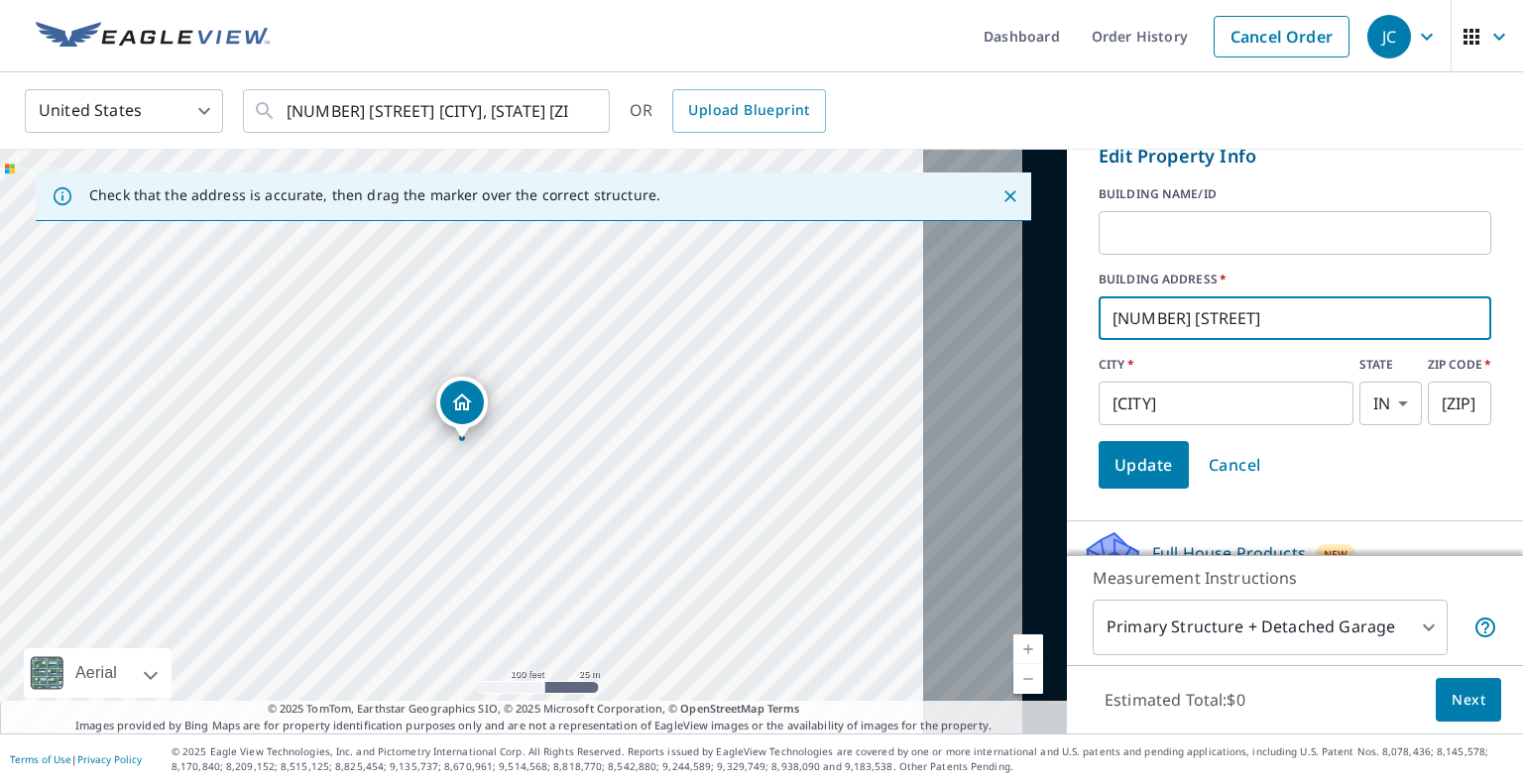 scroll, scrollTop: 264, scrollLeft: 0, axis: vertical 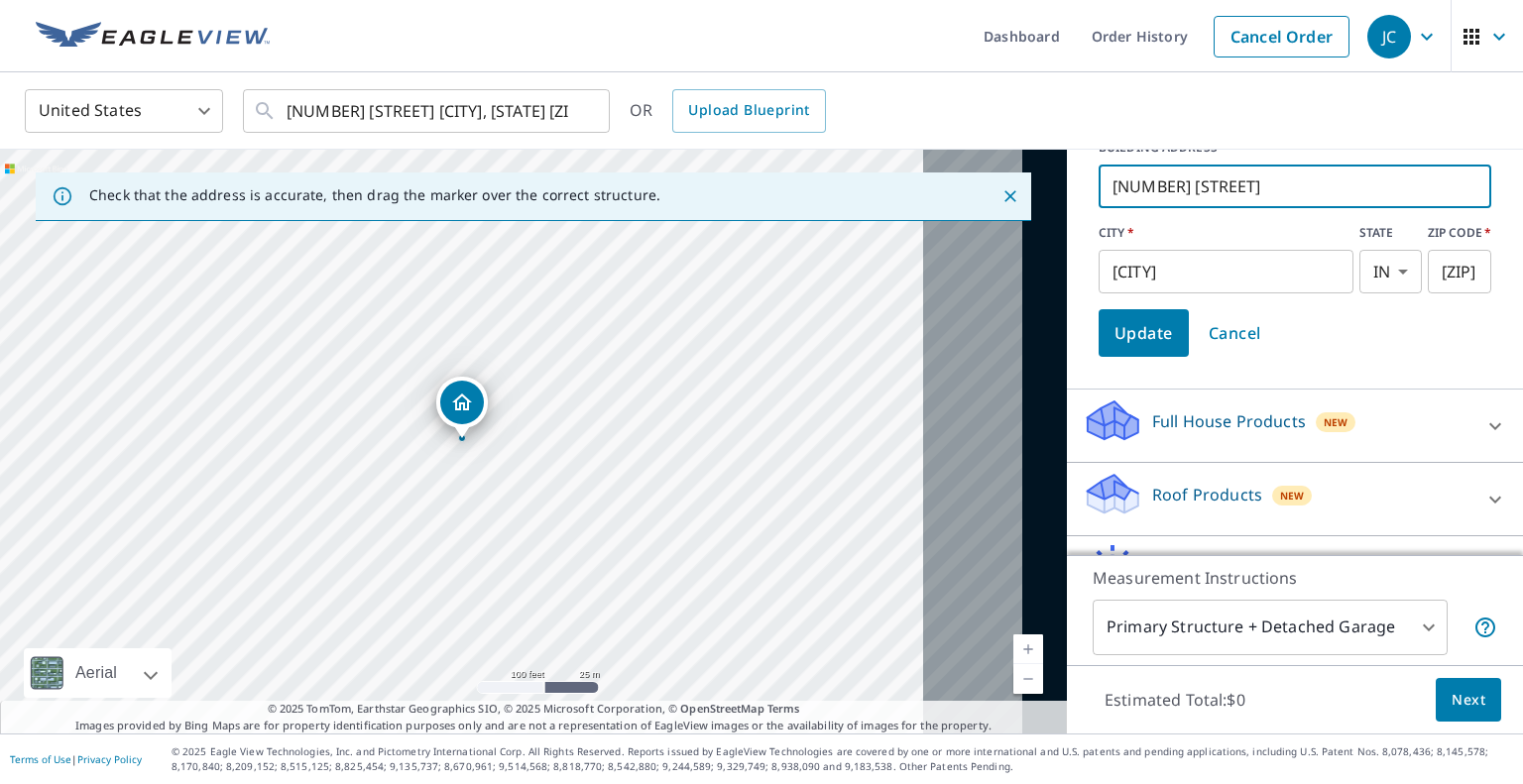 click on "[ZIP]" at bounding box center [1460, 272] 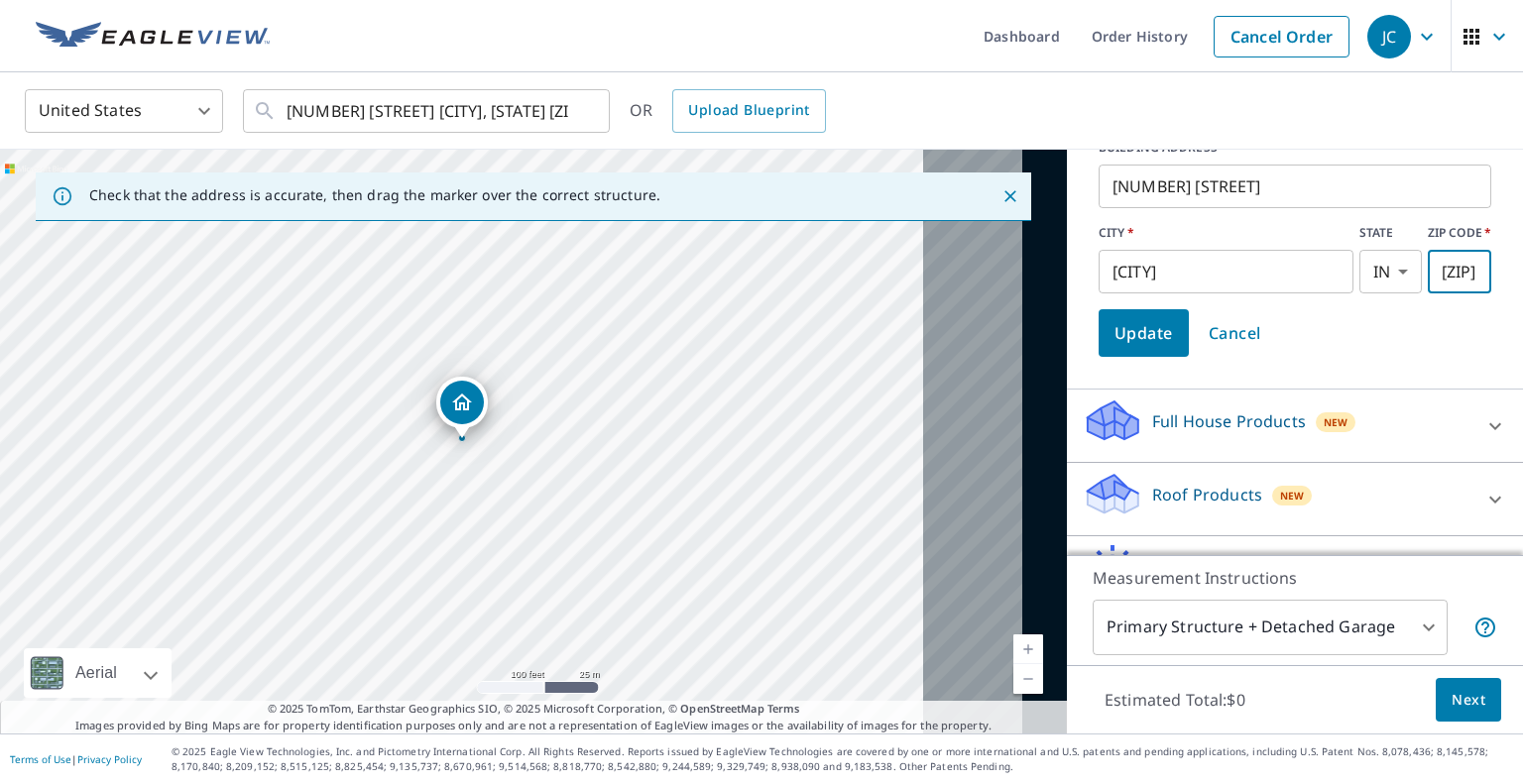 scroll, scrollTop: 0, scrollLeft: 33, axis: horizontal 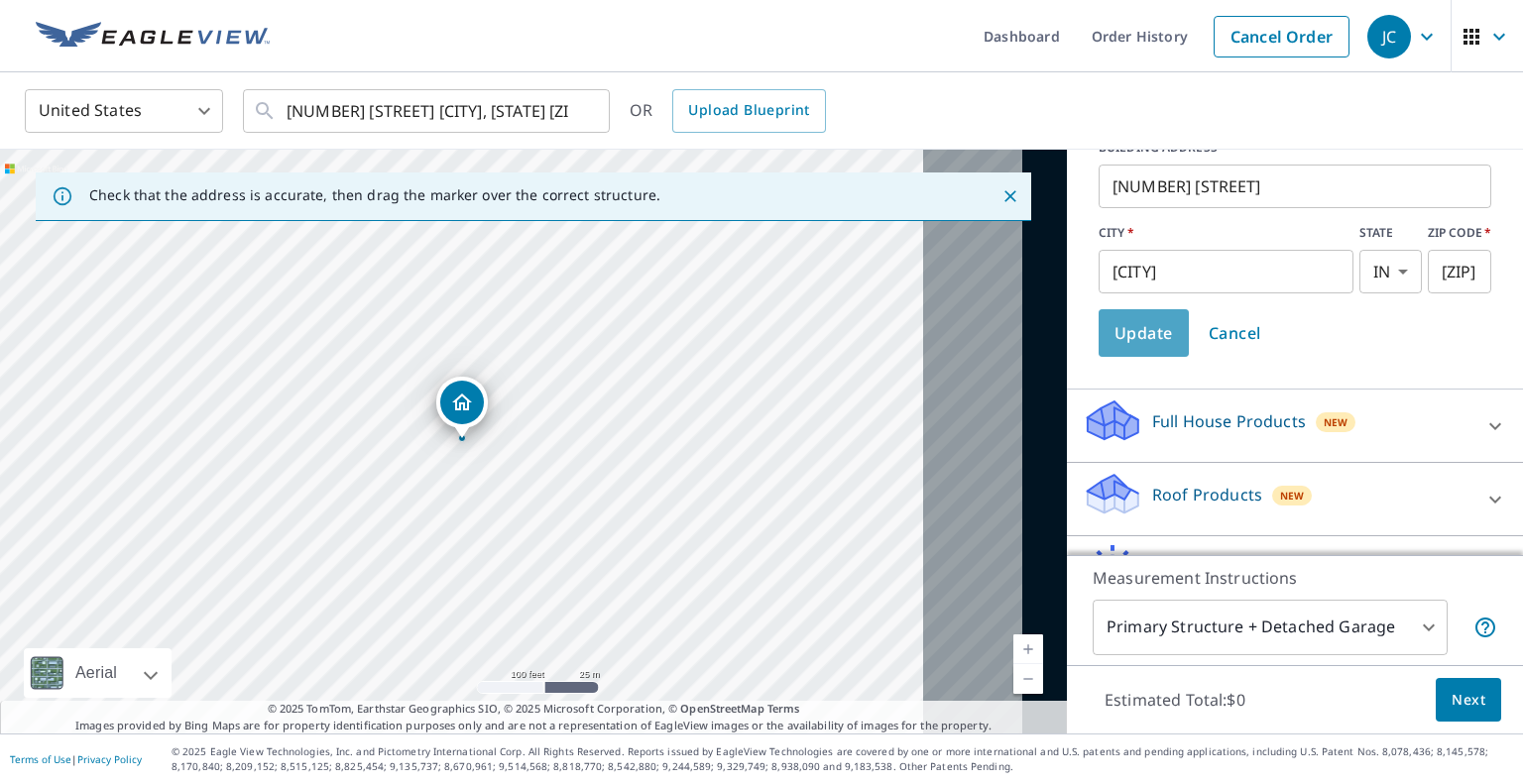 click on "Update" at bounding box center [1143, 333] 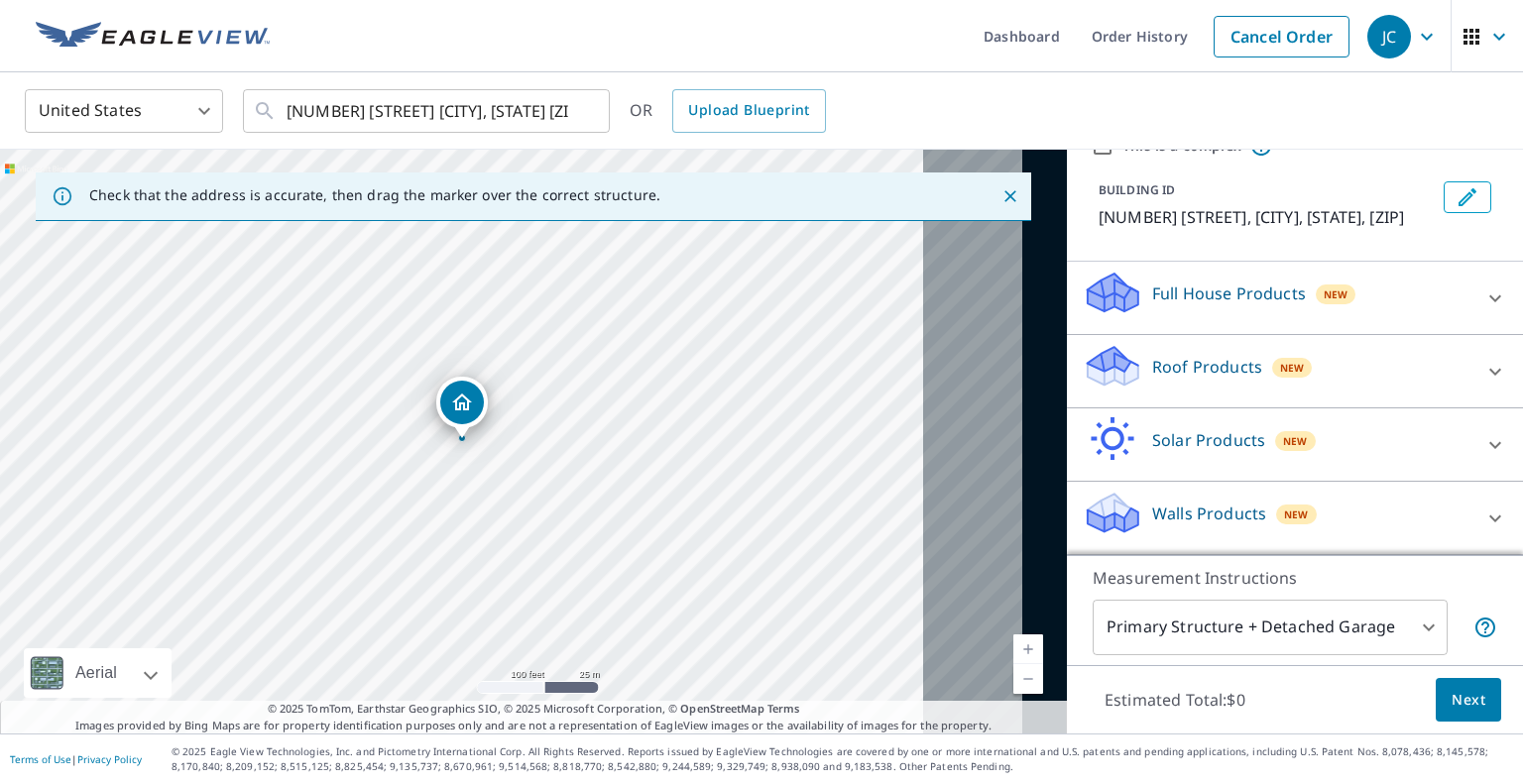 click on "PROPERTY TYPE Residential Commercial Multi-Family This is a complex BUILDING ID [NUMBER] [STREET], [CITY], [STATE], [ZIP] Full House Products New Full House™ $105 Roof Products New Premium $32.75 - $87 QuickSquares™ $18 Gutter $13.75 Bid Perfect™ $18 Solar Products New Inform Essentials+ $63.25 Inform Advanced $79 TrueDesign for Sales $30 TrueDesign for Planning $105.5 Walls Products New Walls, Windows & Doors $78 Walls $40 Measurement Instructions Primary Structure + Detached Garage 1 ​ Estimated Total:  $0 Next" at bounding box center (1295, 441) 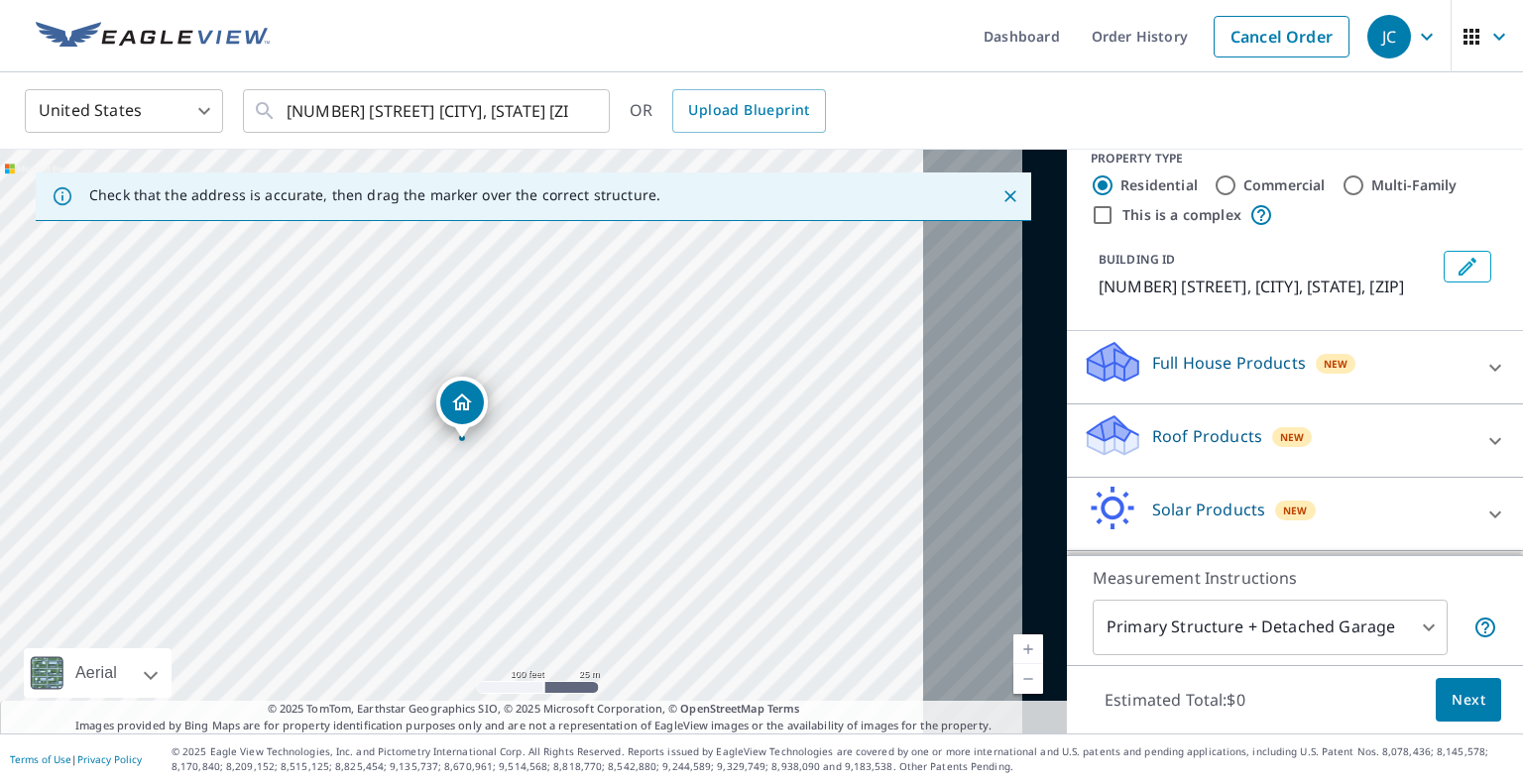 scroll, scrollTop: 0, scrollLeft: 0, axis: both 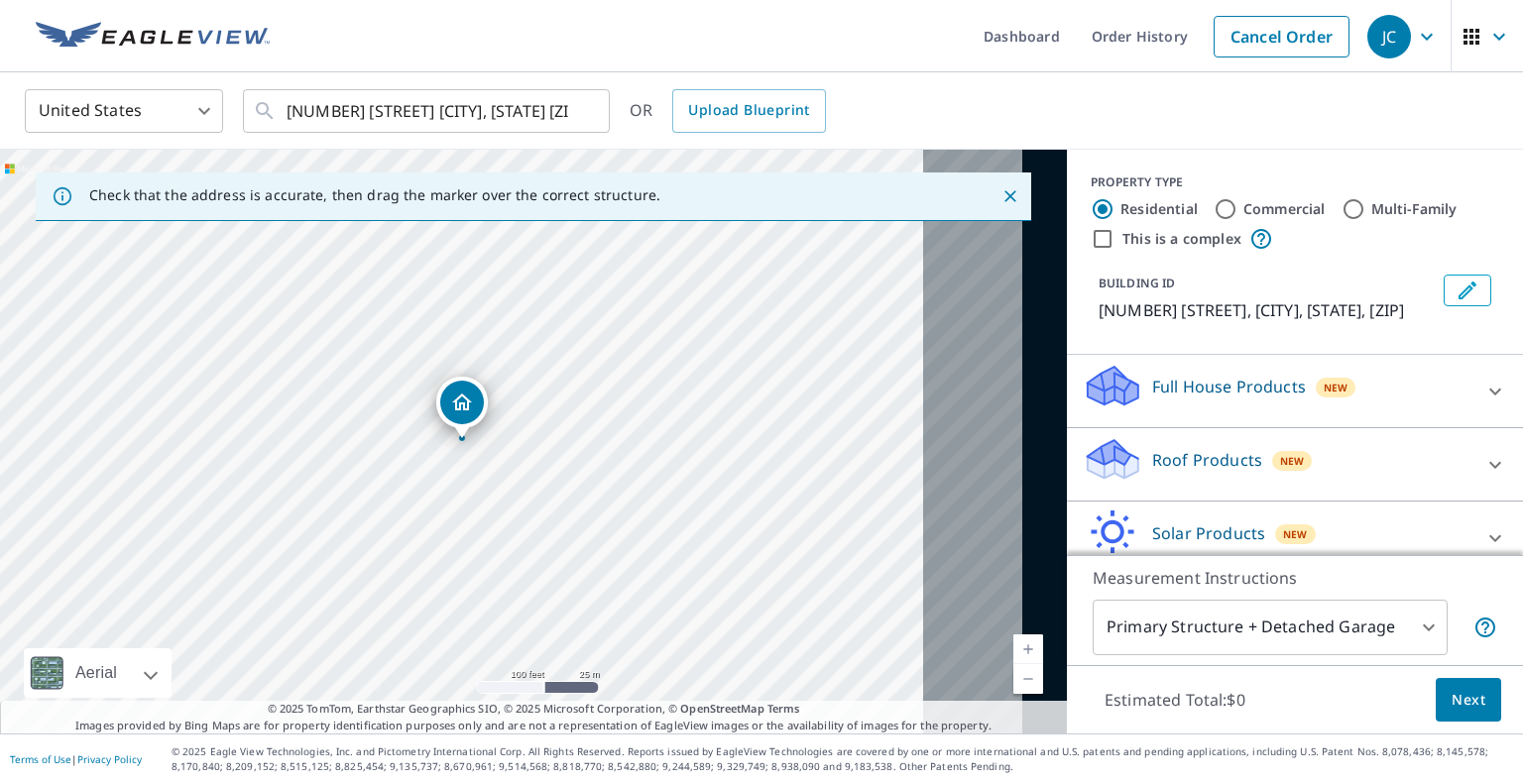 click at bounding box center (462, 428) 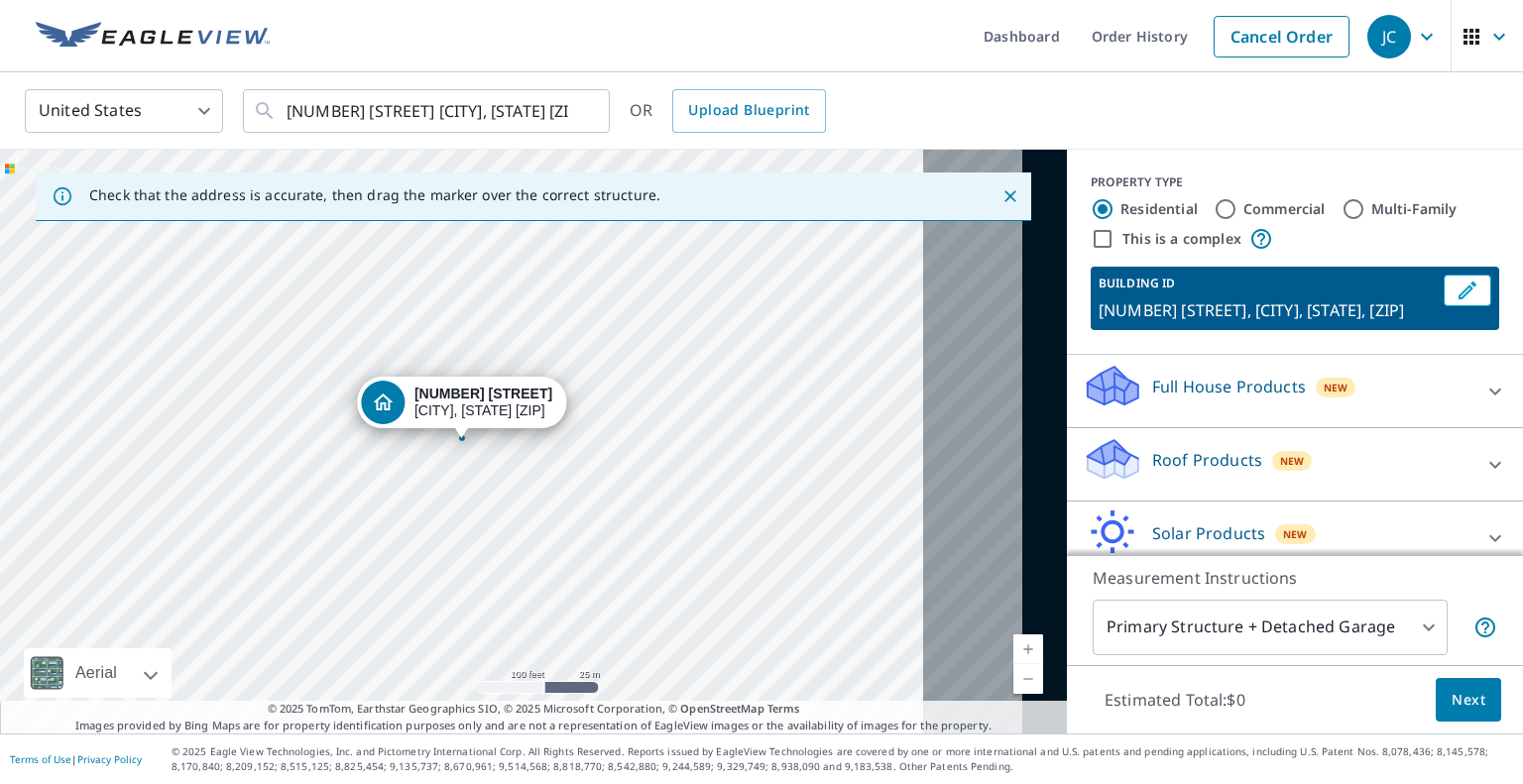 click on "PROPERTY TYPE Residential Commercial Multi-Family This is a complex BUILDING ID [NUMBER] [STREET], [CITY], [STATE], [ZIP] Full House Products New Full House™ $105 Roof Products New Premium $32.75 - $87 QuickSquares™ $18 Gutter $13.75 Bid Perfect™ $18 Solar Products New Inform Essentials+ $63.25 Inform Advanced $79 TrueDesign for Sales $30 TrueDesign for Planning $105.5 Walls Products New Walls, Windows & Doors $78 Walls $40 Measurement Instructions Primary Structure + Detached Garage 1 ​ Estimated Total:  $0 Next" at bounding box center [1295, 441] 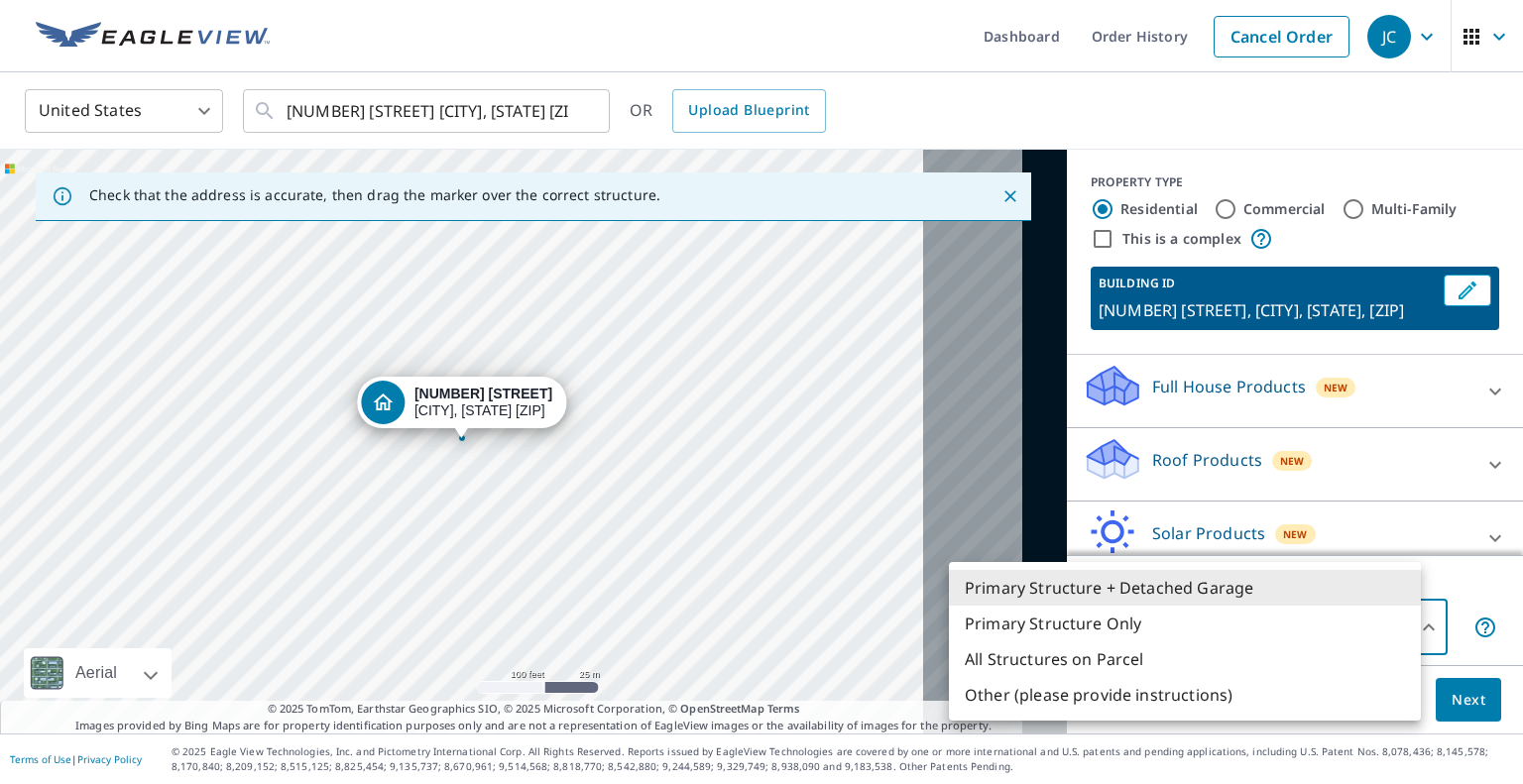 click on "JC JC
Dashboard Order History Cancel Order JC United States US ​ [NUMBER] [STREET] [CITY], [STATE] [ZIP] ​ OR Upload Blueprint Check that the address is accurate, then drag the marker over the correct structure. [NUMBER] [STREET], [CITY], [STATE], [ZIP] Aerial Road A standard road map Aerial A detailed look from above Labels Labels 100 feet 25 m © 2025 TomTom, © Vexcel Imaging, © 2025 Microsoft Corporation,  © OpenStreetMap Terms © 2025 TomTom, Earthstar Geographics SIO, © 2025 Microsoft Corporation, ©   OpenStreetMap   Terms Images provided by Bing Maps are for property identification purposes only and are not a representation of EagleView images or the availability of images for the property. PROPERTY TYPE Residential Commercial Multi-Family This is a complex BUILDING ID [NUMBER] [STREET], [CITY], [STATE], [ZIP] Full House Products New Full House™ $105 Roof Products New Premium $32.75 - $87 QuickSquares™ $18 Gutter $13.75 Bid Perfect™ $18 Solar Products New Inform Essentials+ 1" at bounding box center [762, 392] 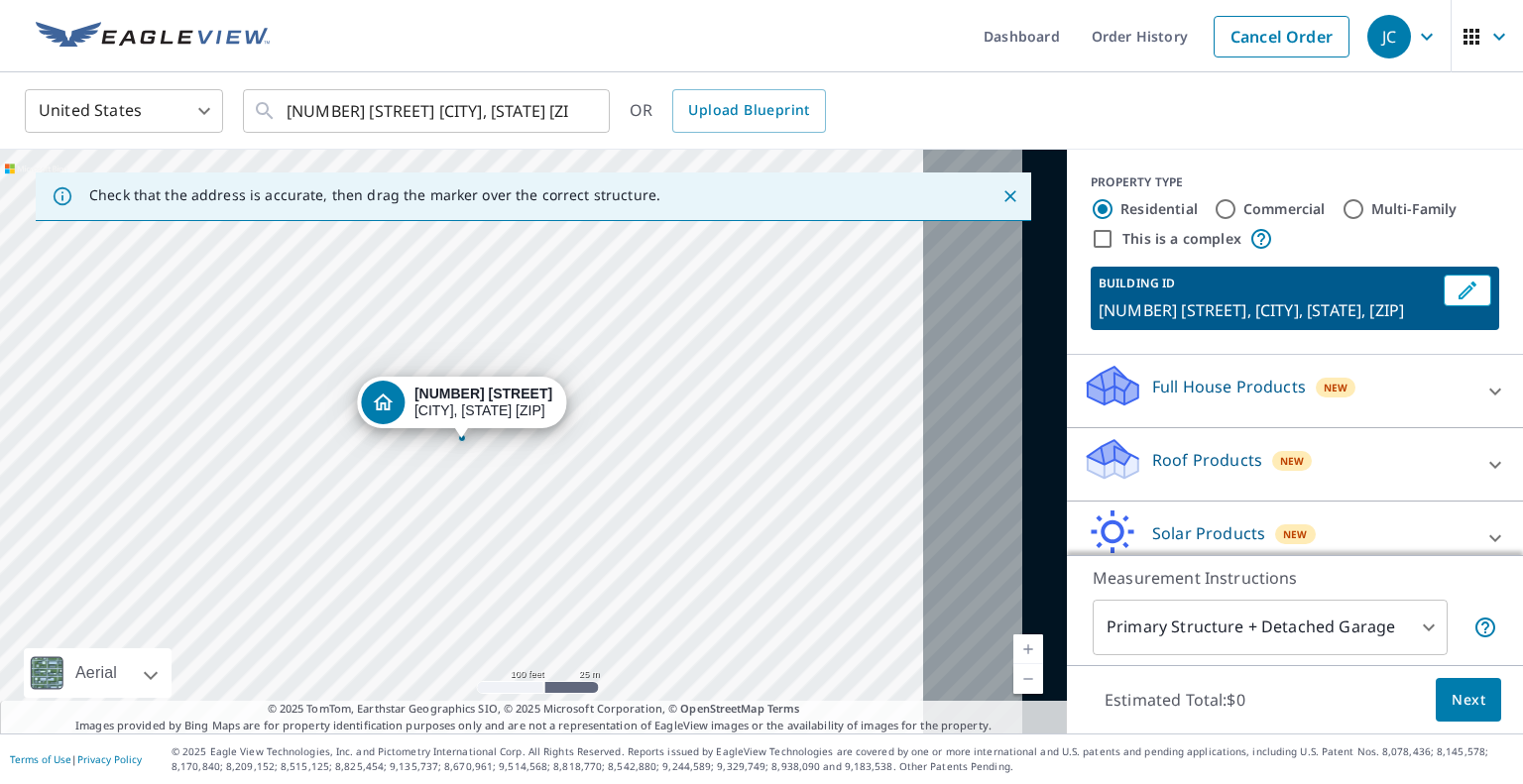 click at bounding box center [1028, 649] 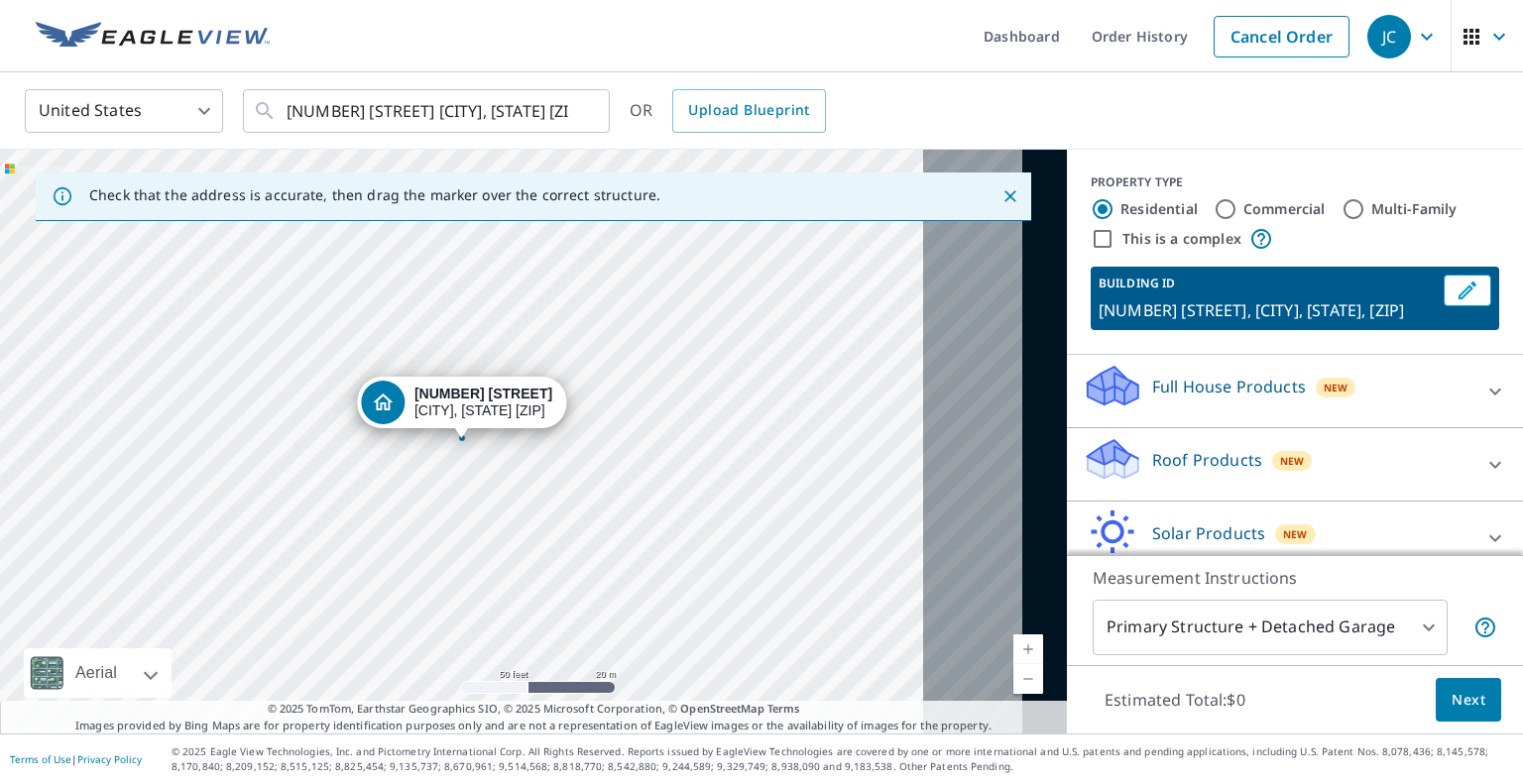 click at bounding box center [1028, 649] 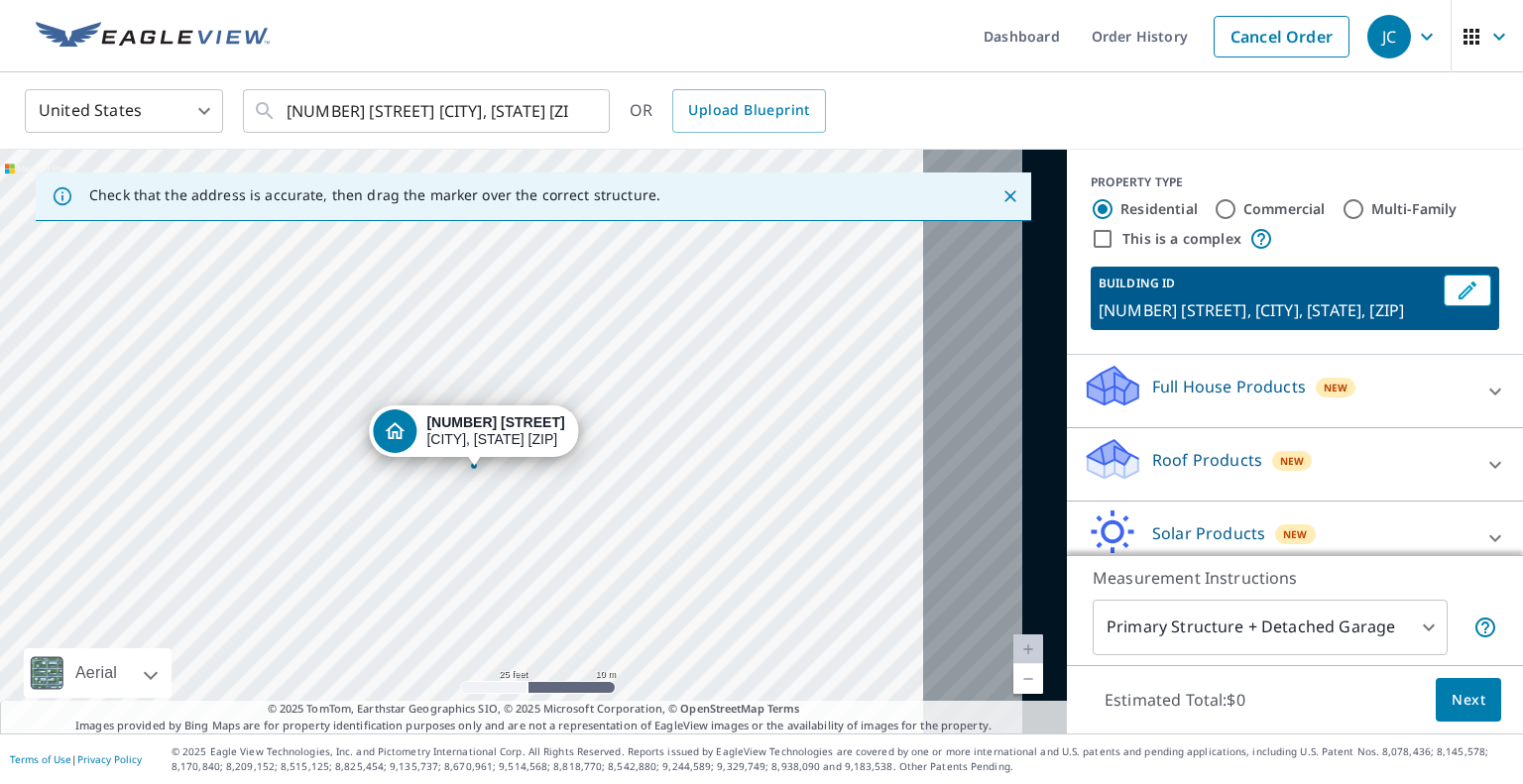 drag, startPoint x: 551, startPoint y: 403, endPoint x: 563, endPoint y: 431, distance: 30.463092 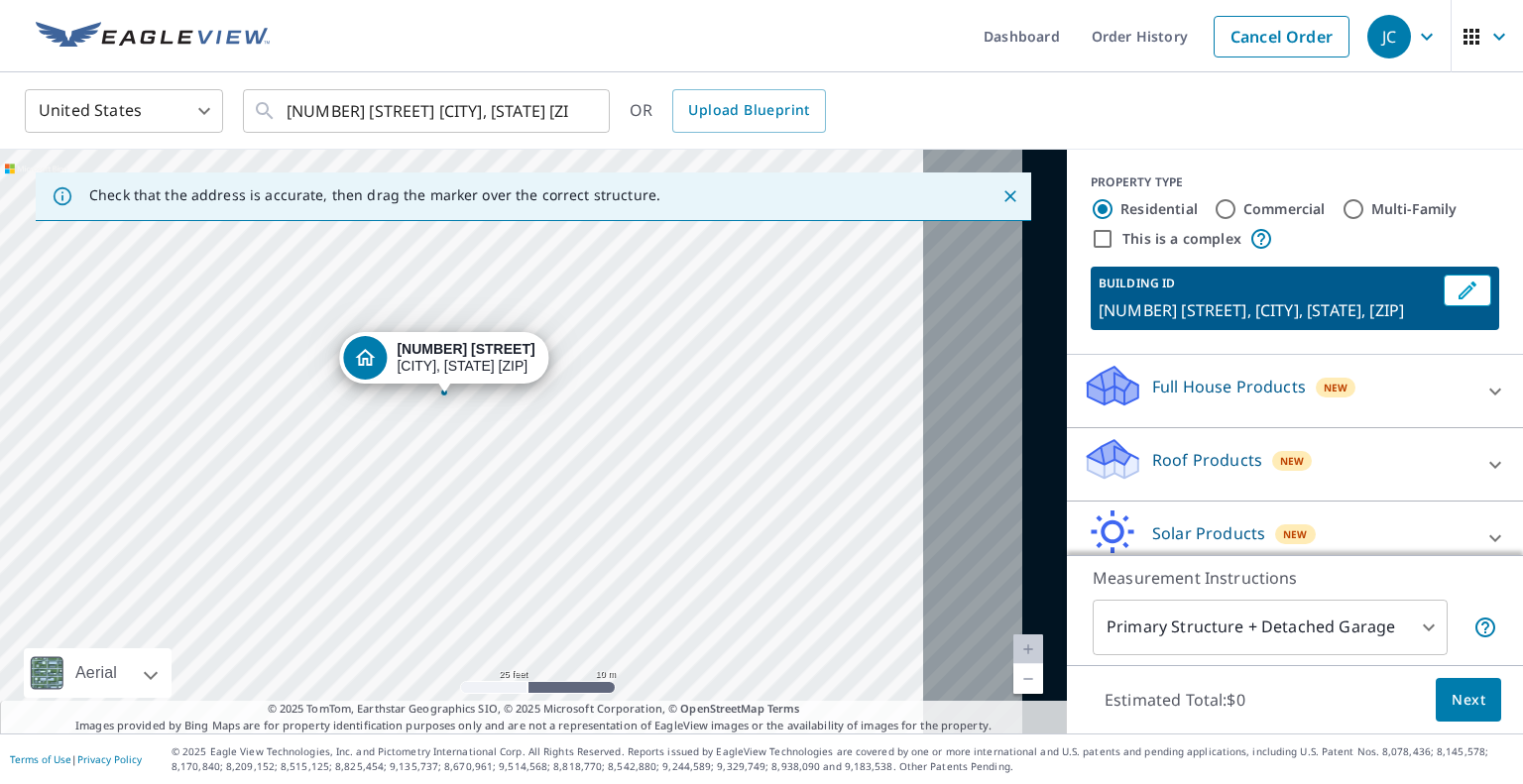 drag, startPoint x: 477, startPoint y: 417, endPoint x: 459, endPoint y: 372, distance: 48.466483 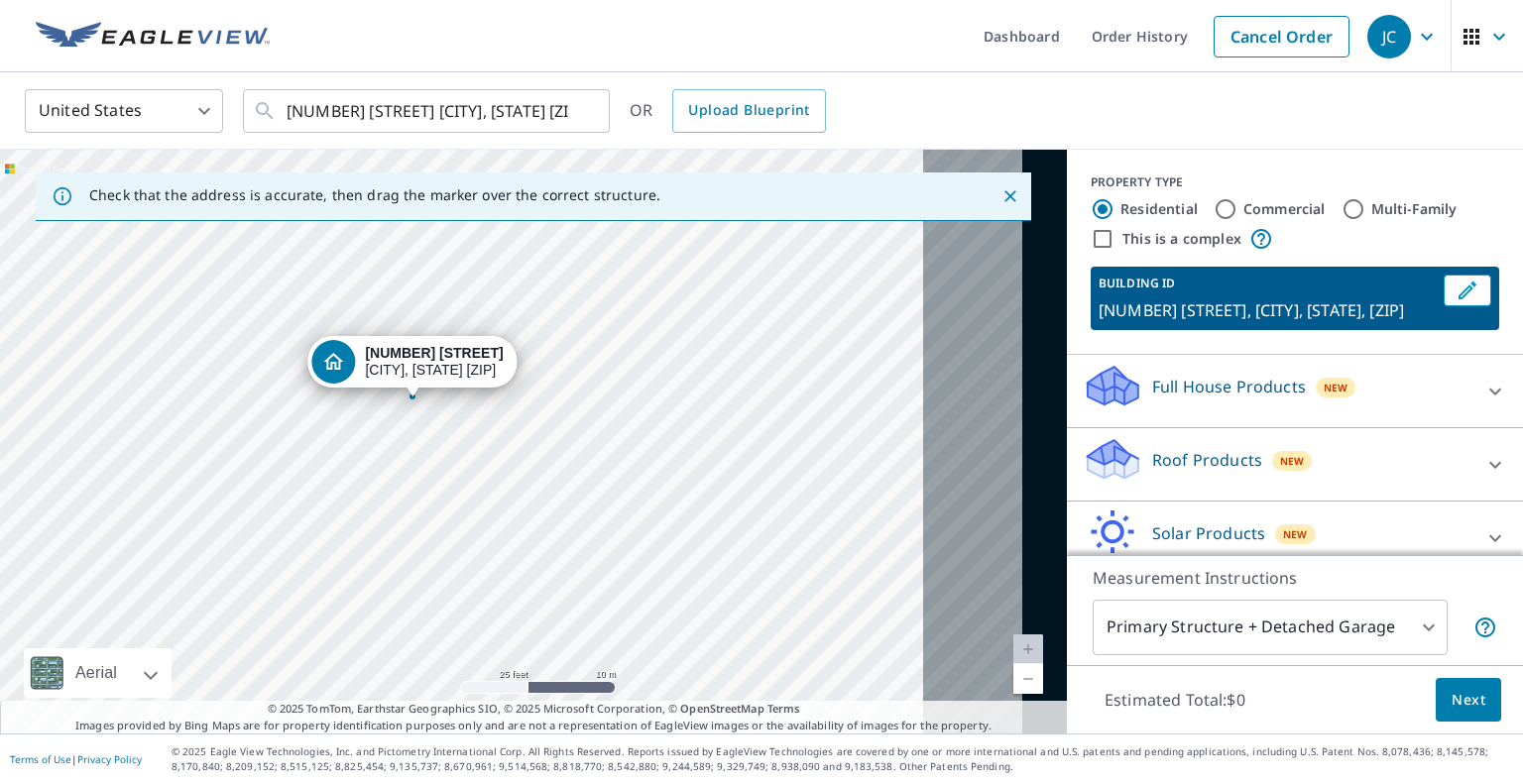 drag, startPoint x: 462, startPoint y: 395, endPoint x: 412, endPoint y: 354, distance: 64.66065 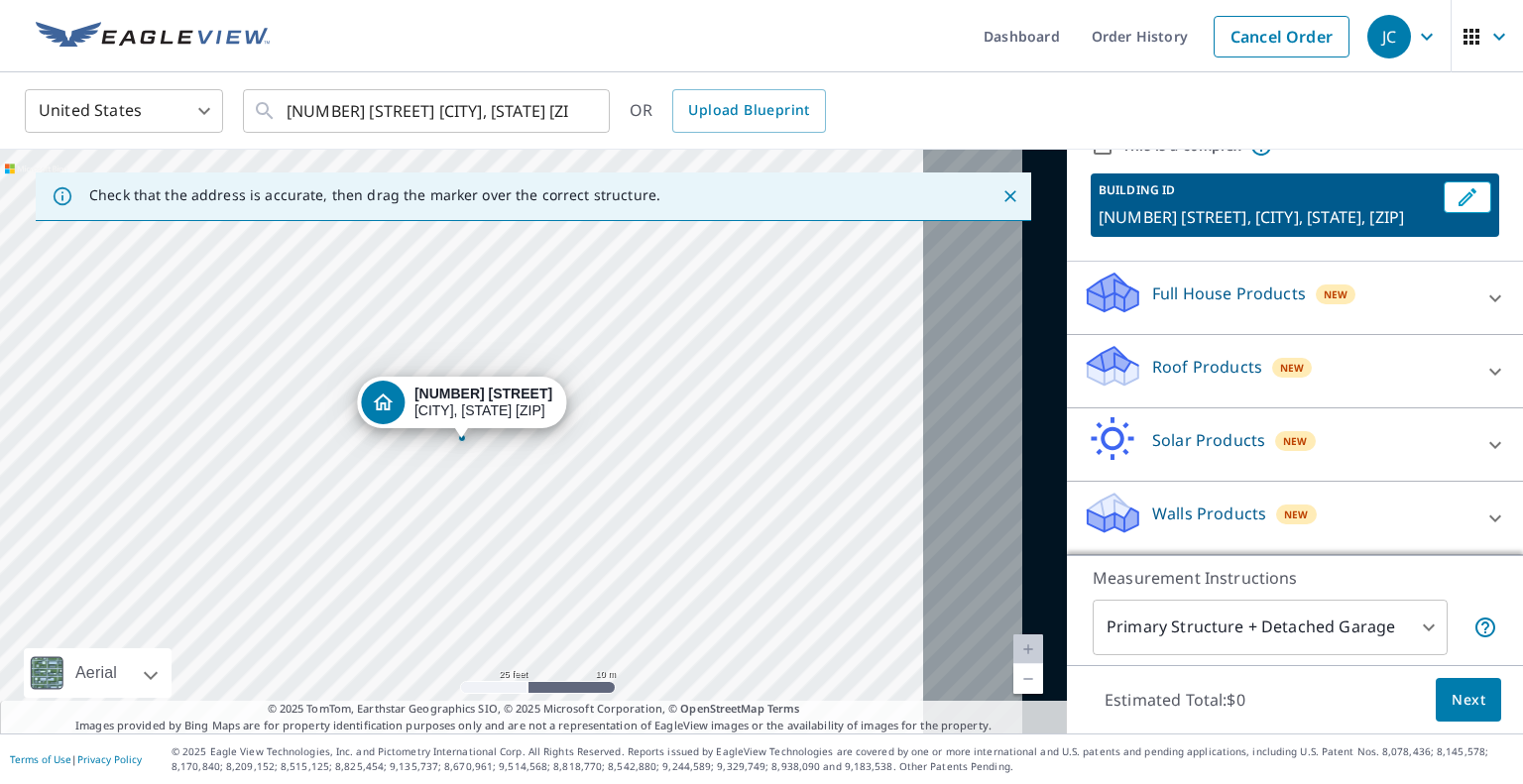 scroll, scrollTop: 220, scrollLeft: 0, axis: vertical 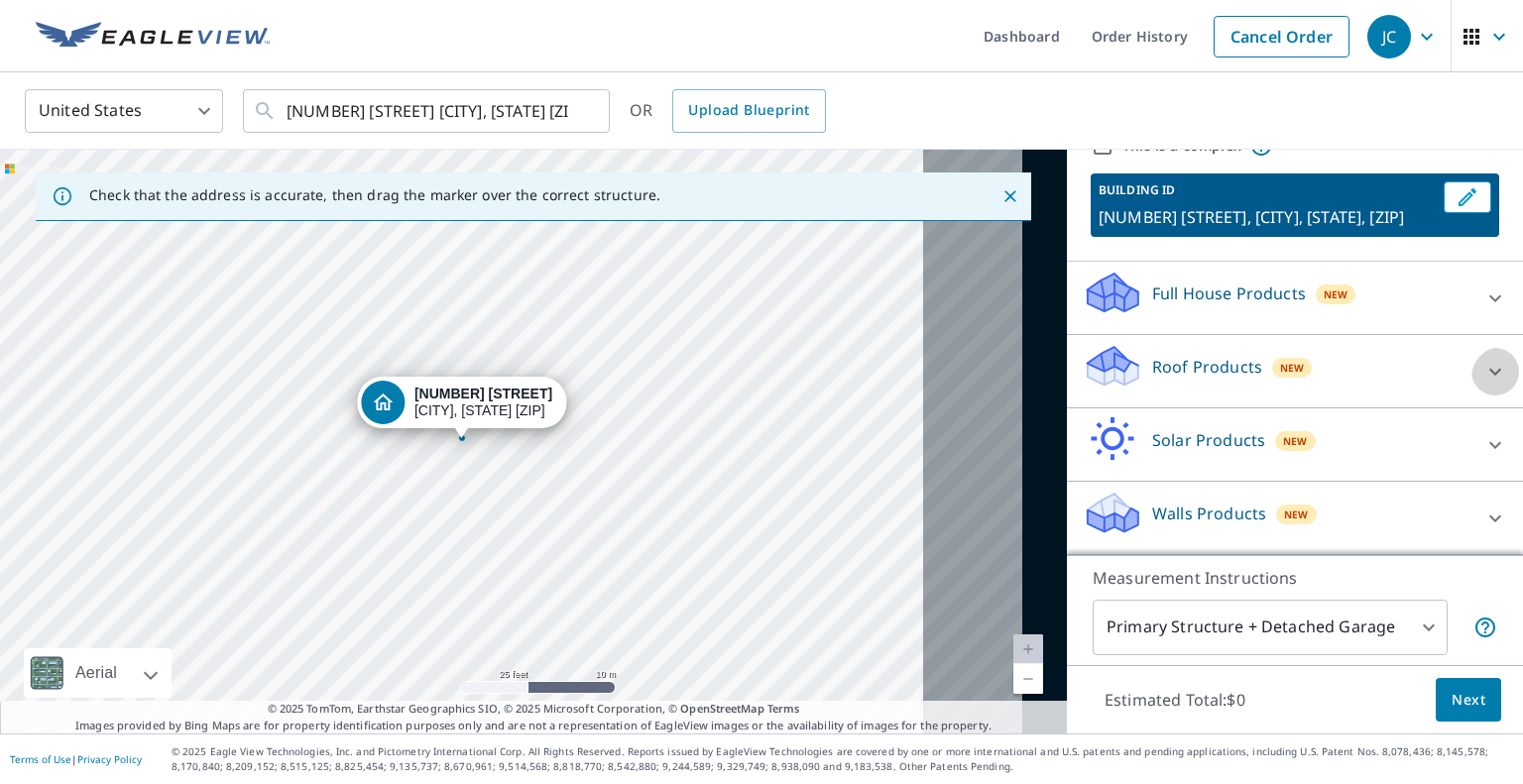 click 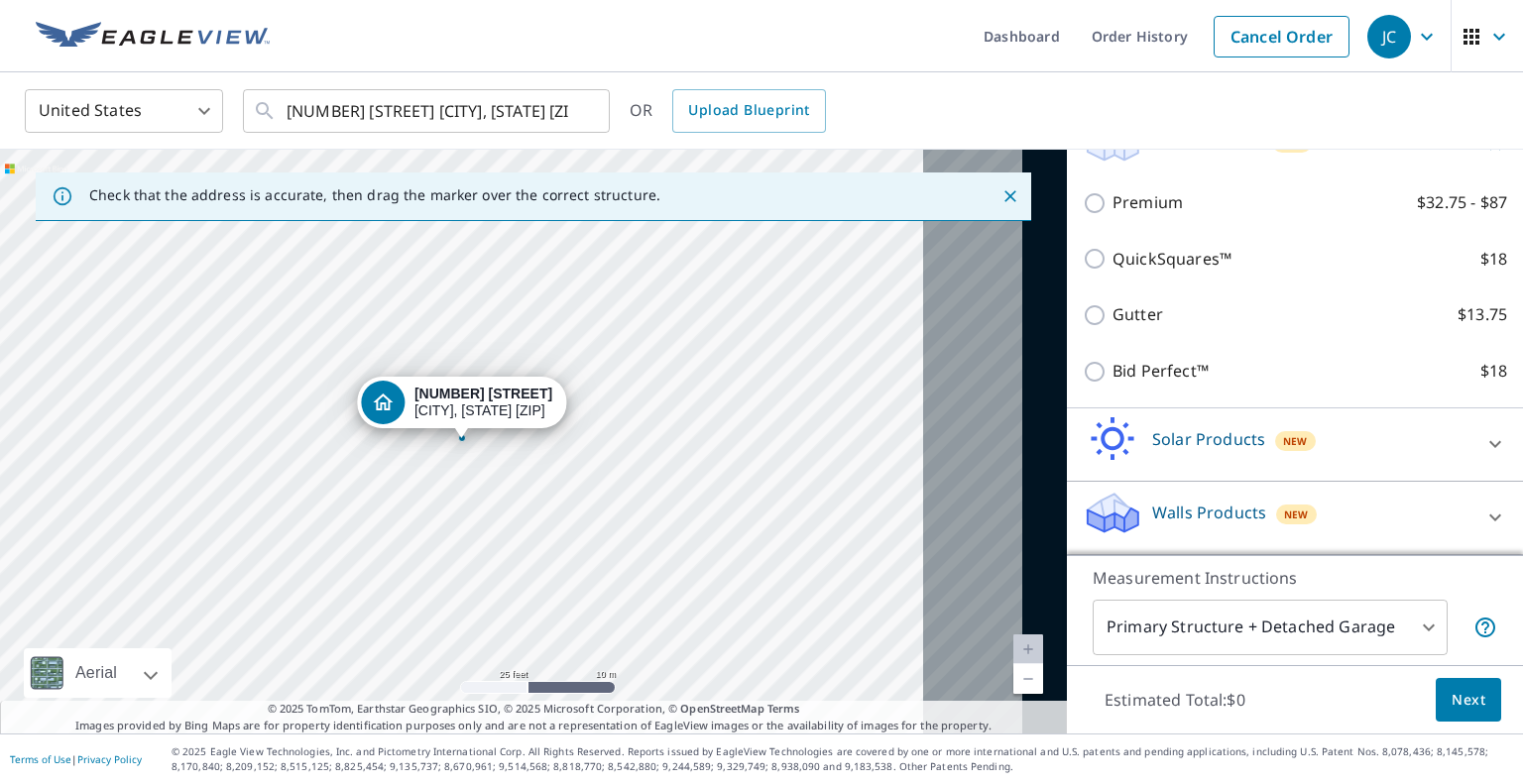 scroll, scrollTop: 353, scrollLeft: 0, axis: vertical 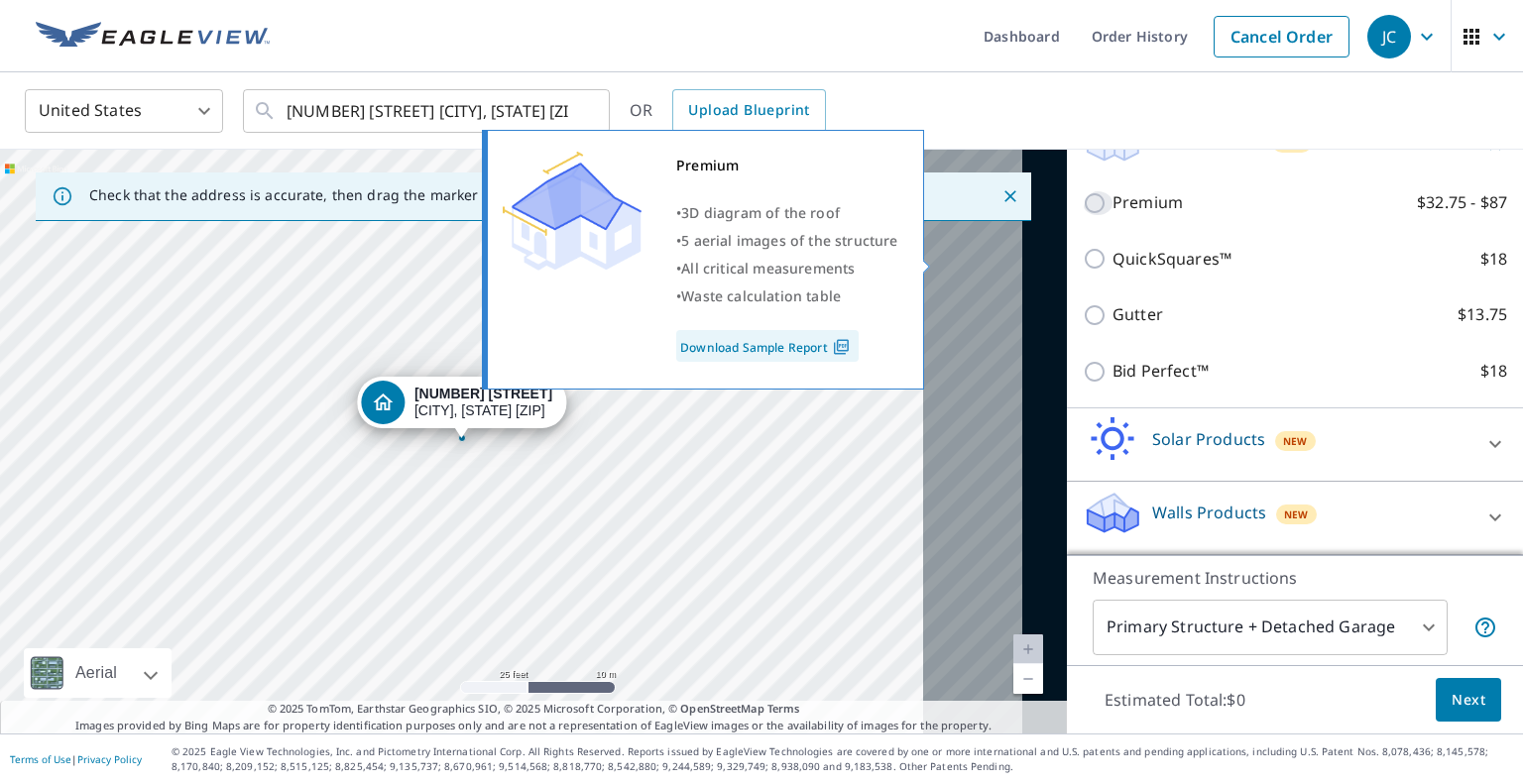 click on "Premium $32.75 - $87" at bounding box center [1098, 203] 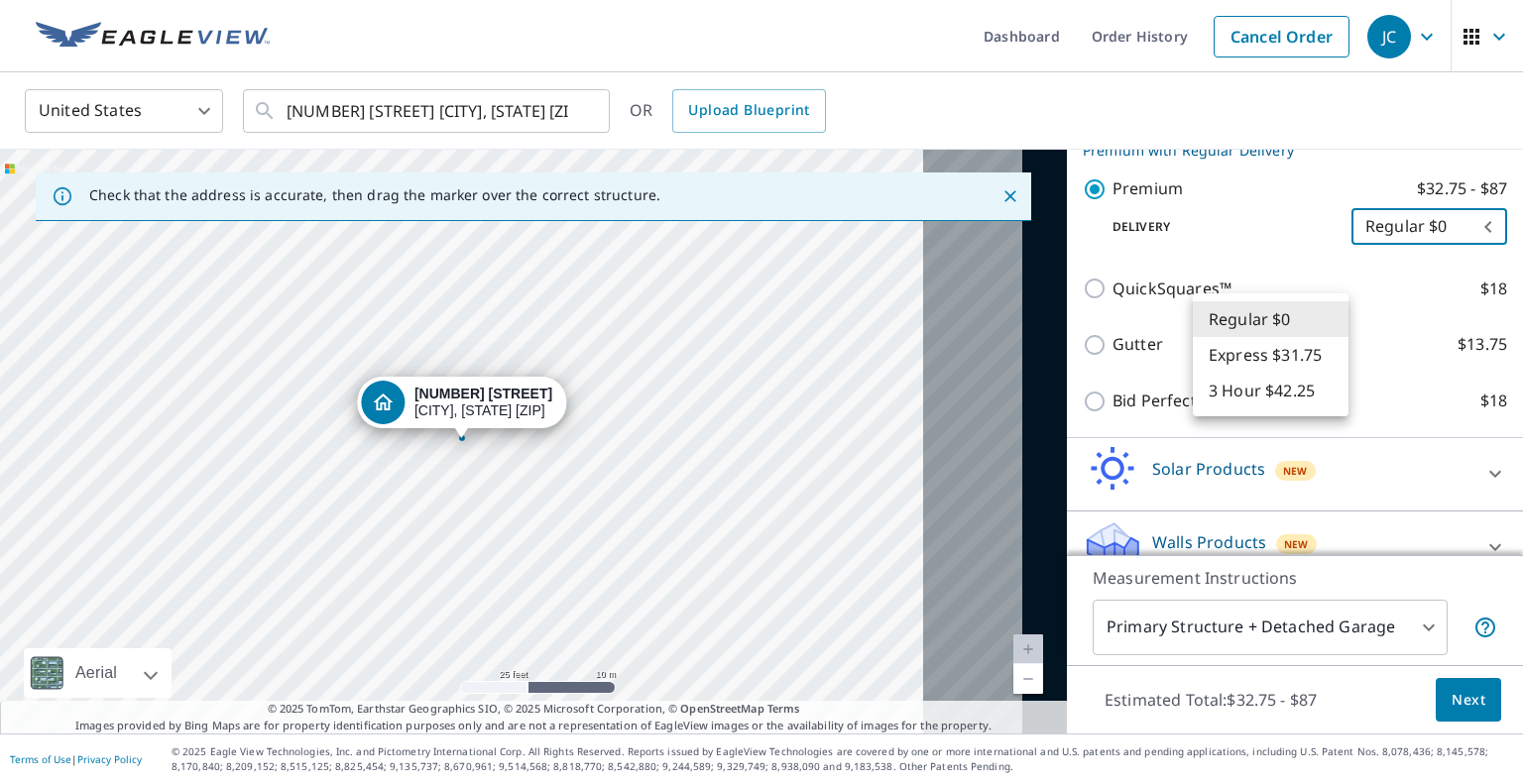 click on "JC JC
Dashboard Order History Cancel Order JC United States US ​ [NUMBER] [STREET] [CITY], [STATE] [ZIP] ​ OR Upload Blueprint Check that the address is accurate, then drag the marker over the correct structure. [NUMBER] [STREET], [CITY], [STATE], [ZIP] Aerial Road A standard road map Aerial A detailed look from above Labels Labels 25 feet 10 m © 2025 TomTom, © Vexcel Imaging, © 2025 Microsoft Corporation,  © OpenStreetMap Terms © 2025 TomTom, Earthstar Geographics SIO, © 2025 Microsoft Corporation, ©   OpenStreetMap   Terms Images provided by Bing Maps are for property identification purposes only and are not a representation of EagleView images or the availability of images for the property. PROPERTY TYPE Residential Commercial Multi-Family This is a complex BUILDING ID [NUMBER] [STREET], [CITY], [STATE], [ZIP] Full House Products New Full House™ $105 Roof Products New Premium with Regular Delivery Premium $32.75 - $87 Delivery Regular $0 8 ​ QuickSquares™ $18 Gutter $13.75 $18" at bounding box center [762, 392] 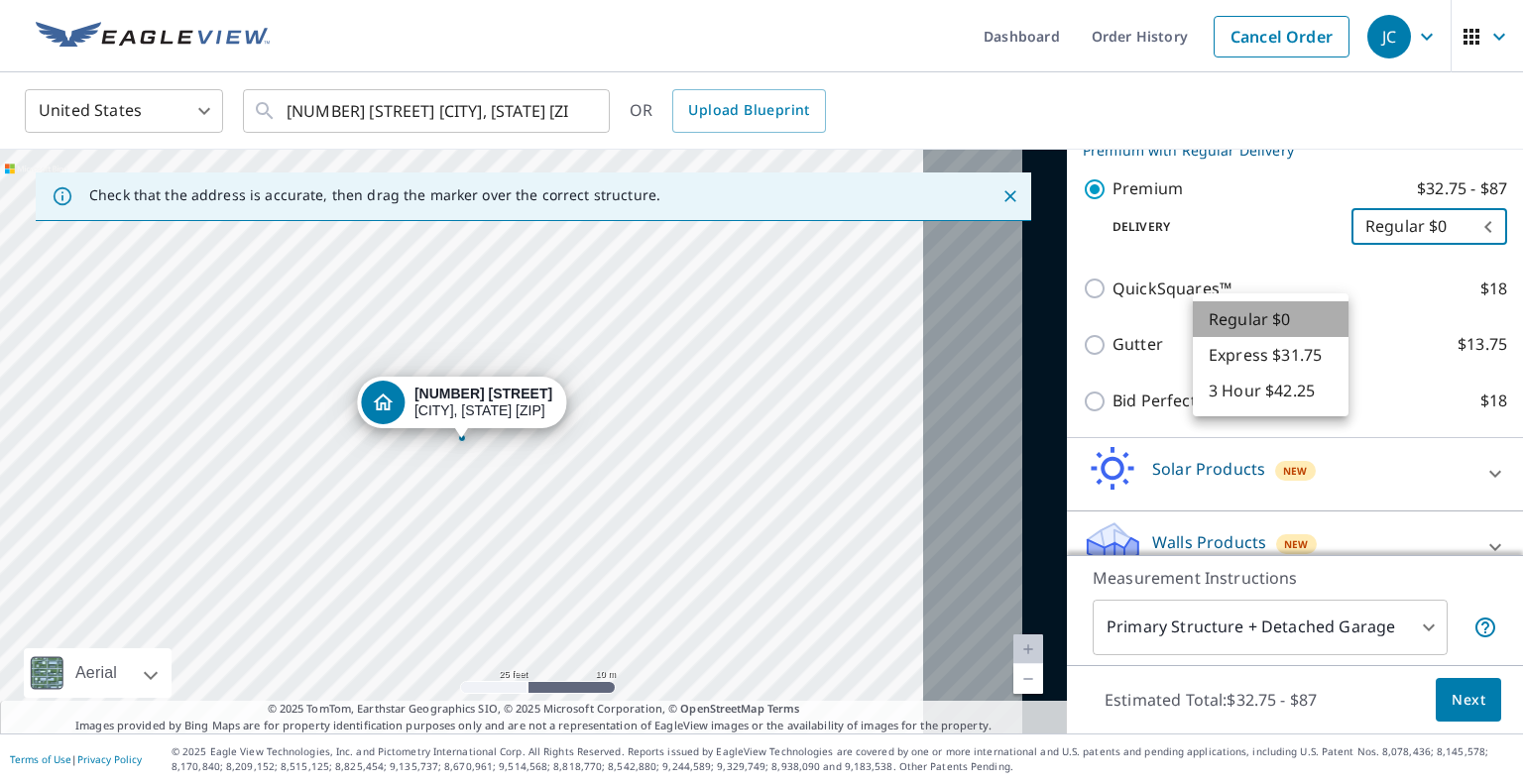 click on "Regular $0" at bounding box center (1270, 319) 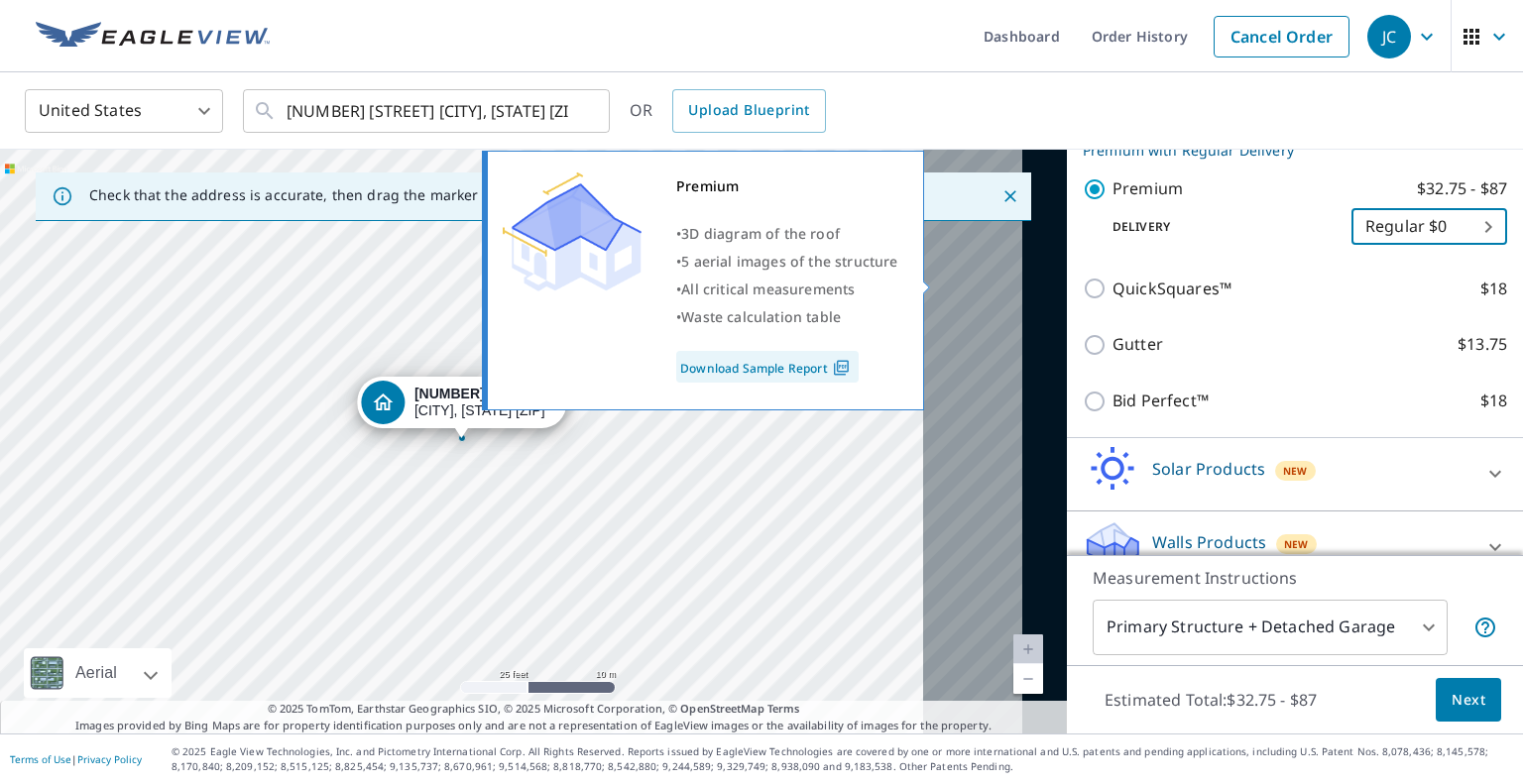click on "Premium $32.75 - $87" at bounding box center (1098, 189) 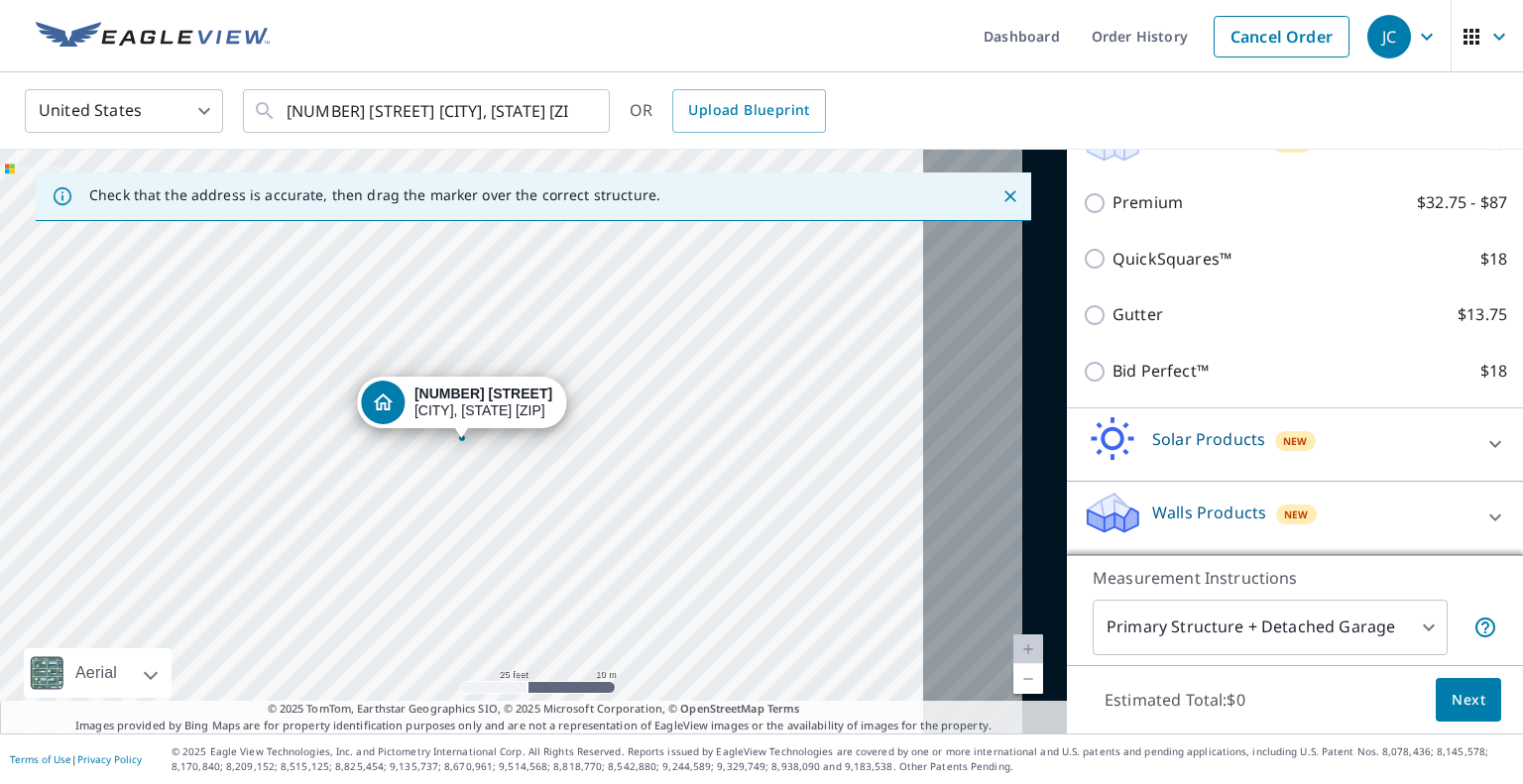 scroll, scrollTop: 484, scrollLeft: 0, axis: vertical 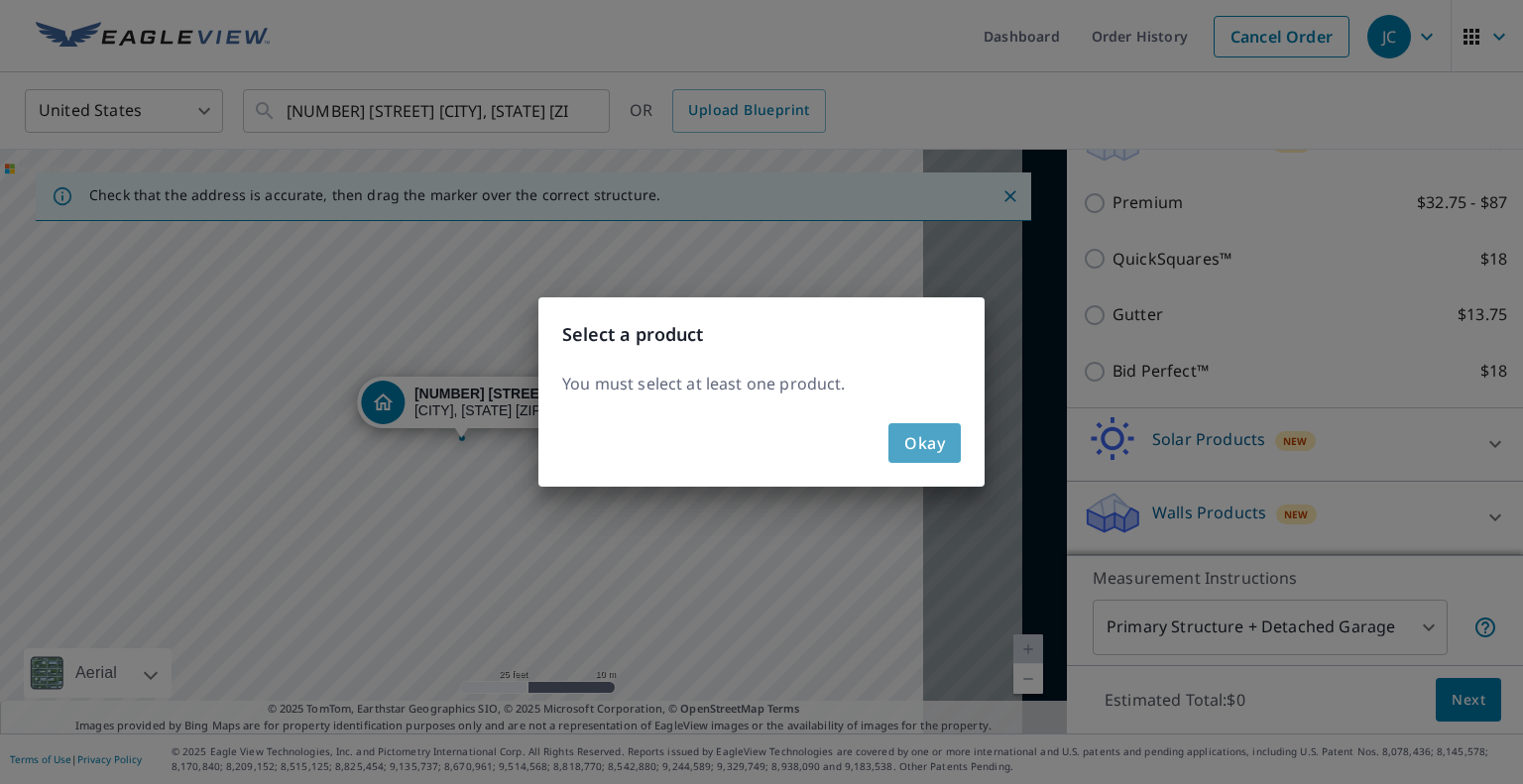 click on "Okay" 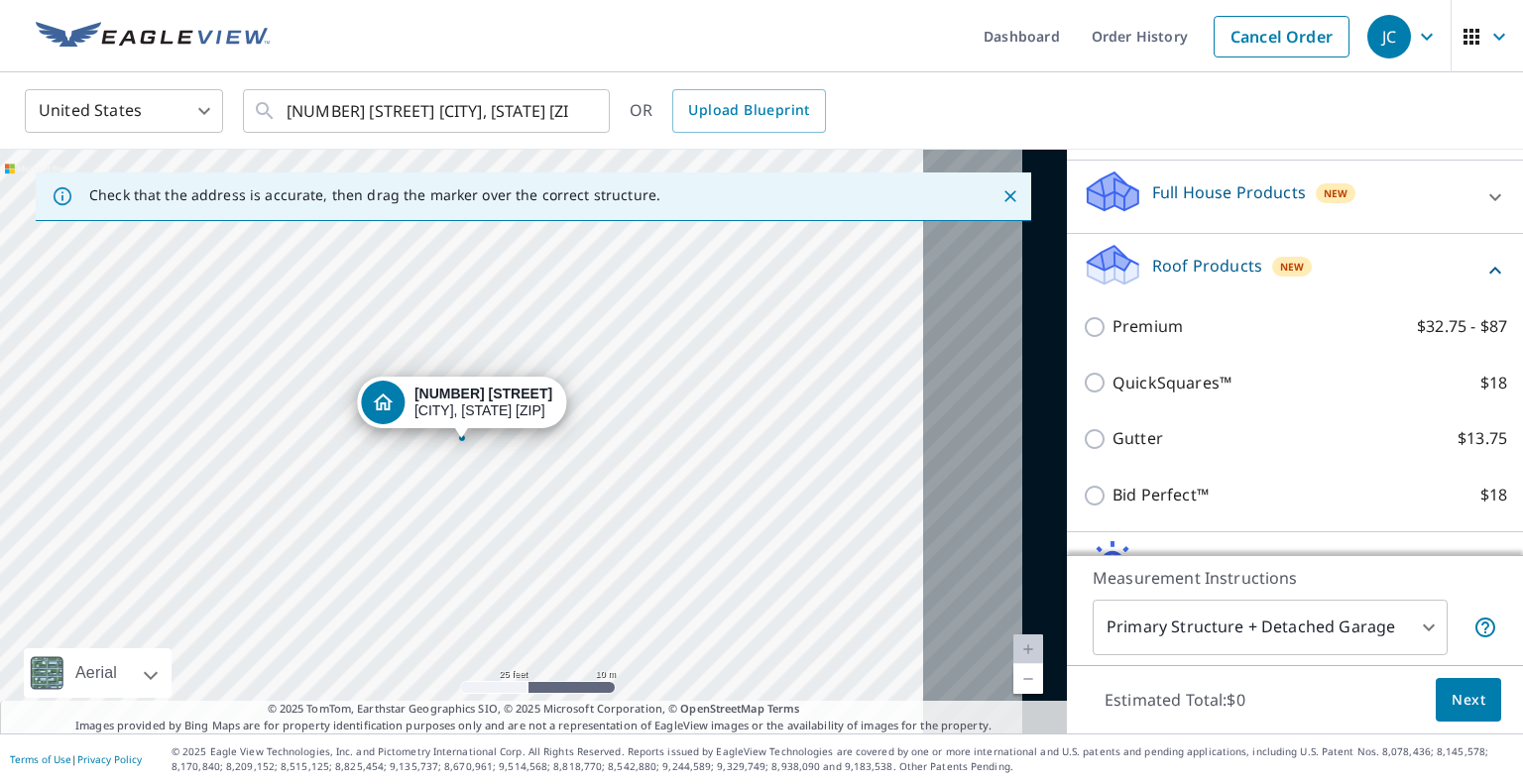 scroll, scrollTop: 180, scrollLeft: 0, axis: vertical 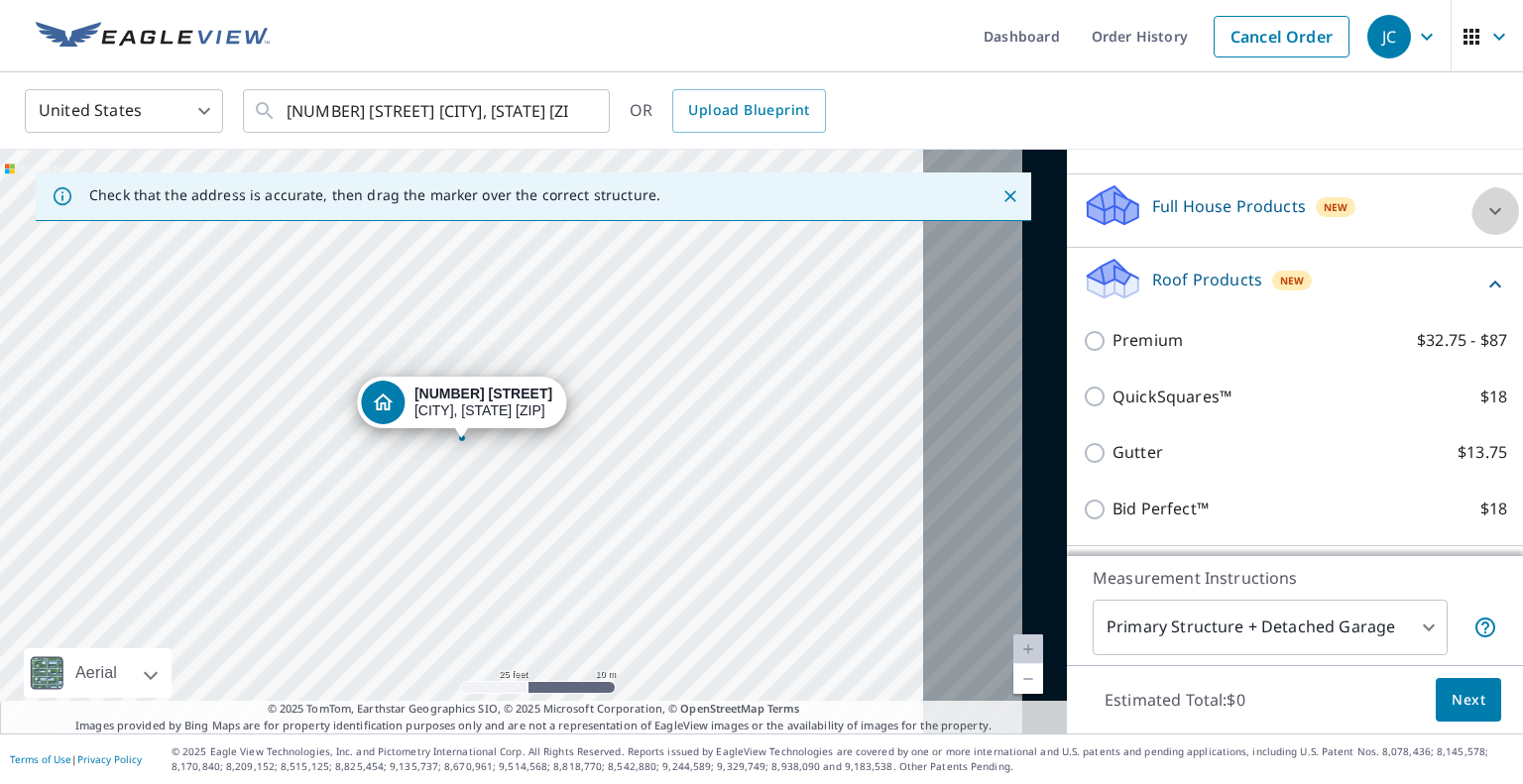 click 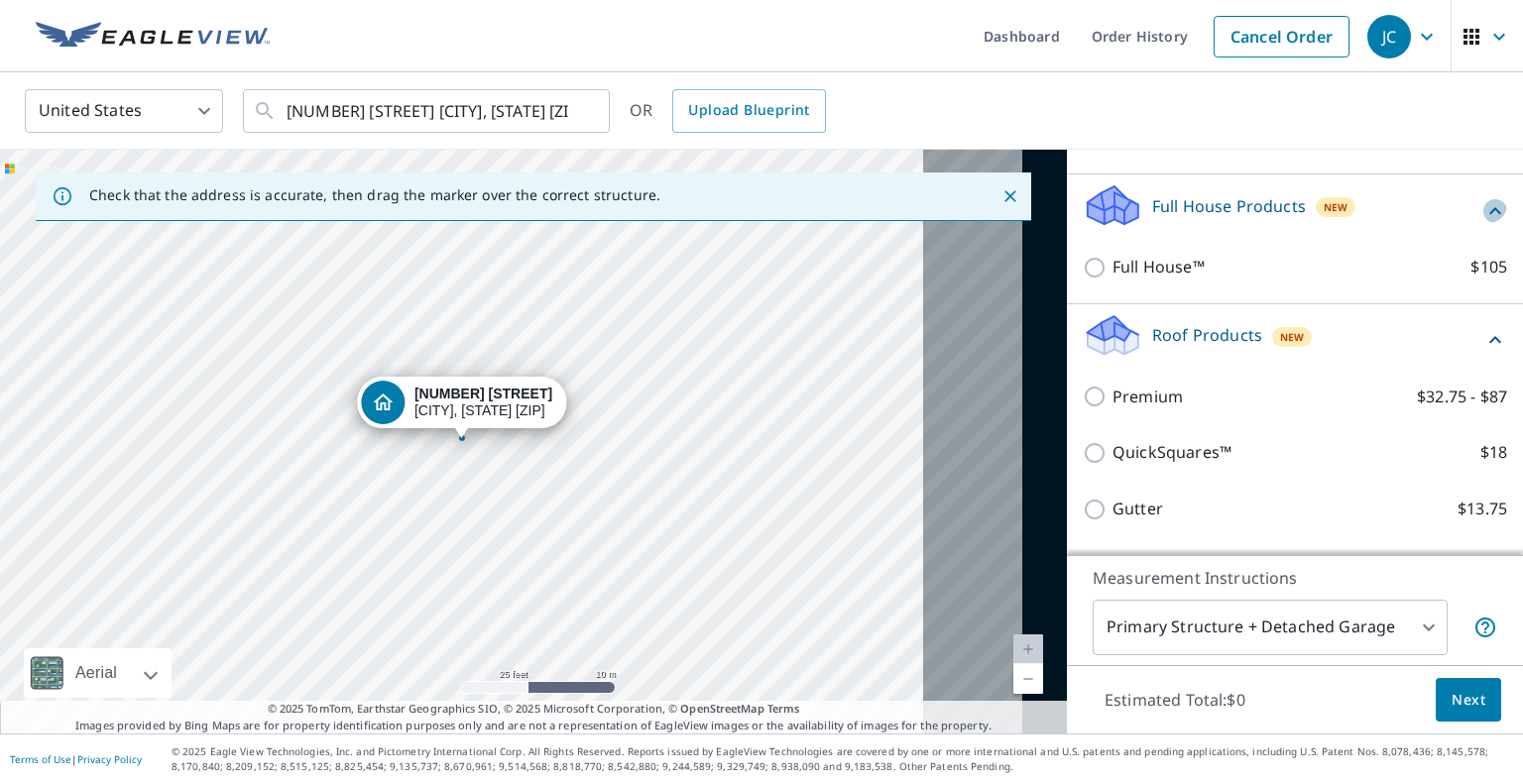 click 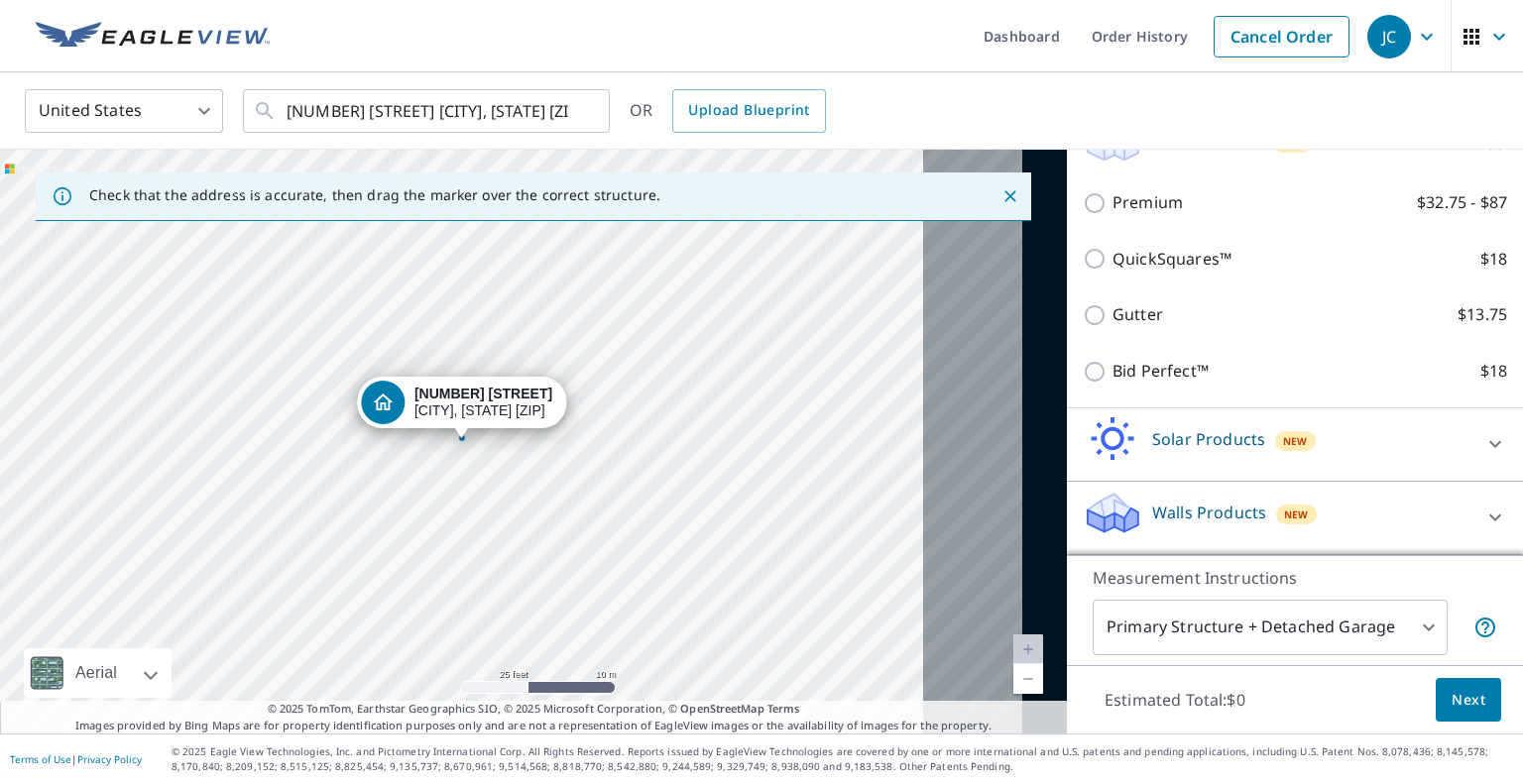 scroll, scrollTop: 389, scrollLeft: 0, axis: vertical 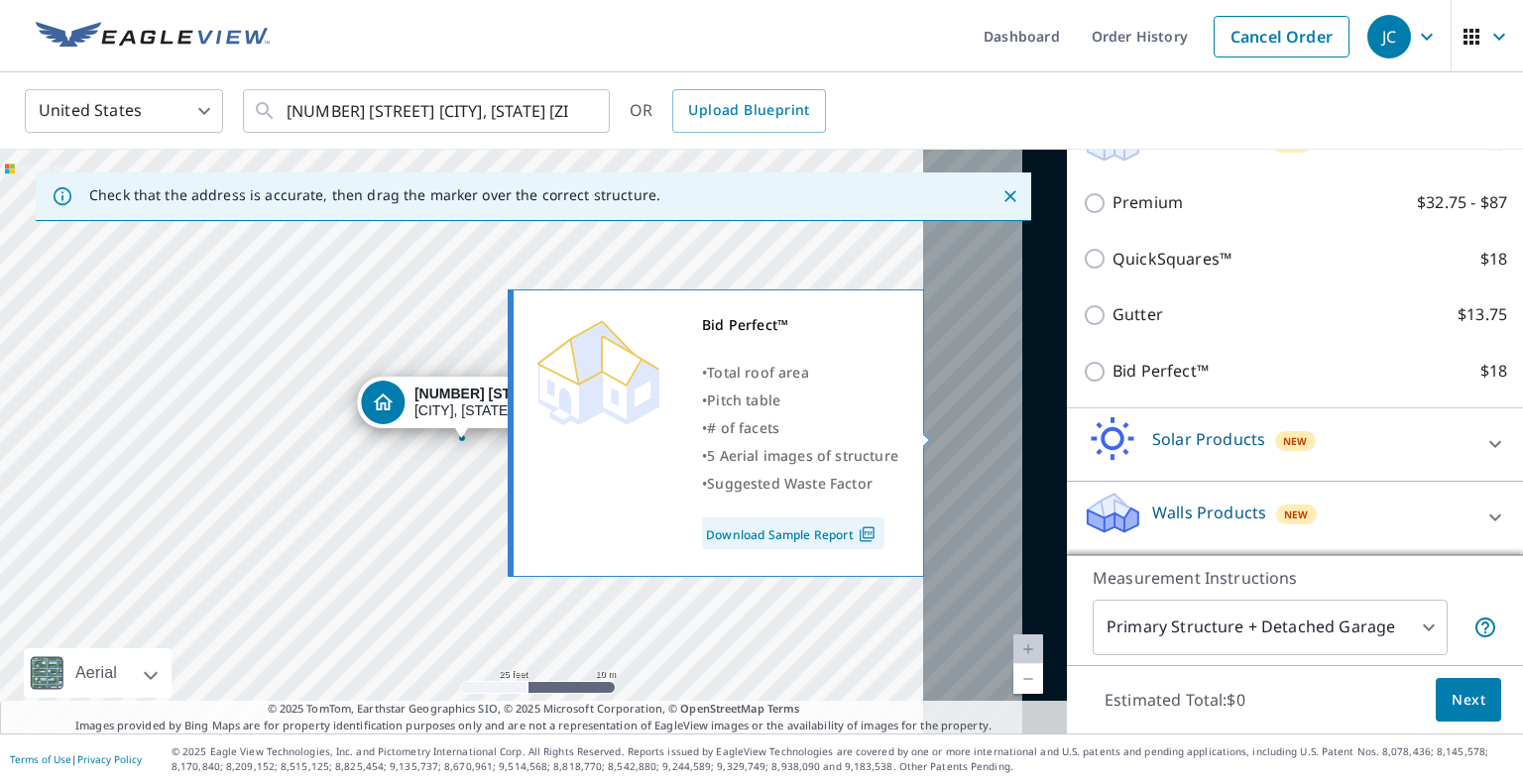 click on "Bid Perfect™ $18" at bounding box center [1098, 372] 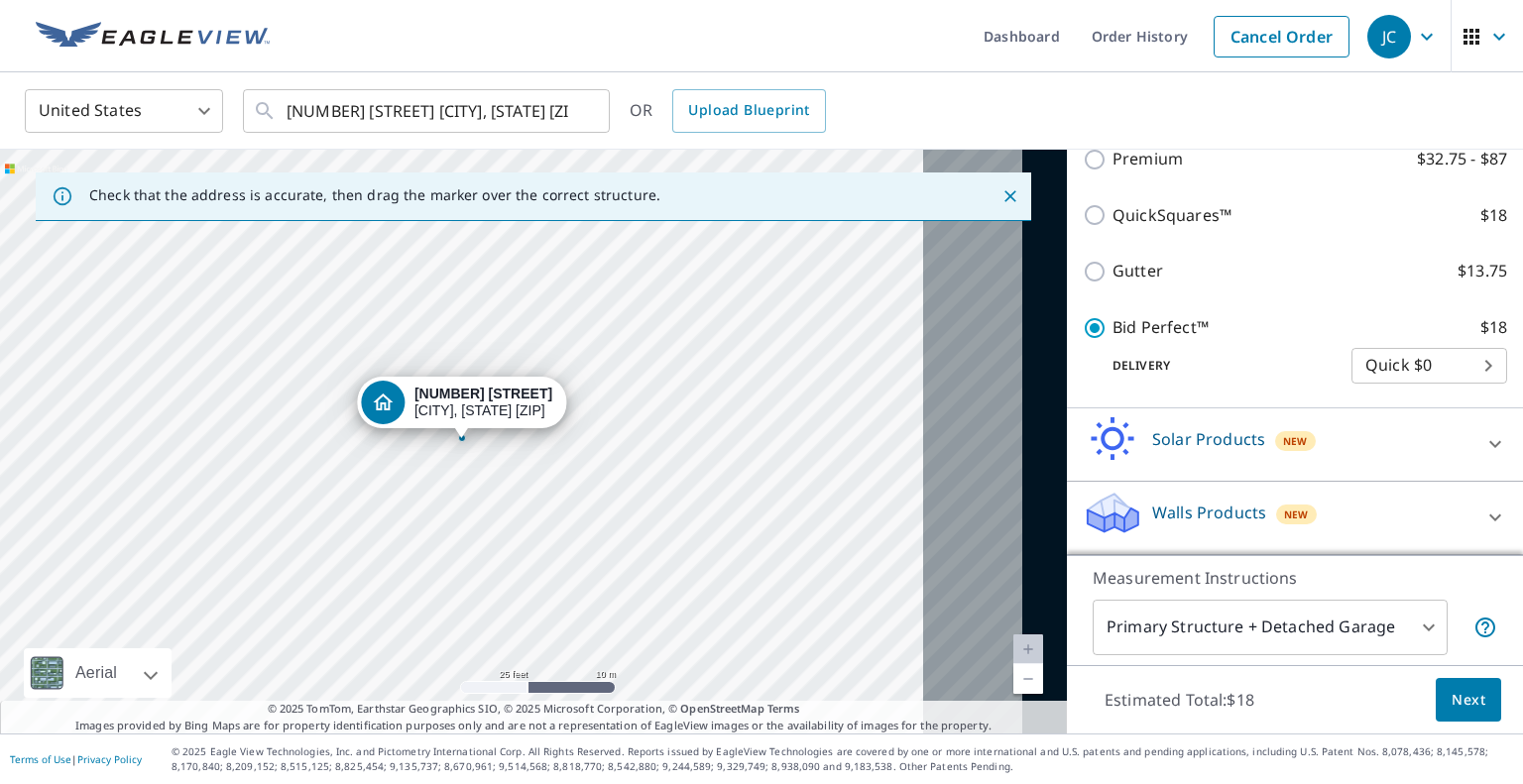 scroll, scrollTop: 539, scrollLeft: 0, axis: vertical 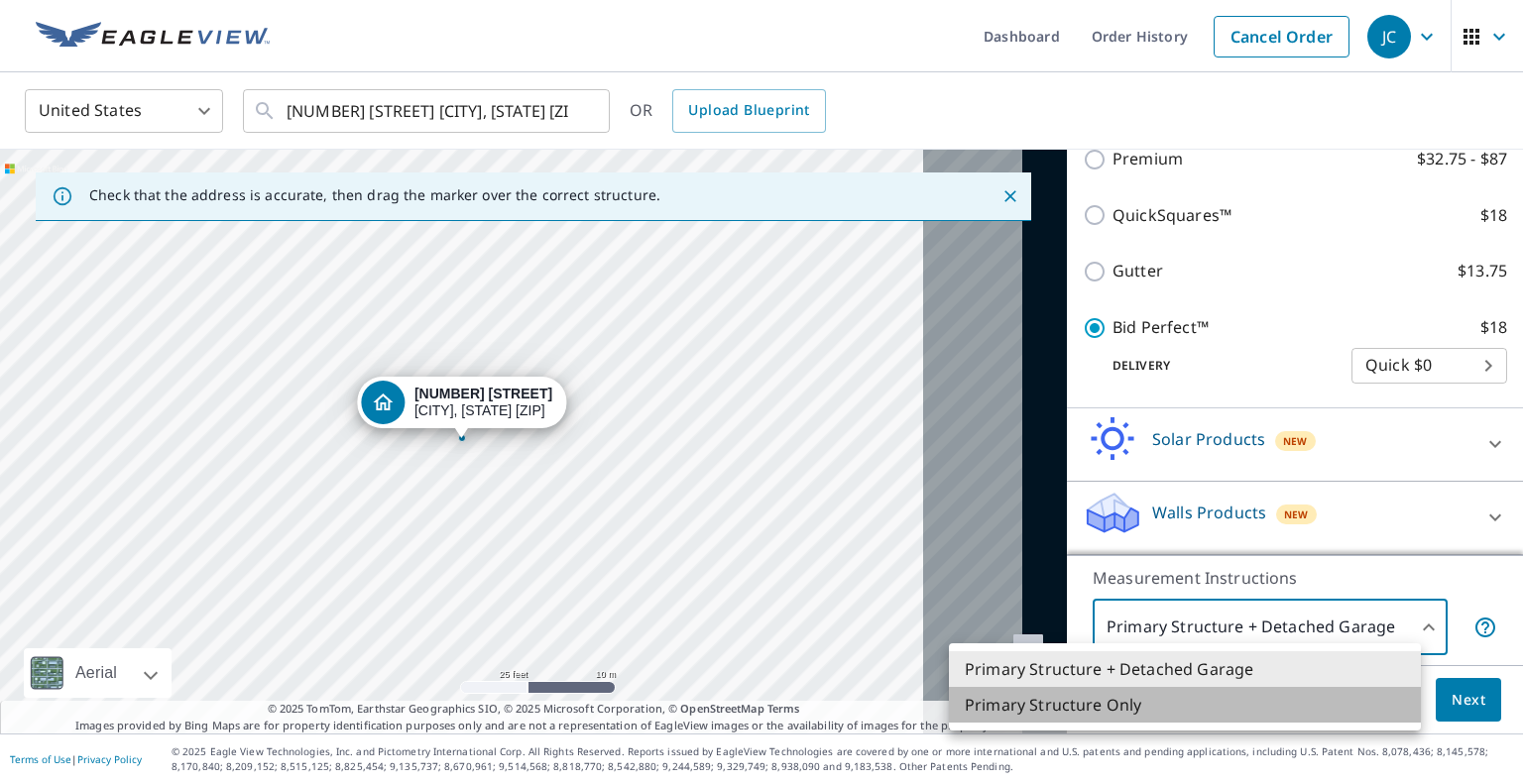 click on "Primary Structure Only" at bounding box center [1185, 705] 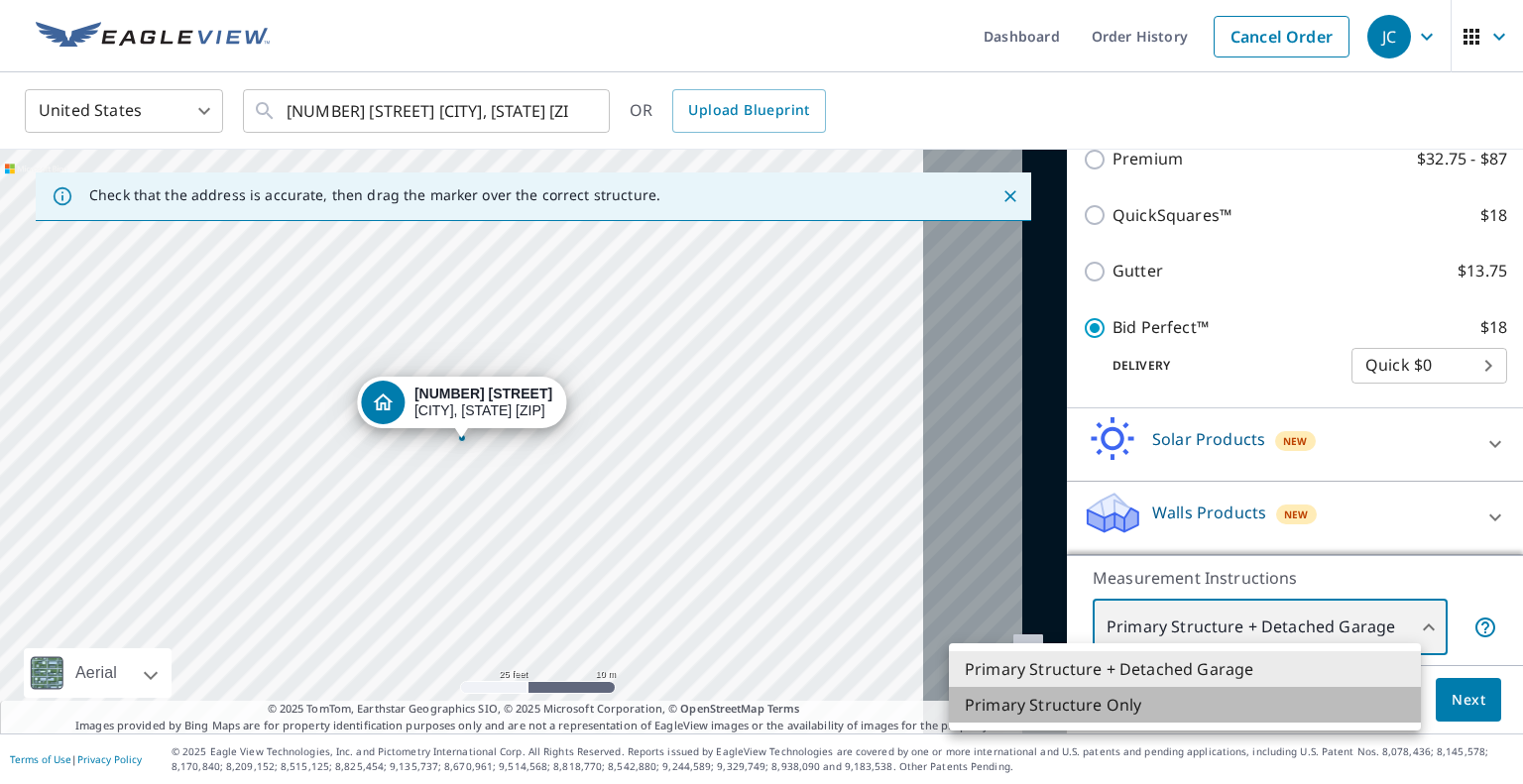 type on "2" 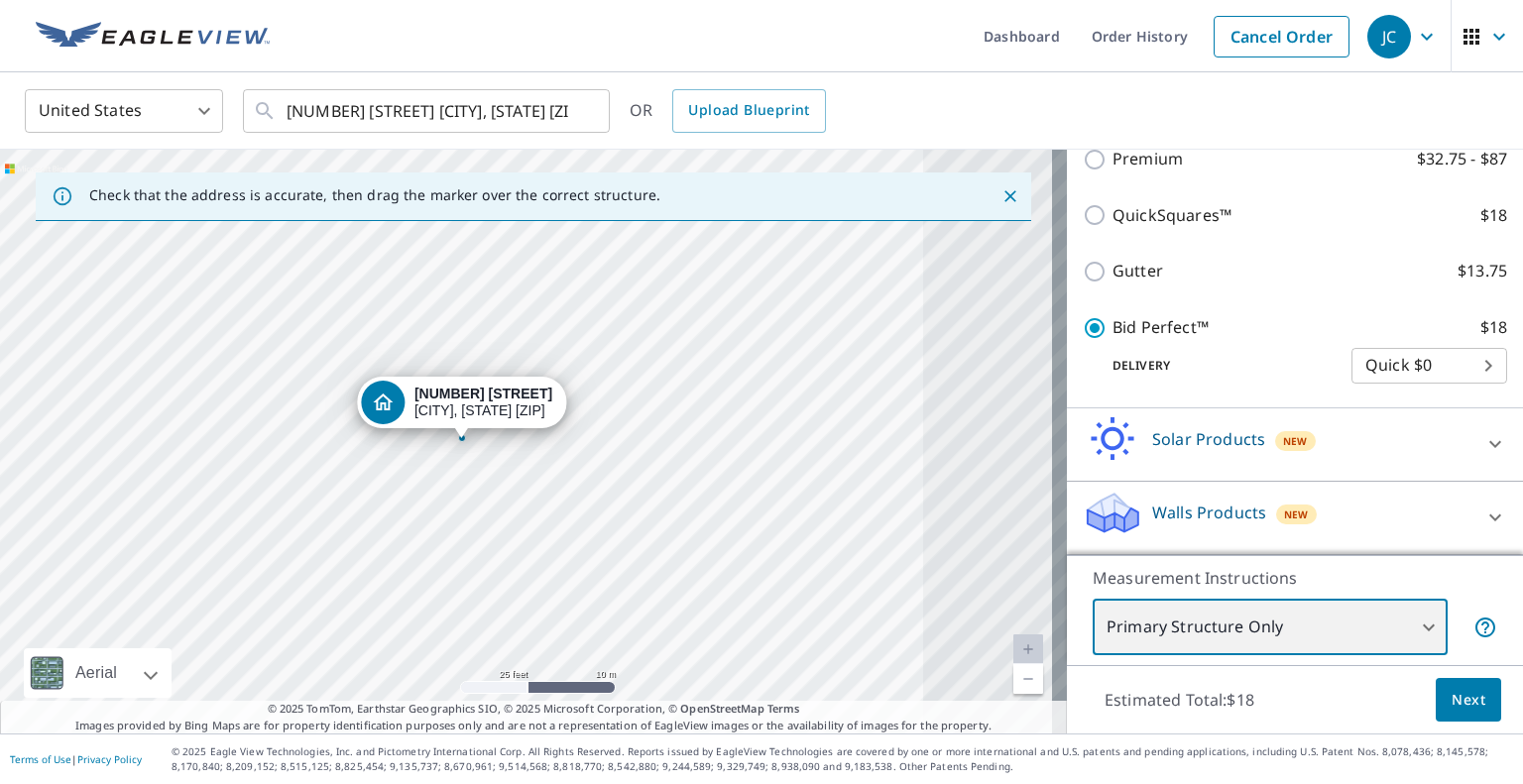 scroll, scrollTop: 556, scrollLeft: 0, axis: vertical 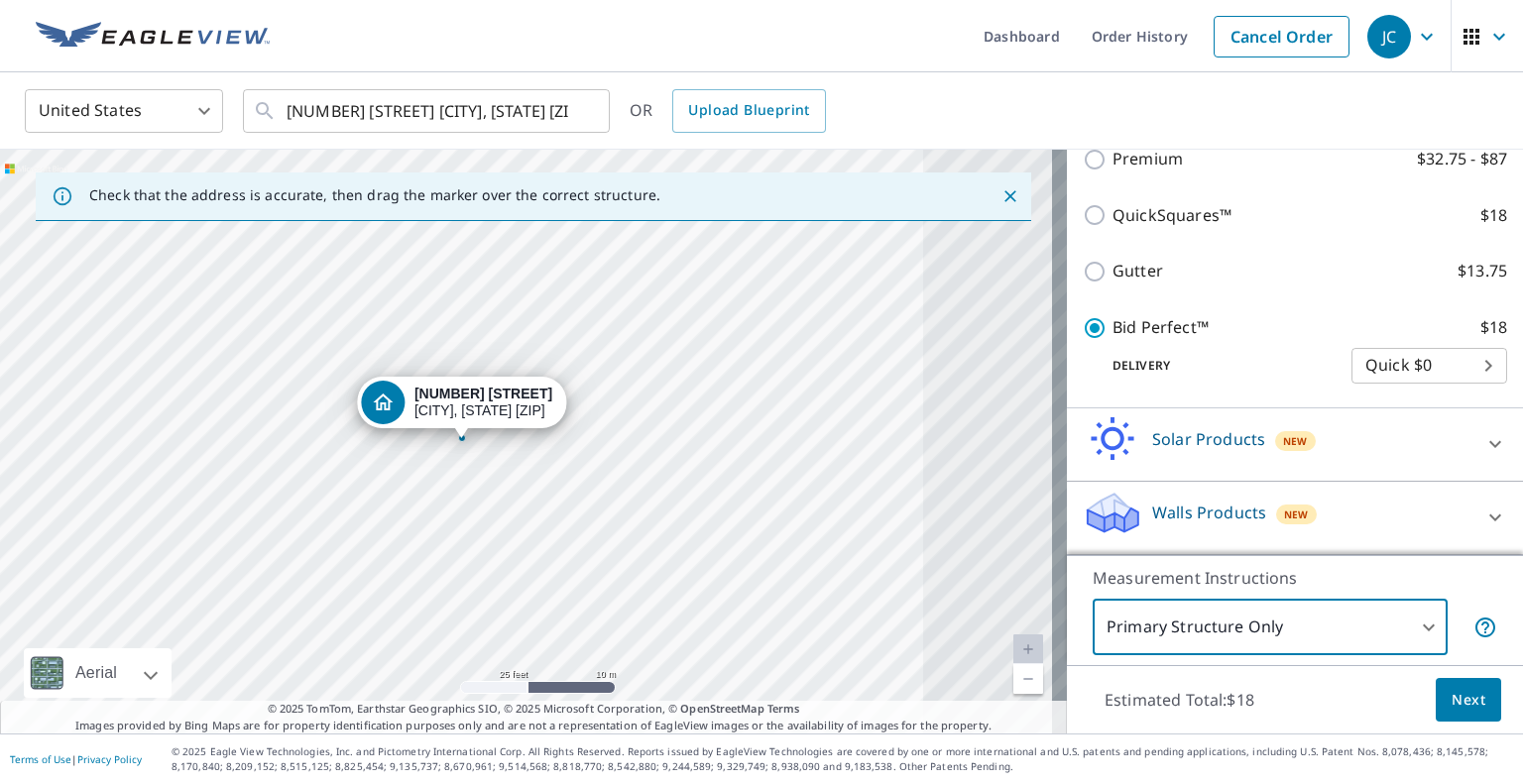 click on "Next" at bounding box center (1468, 700) 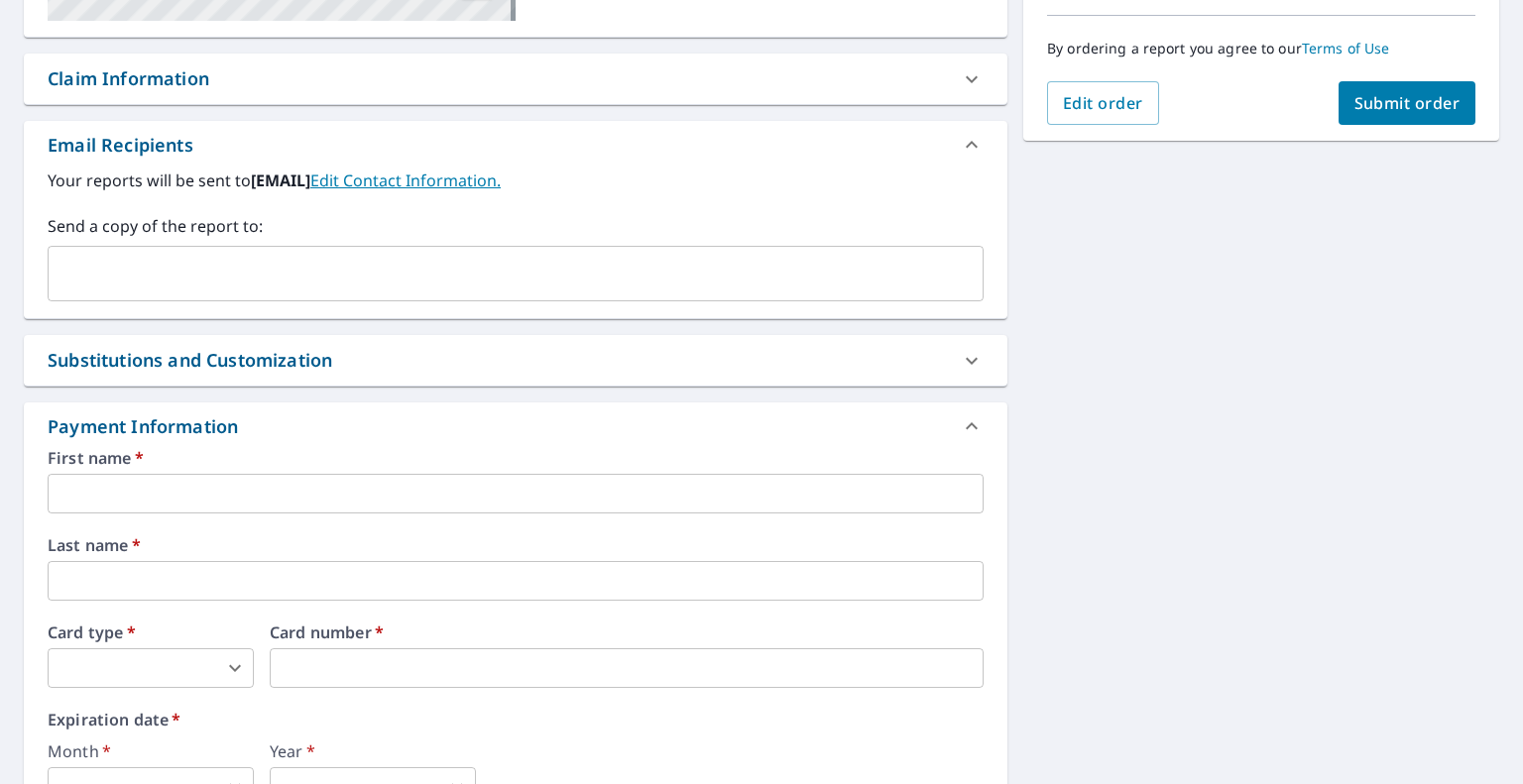 scroll, scrollTop: 660, scrollLeft: 0, axis: vertical 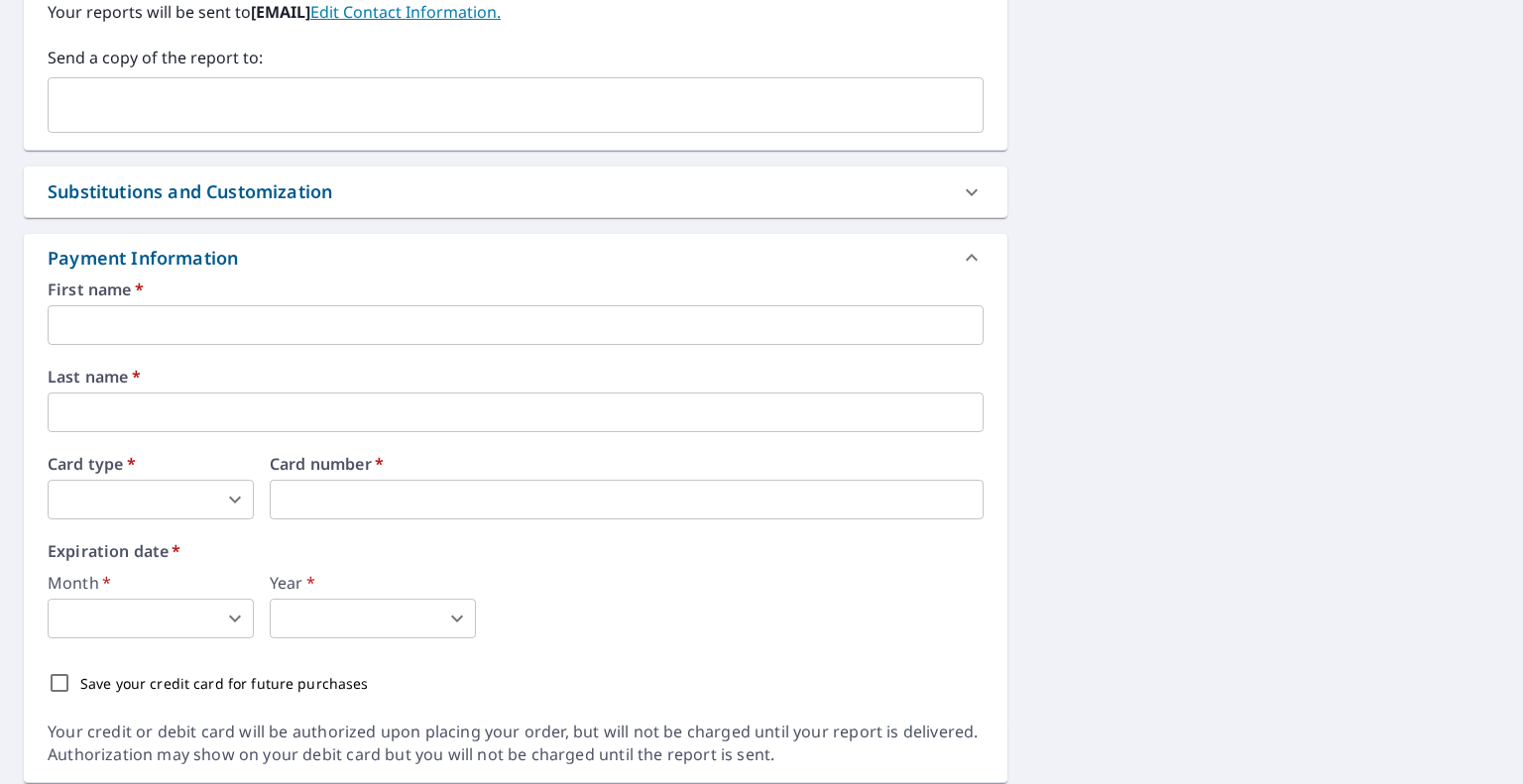 click at bounding box center (516, 325) 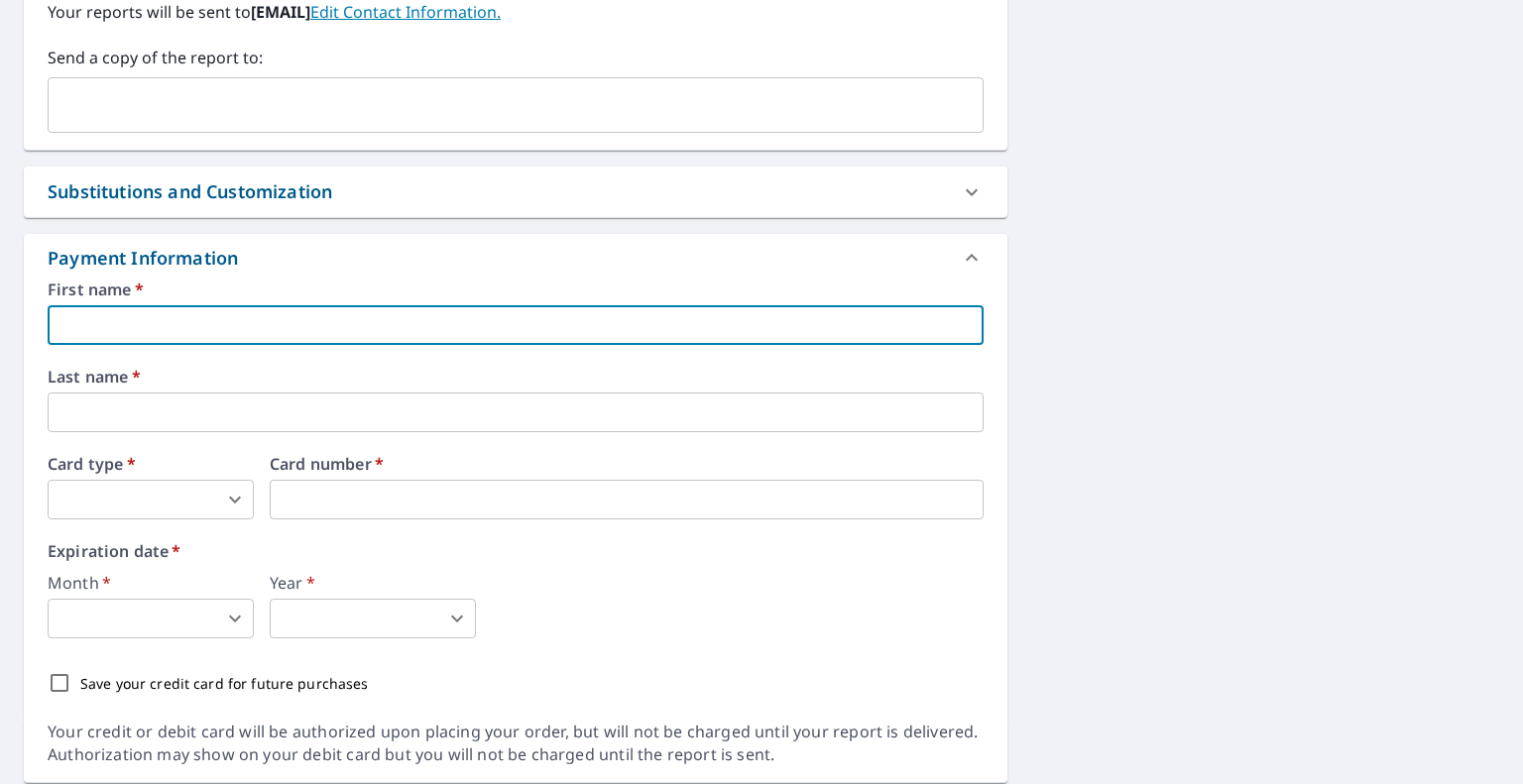 type on "Jennifer" 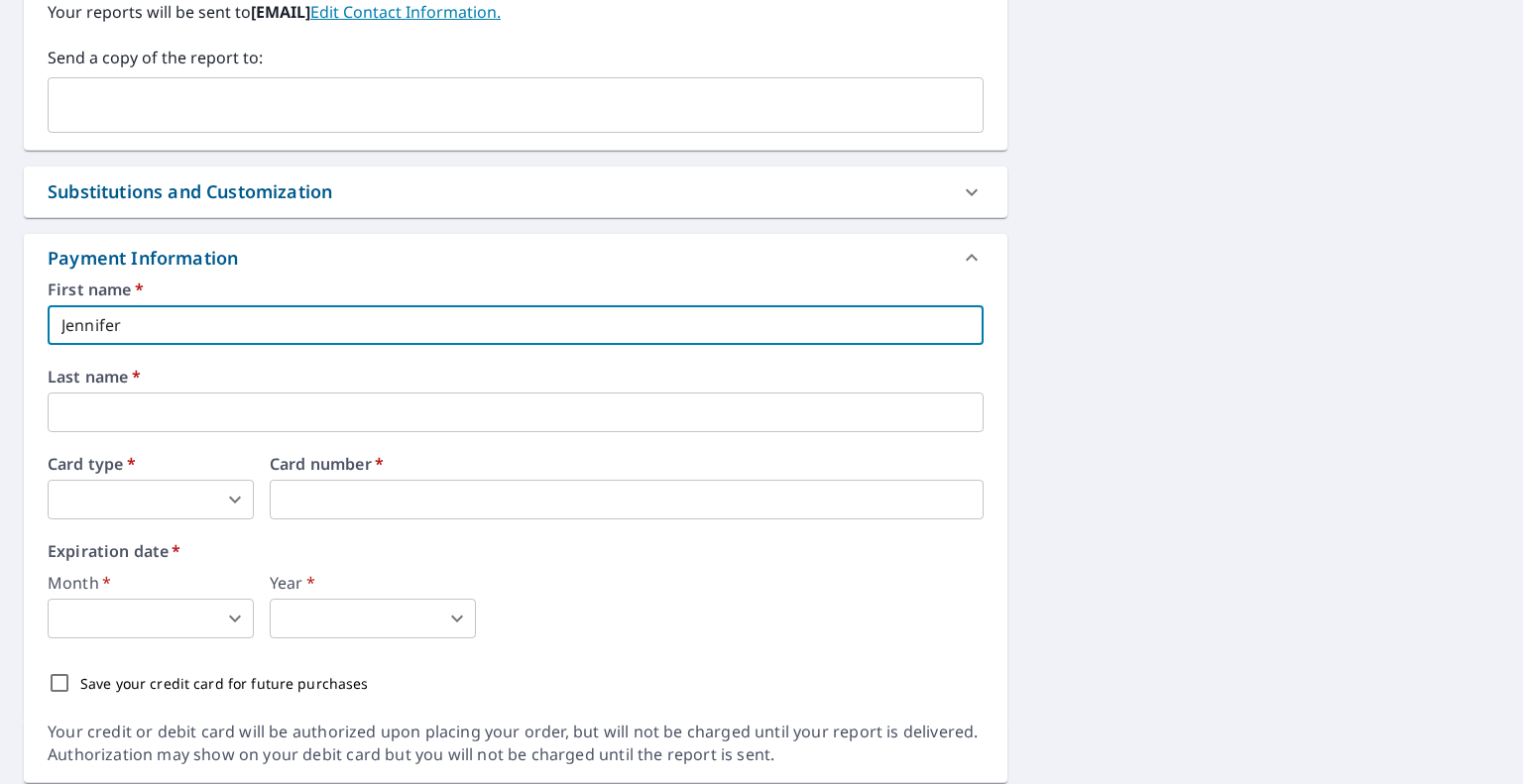 type on "[EMAIL]" 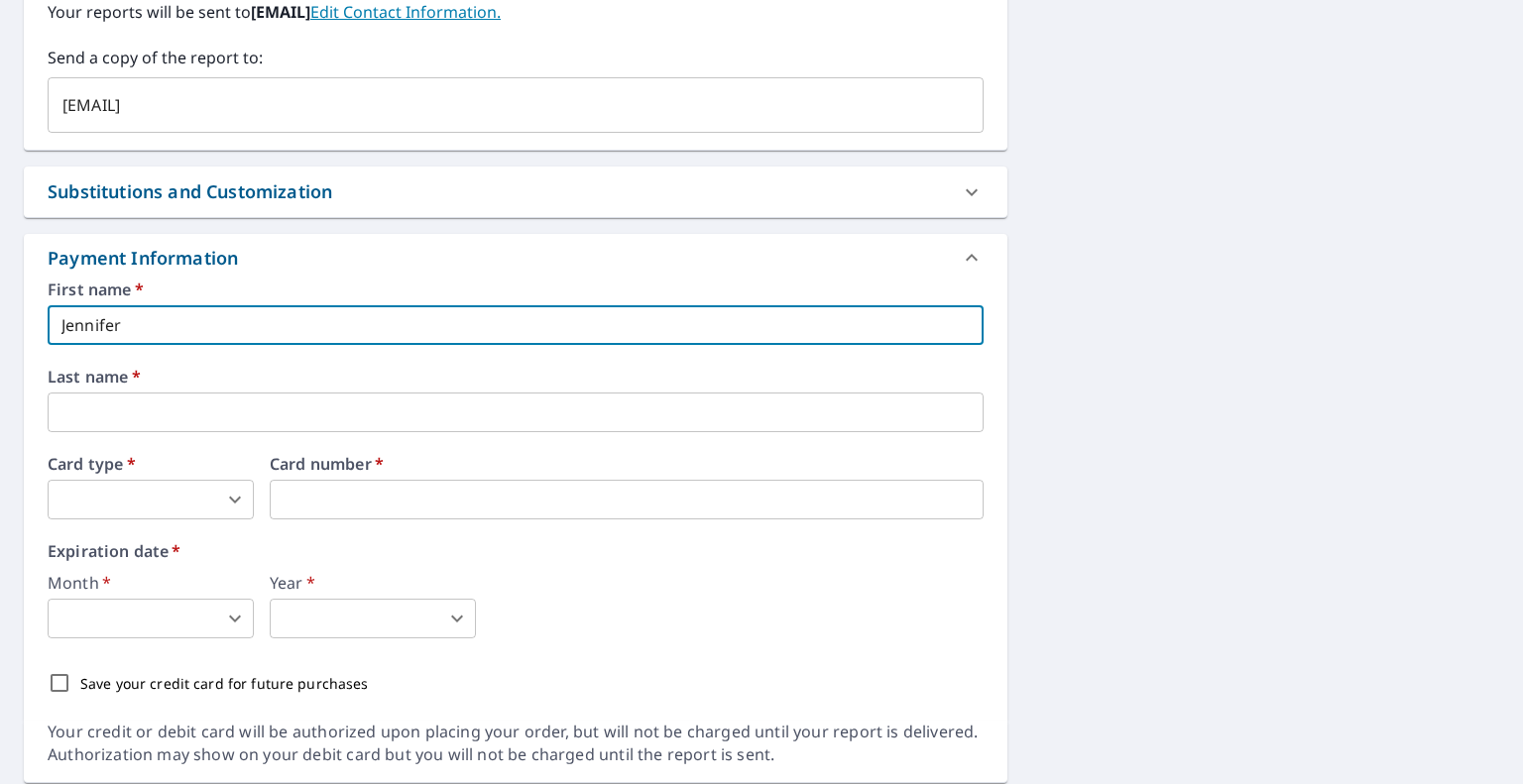 type on "Coffield" 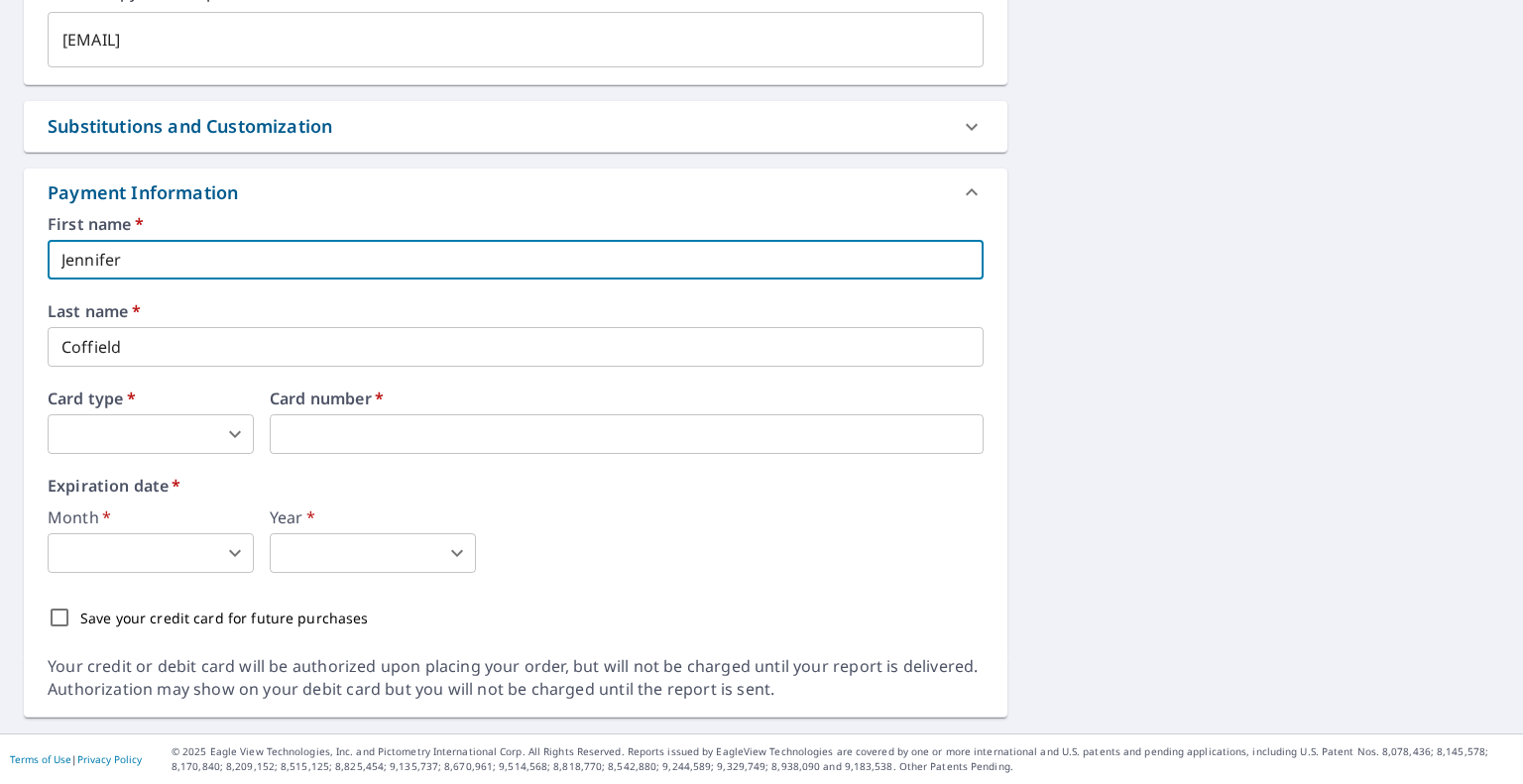 scroll, scrollTop: 902, scrollLeft: 0, axis: vertical 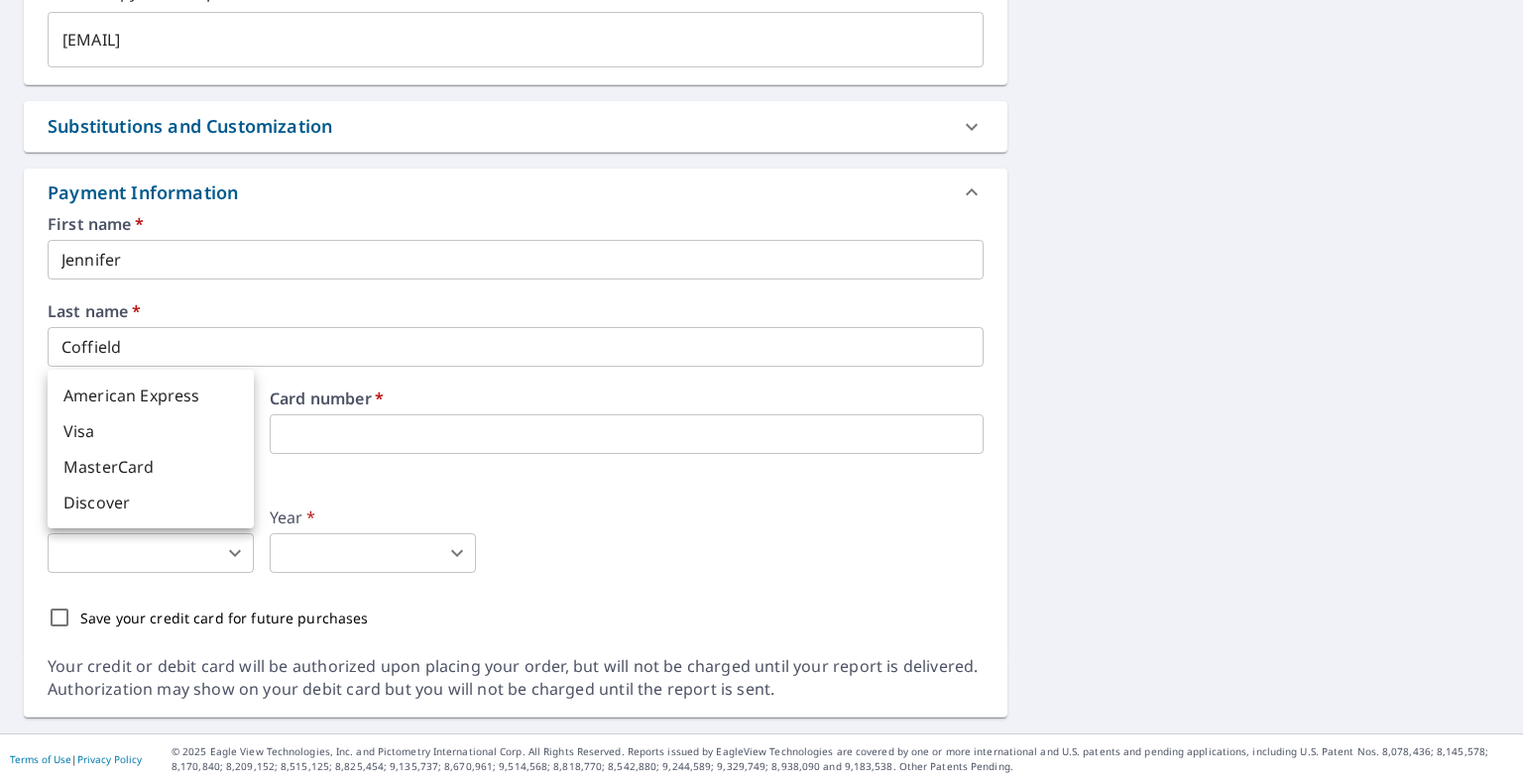 click on "Visa" at bounding box center (151, 431) 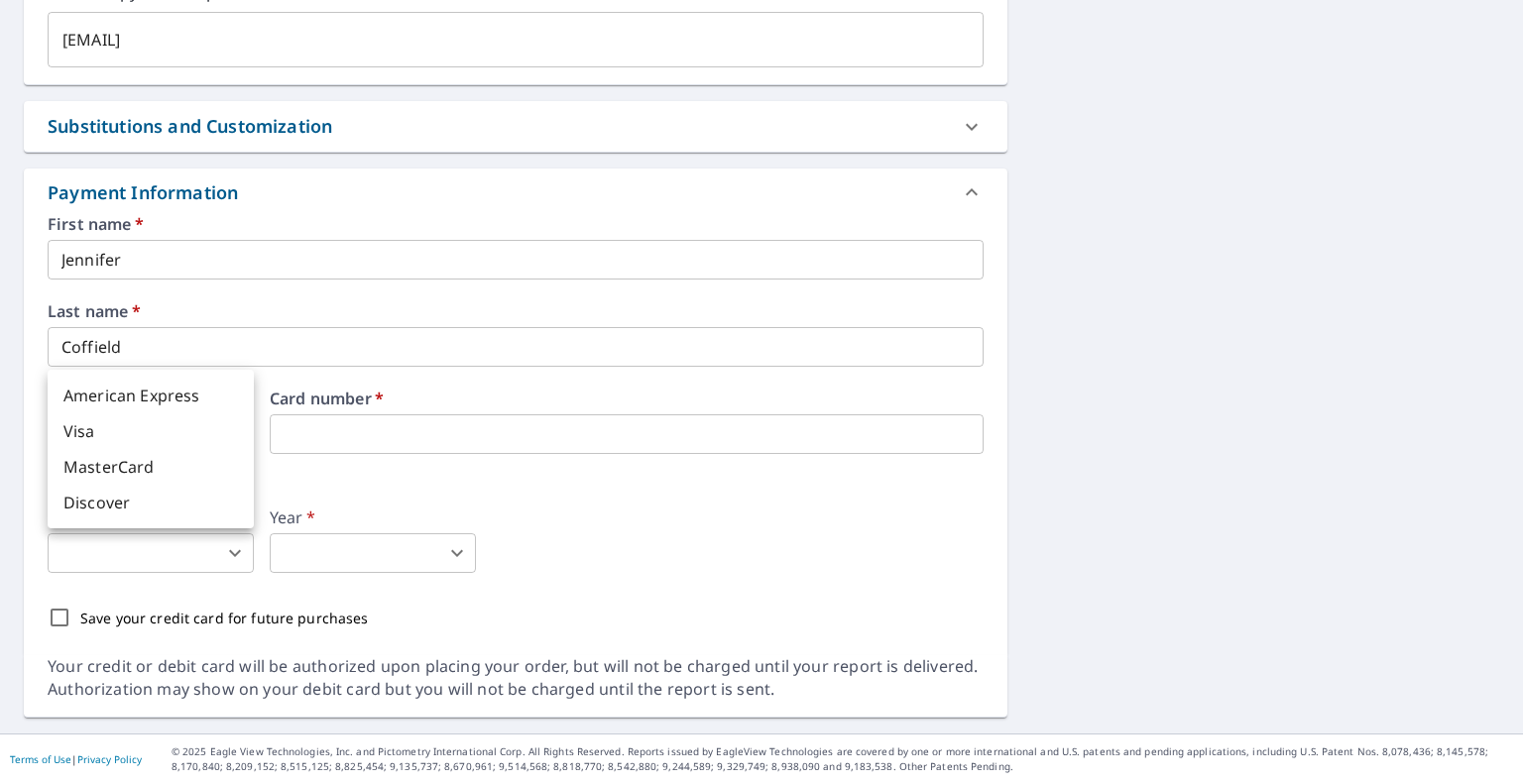 type on "2" 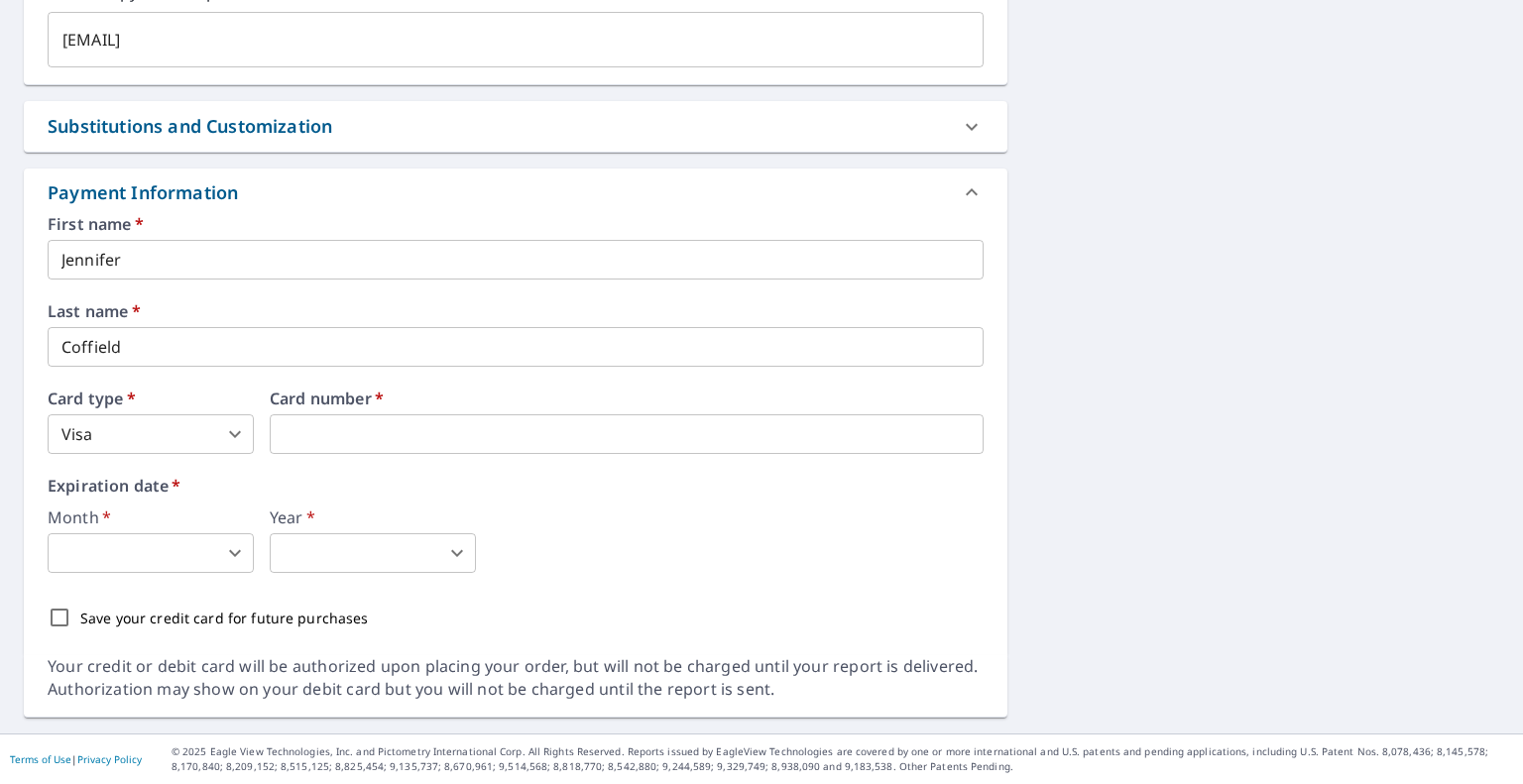 click on "JC JC
Dashboard Order History Cancel Order JC Dashboard / Finalize Order Finalize Order [NUMBER] [STREET] [CITY], [STATE] [STREET] A standard road map Aerial A detailed look from above Labels Labels 250 feet 50 m © 2025 TomTom, © Vexcel Imaging, © 2025 Microsoft Corporation,  © OpenStreetMap Terms PROPERTY TYPE Residential BUILDING ID [NUMBER] [STREET], [CITY], [STATE], [ZIP] Changes to structures in last 4 years ( renovations, additions, etc. ) Claim Information Claim number ​ Claim information ​ PO number ​ Date of loss ​ Cat ID ​ Email Recipients Your reports will be sent to  [EMAIL].  Edit Contact Information. Send a copy of the report to: [EMAIL] ​ Substitutions and Customization Roof measurement report substitutions If a Bid Perfect - Residential Report is unavailable send me a QuickSquares Report: Yes No Ask If a QuickSquares Report is unavailable send me a QuickSquares Extended Coverage Report: Yes No Ask Yes No Ask Yes No Ask *" at bounding box center (762, 392) 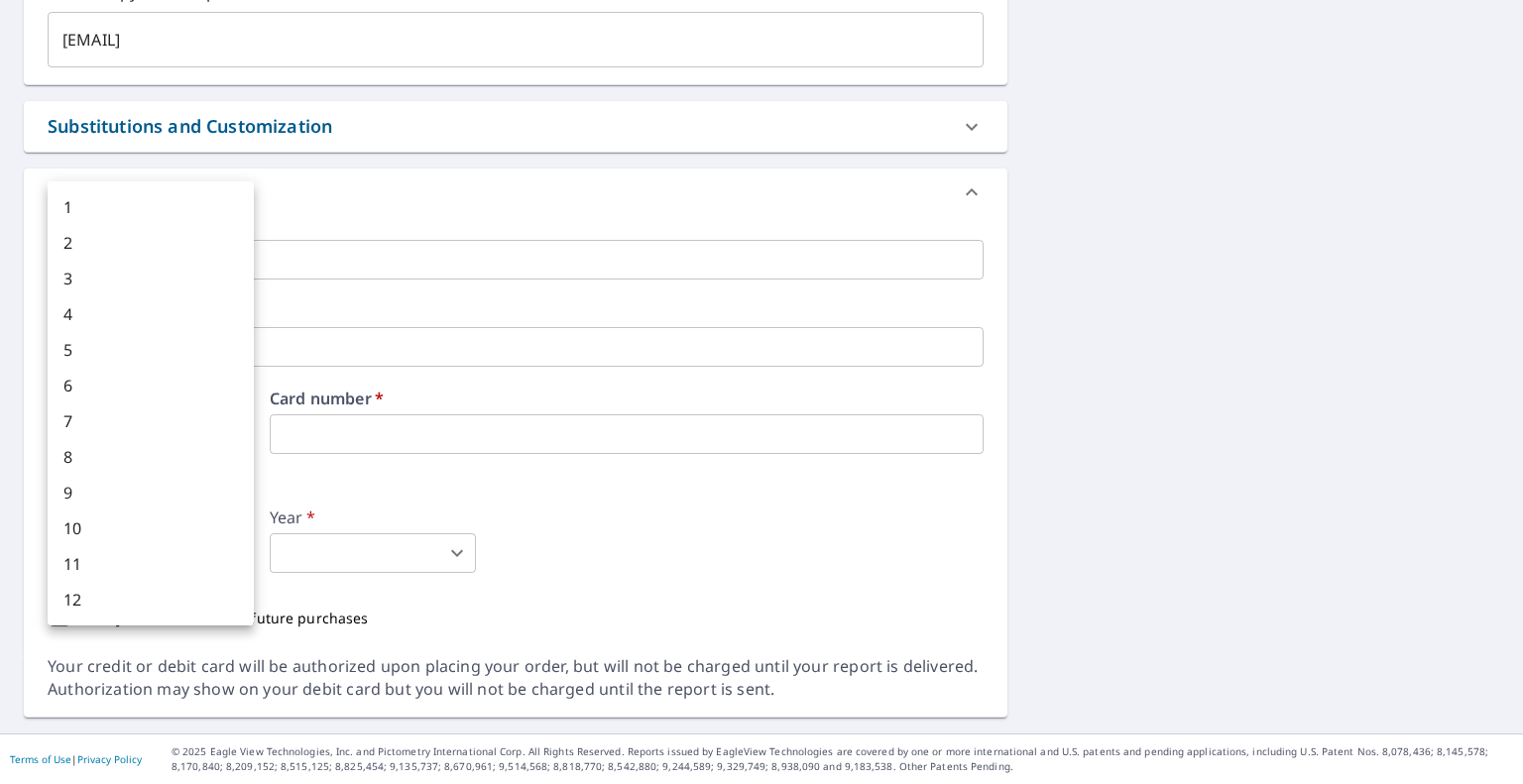 click at bounding box center [762, 392] 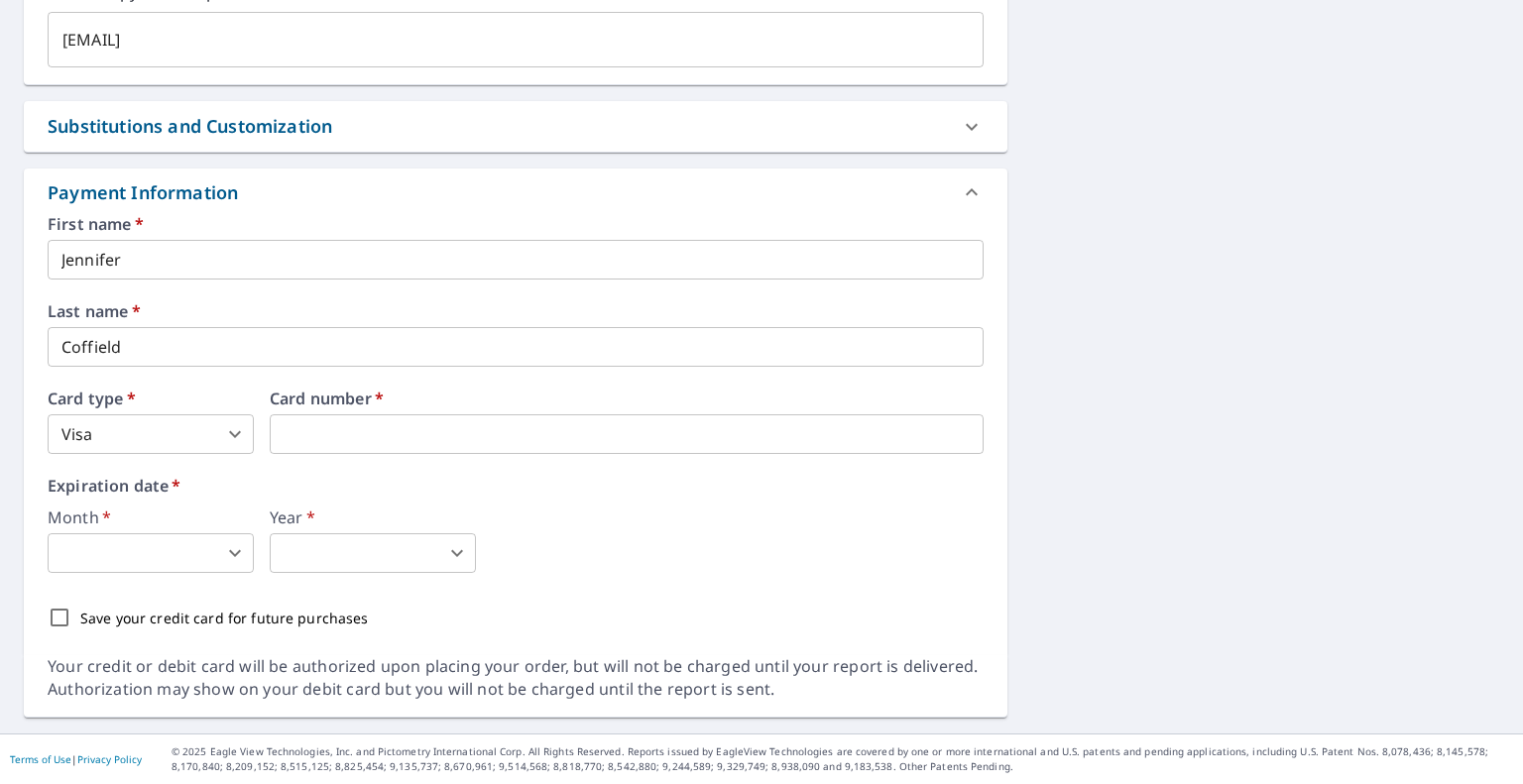 click on "JC JC
Dashboard Order History Cancel Order JC Dashboard / Finalize Order Finalize Order [NUMBER] [STREET] [CITY], [STATE] [STREET] A standard road map Aerial A detailed look from above Labels Labels 250 feet 50 m © 2025 TomTom, © Vexcel Imaging, © 2025 Microsoft Corporation,  © OpenStreetMap Terms PROPERTY TYPE Residential BUILDING ID [NUMBER] [STREET], [CITY], [STATE], [ZIP] Changes to structures in last 4 years ( renovations, additions, etc. ) Claim Information Claim number ​ Claim information ​ PO number ​ Date of loss ​ Cat ID ​ Email Recipients Your reports will be sent to  [EMAIL].  Edit Contact Information. Send a copy of the report to: [EMAIL] ​ Substitutions and Customization Roof measurement report substitutions If a Bid Perfect - Residential Report is unavailable send me a QuickSquares Report: Yes No Ask If a QuickSquares Report is unavailable send me a QuickSquares Extended Coverage Report: Yes No Ask Yes No Ask Yes No Ask *" at bounding box center [762, 392] 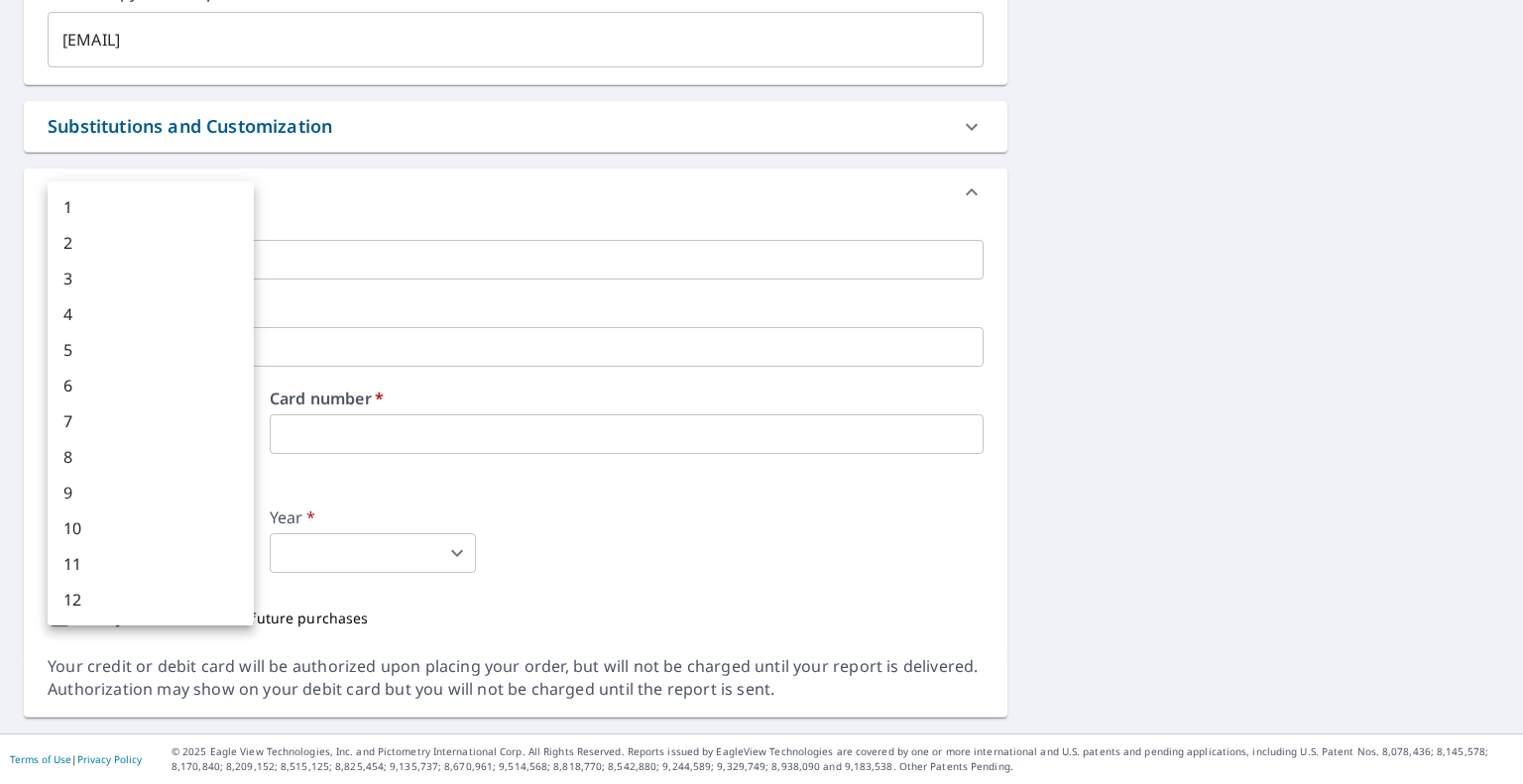 click on "6" at bounding box center [151, 386] 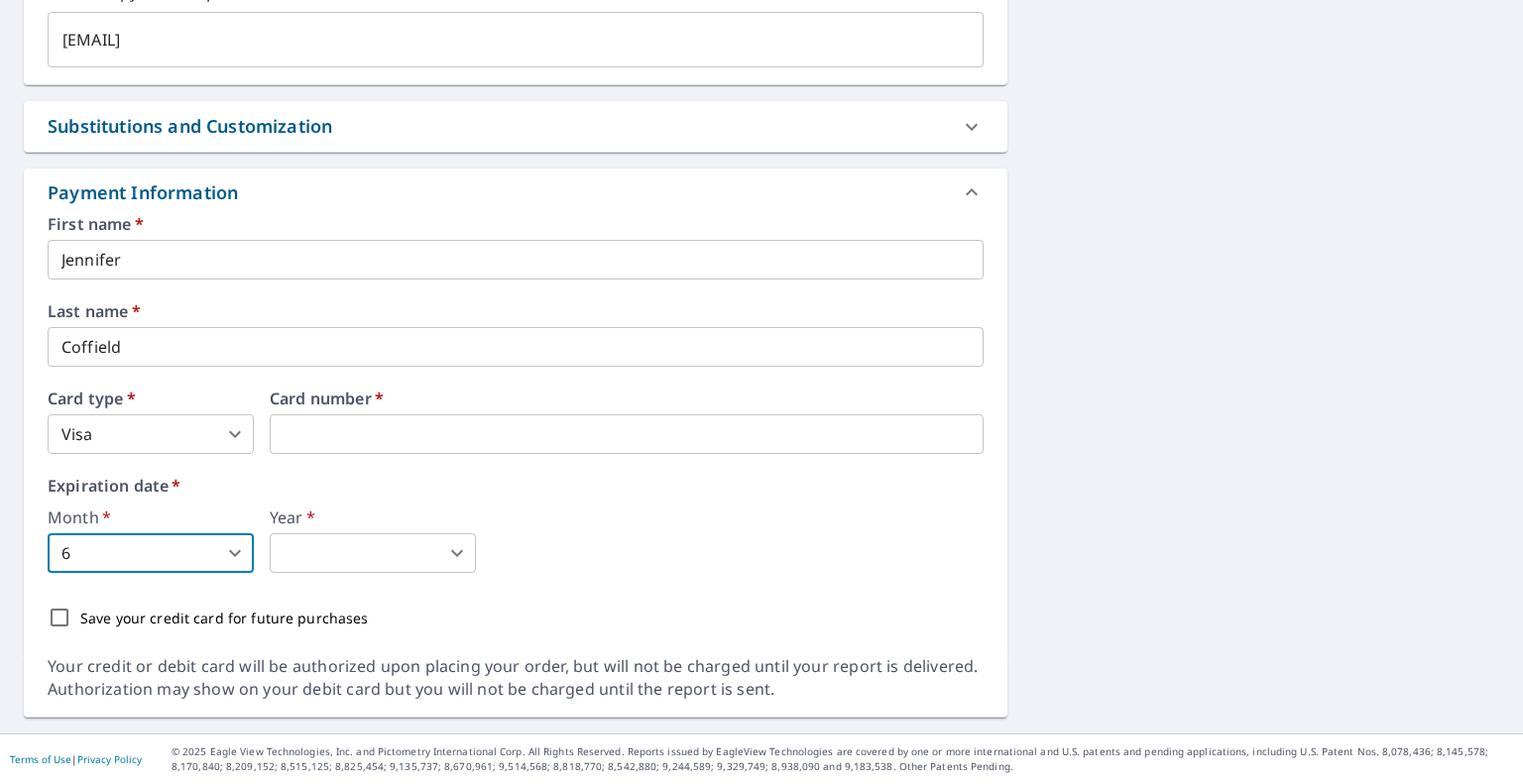 click on "JC JC
Dashboard Order History Cancel Order JC Dashboard / Finalize Order Finalize Order [NUMBER] [STREET] [CITY], [STATE] [STREET] A standard road map Aerial A detailed look from above Labels Labels 250 feet 50 m © 2025 TomTom, © Vexcel Imaging, © 2025 Microsoft Corporation,  © OpenStreetMap Terms PROPERTY TYPE Residential BUILDING ID [NUMBER] [STREET], [CITY], [STATE], [ZIP] Changes to structures in last 4 years ( renovations, additions, etc. ) Claim Information Claim number ​ Claim information ​ PO number ​ Date of loss ​ Cat ID ​ Email Recipients Your reports will be sent to  [EMAIL].  Edit Contact Information. Send a copy of the report to: [EMAIL] ​ Substitutions and Customization Roof measurement report substitutions If a Bid Perfect - Residential Report is unavailable send me a QuickSquares Report: Yes No Ask If a QuickSquares Report is unavailable send me a QuickSquares Extended Coverage Report: Yes No Ask Yes No Ask Yes No Ask *" at bounding box center (762, 392) 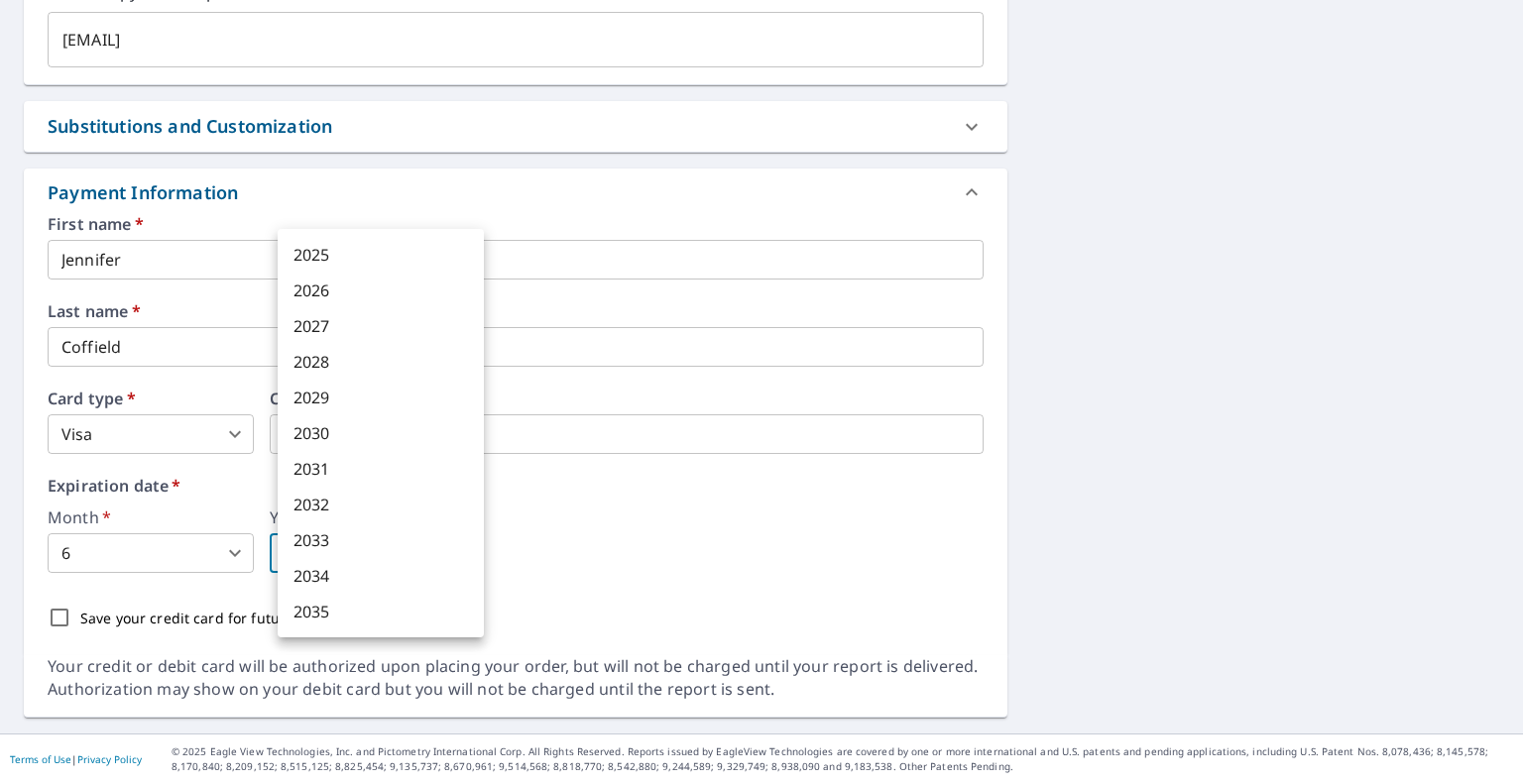 click on "2030" at bounding box center (381, 433) 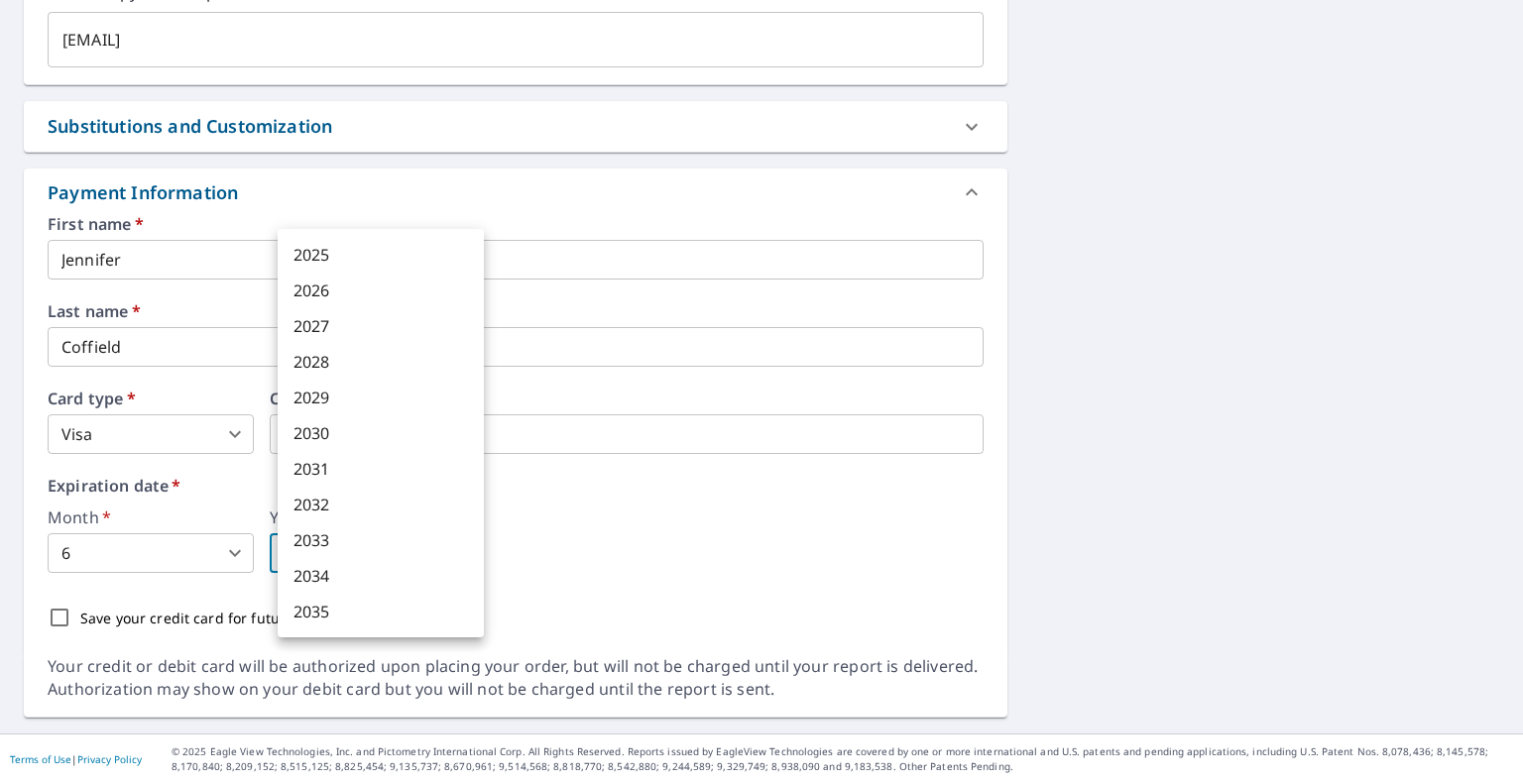 type on "2030" 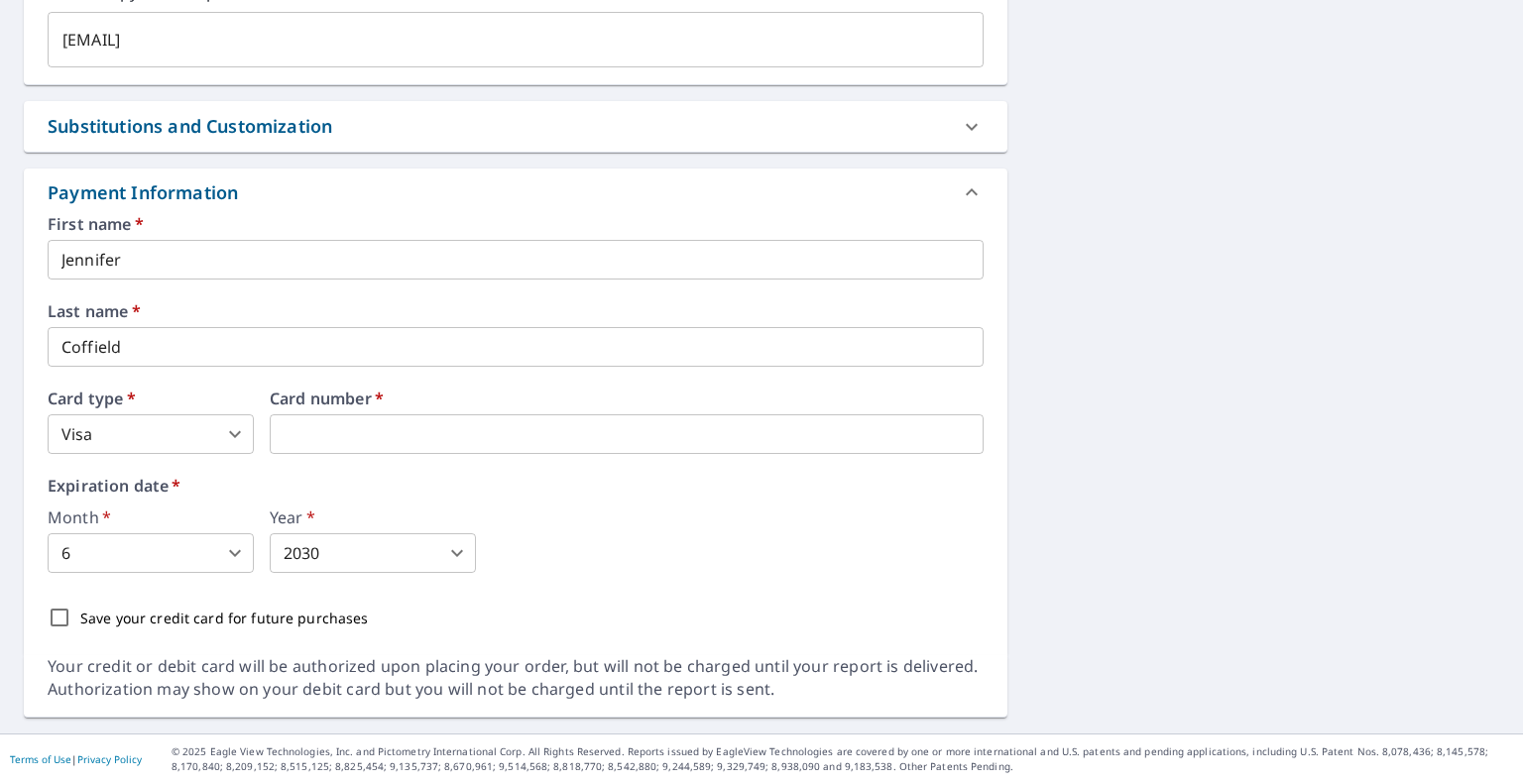 click on "Month   * 6 6 ​ Year   * 2030 2030 ​" at bounding box center [516, 541] 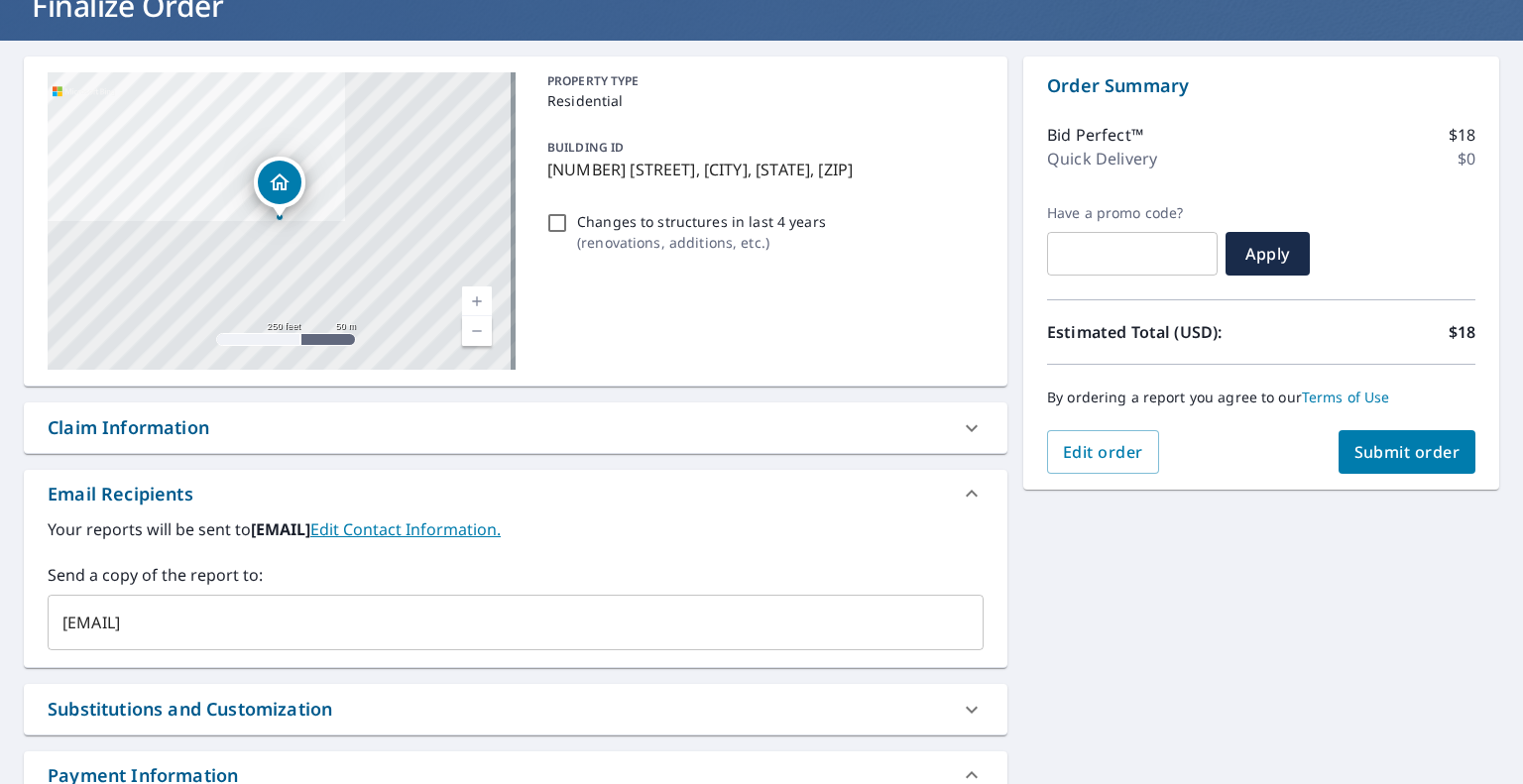 scroll, scrollTop: 0, scrollLeft: 0, axis: both 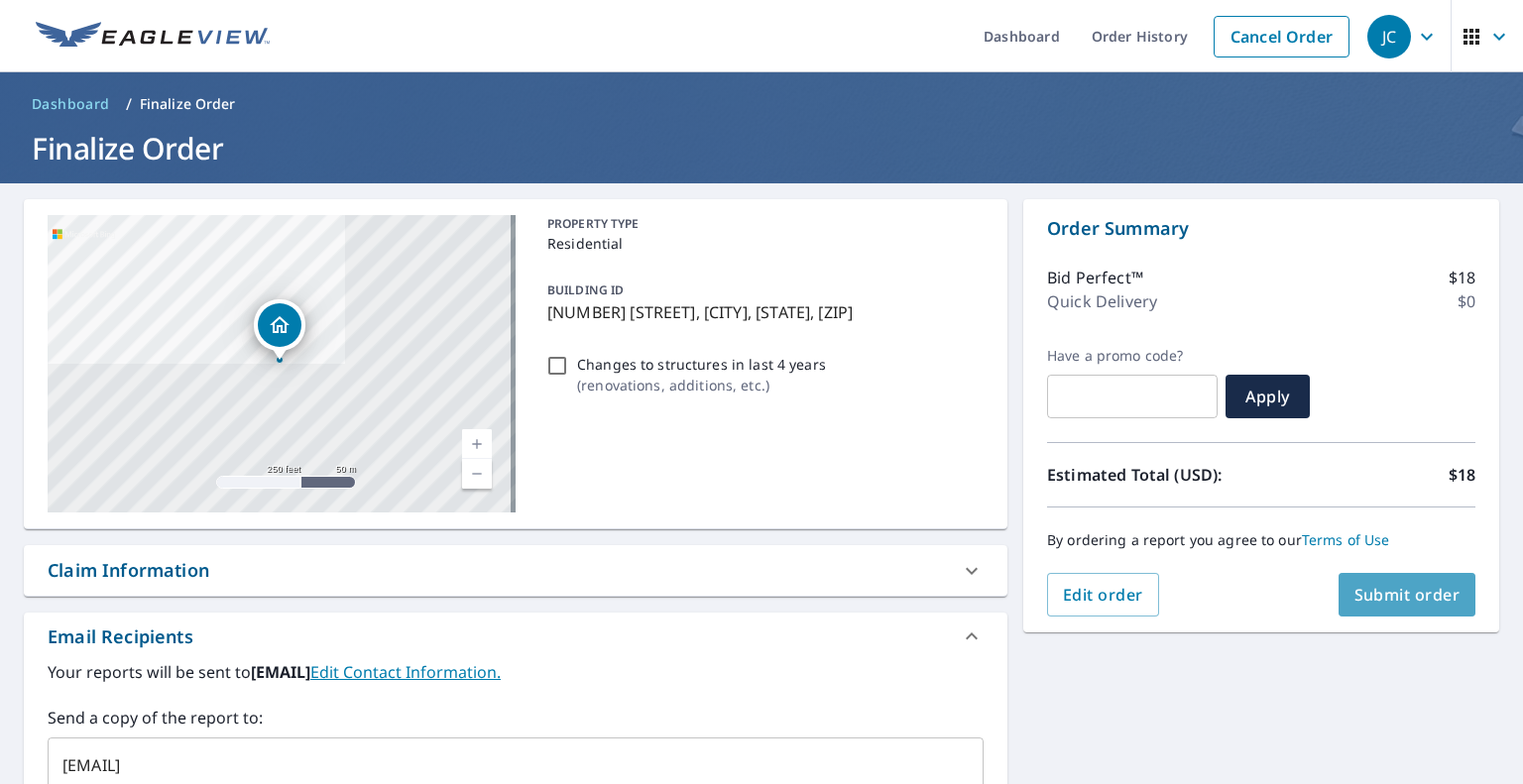 click on "Submit order" at bounding box center (1407, 595) 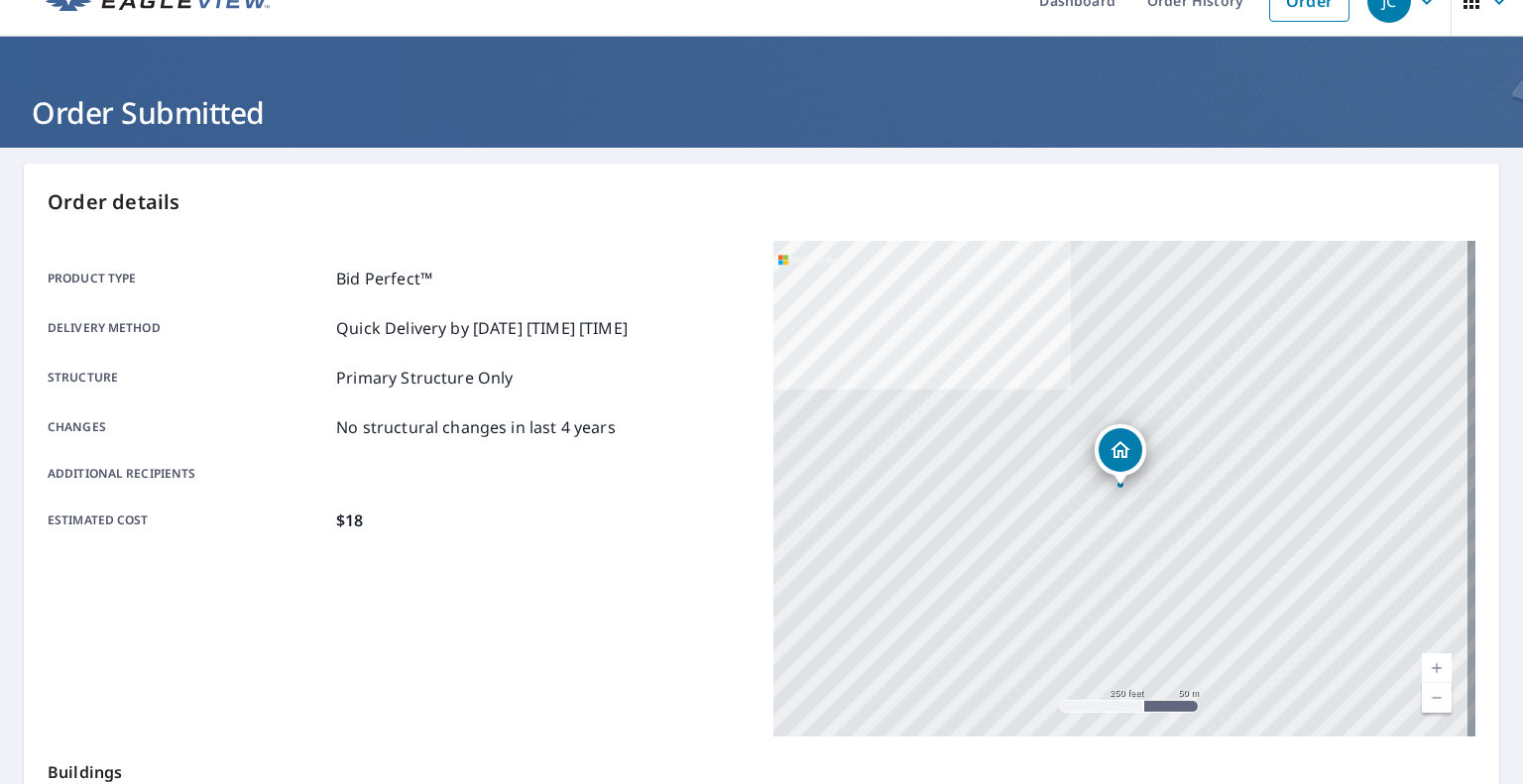 scroll, scrollTop: 0, scrollLeft: 0, axis: both 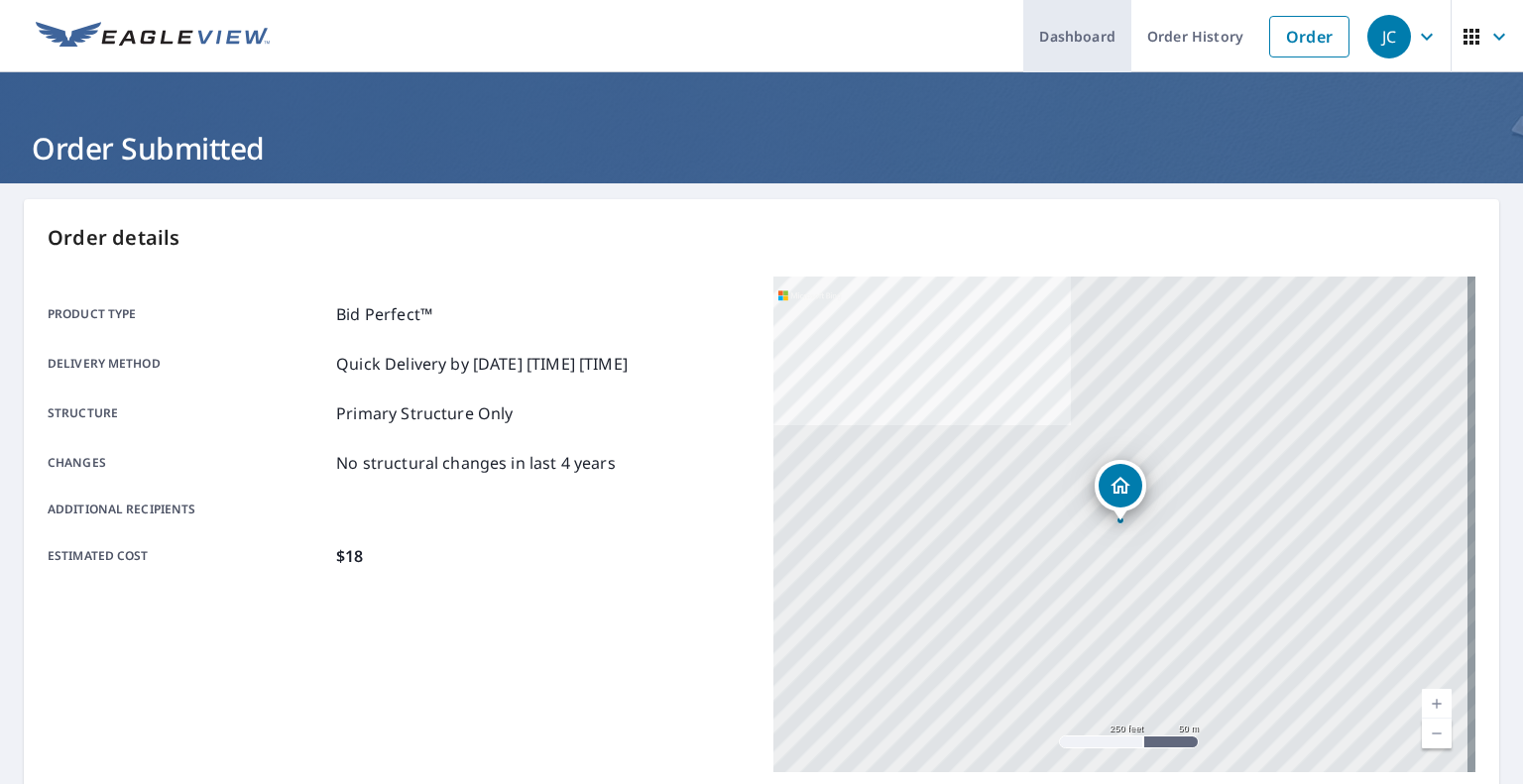 click on "Dashboard" at bounding box center (1077, 36) 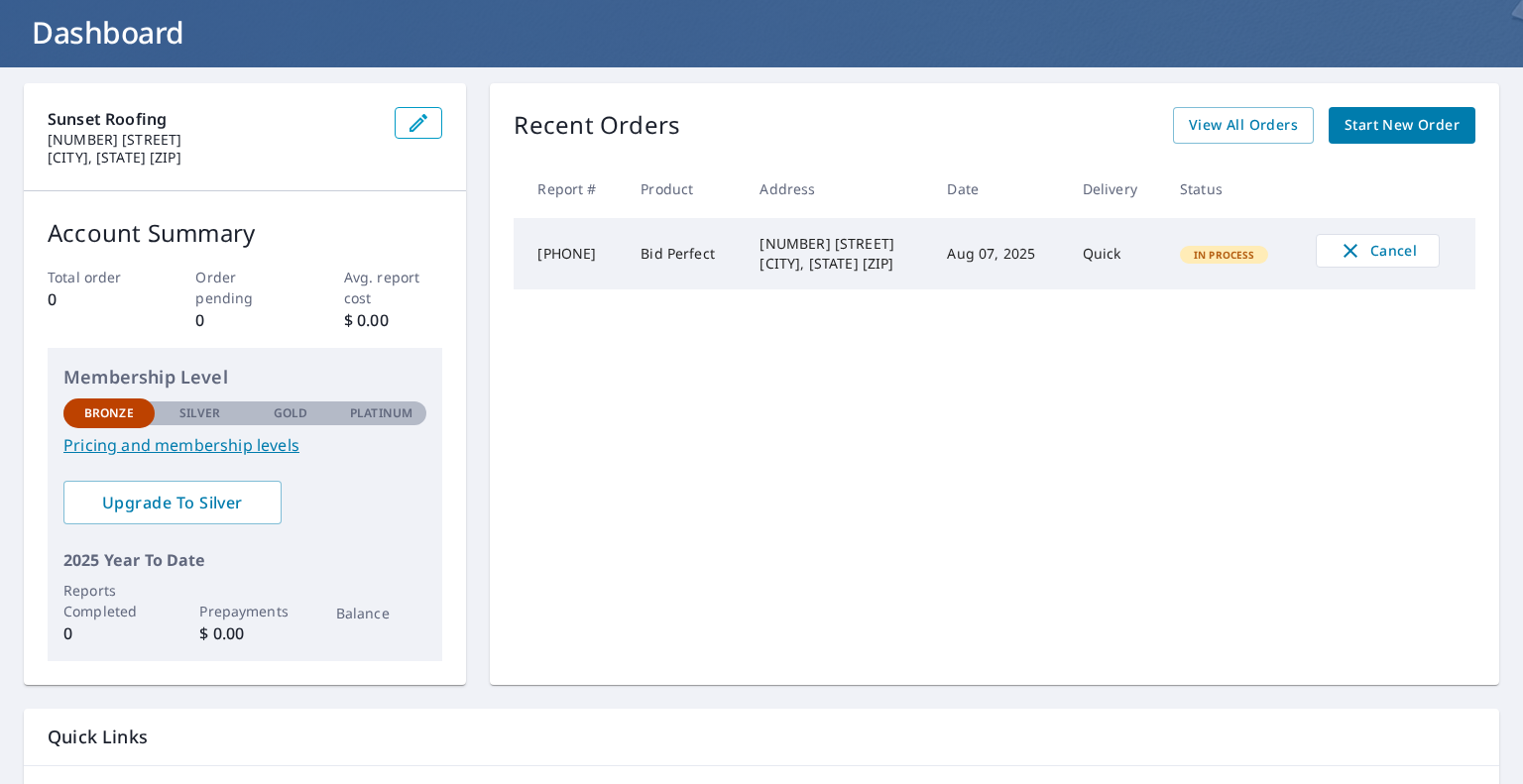 scroll, scrollTop: 0, scrollLeft: 0, axis: both 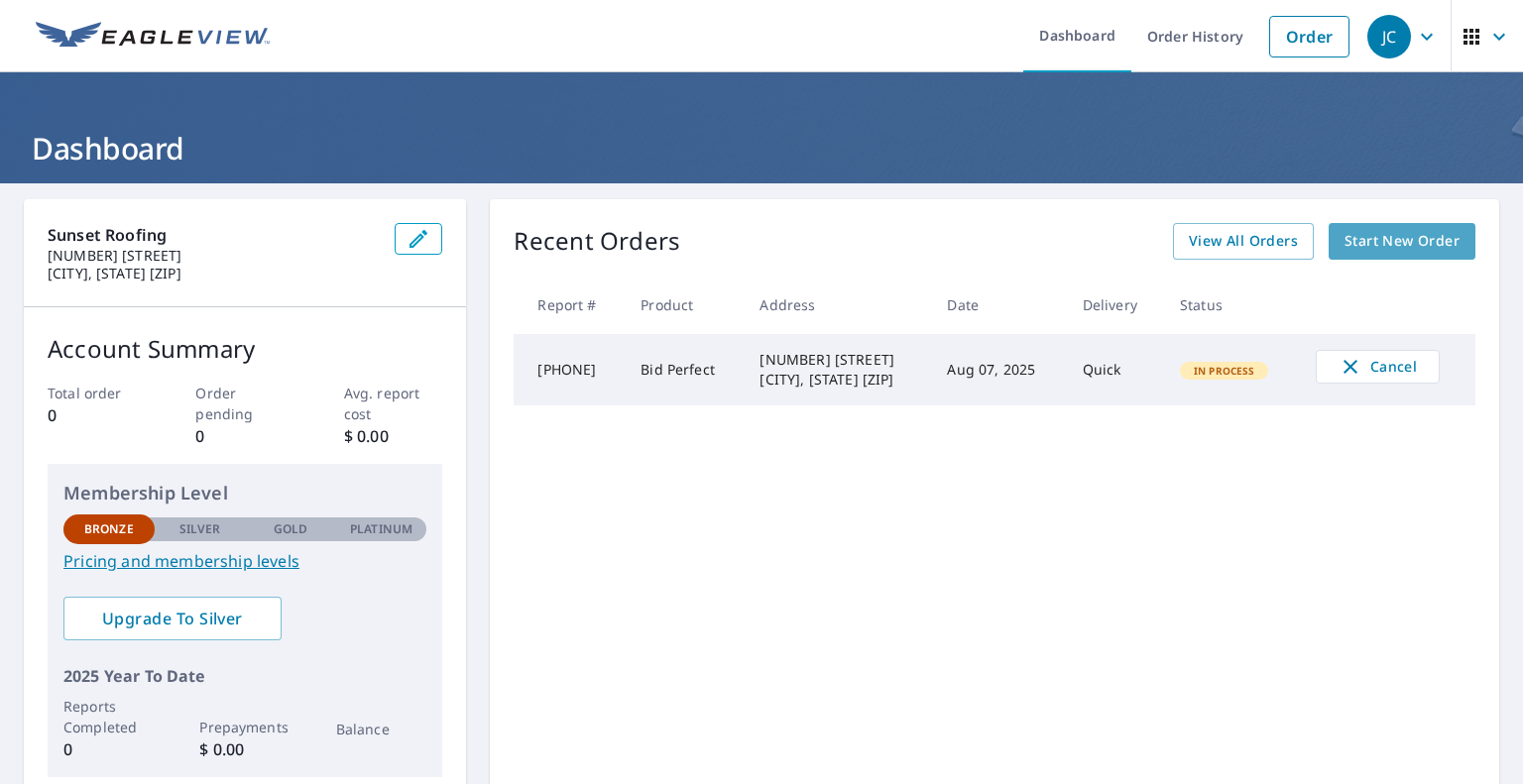 click on "Start New Order" at bounding box center (1402, 241) 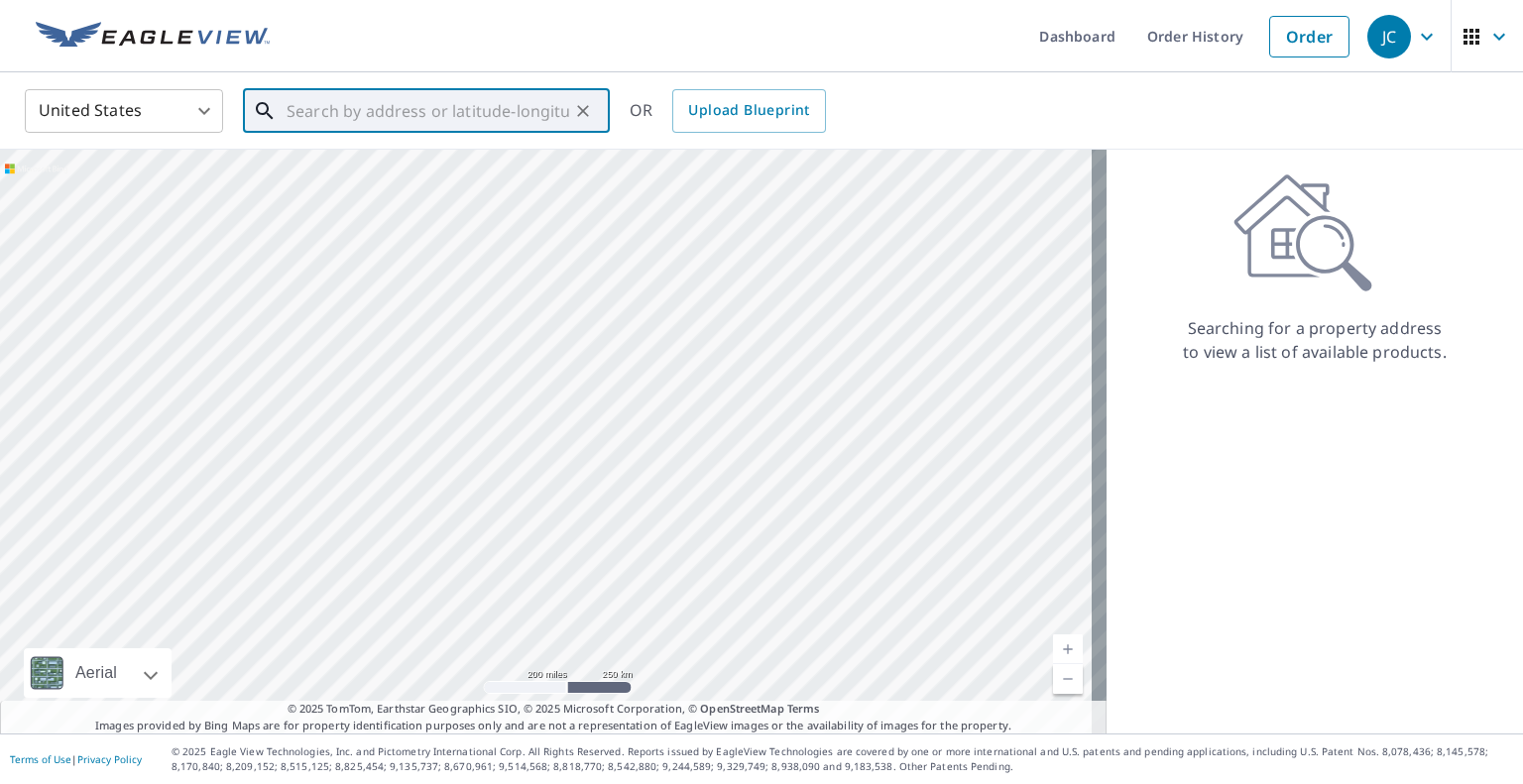 click at bounding box center [427, 111] 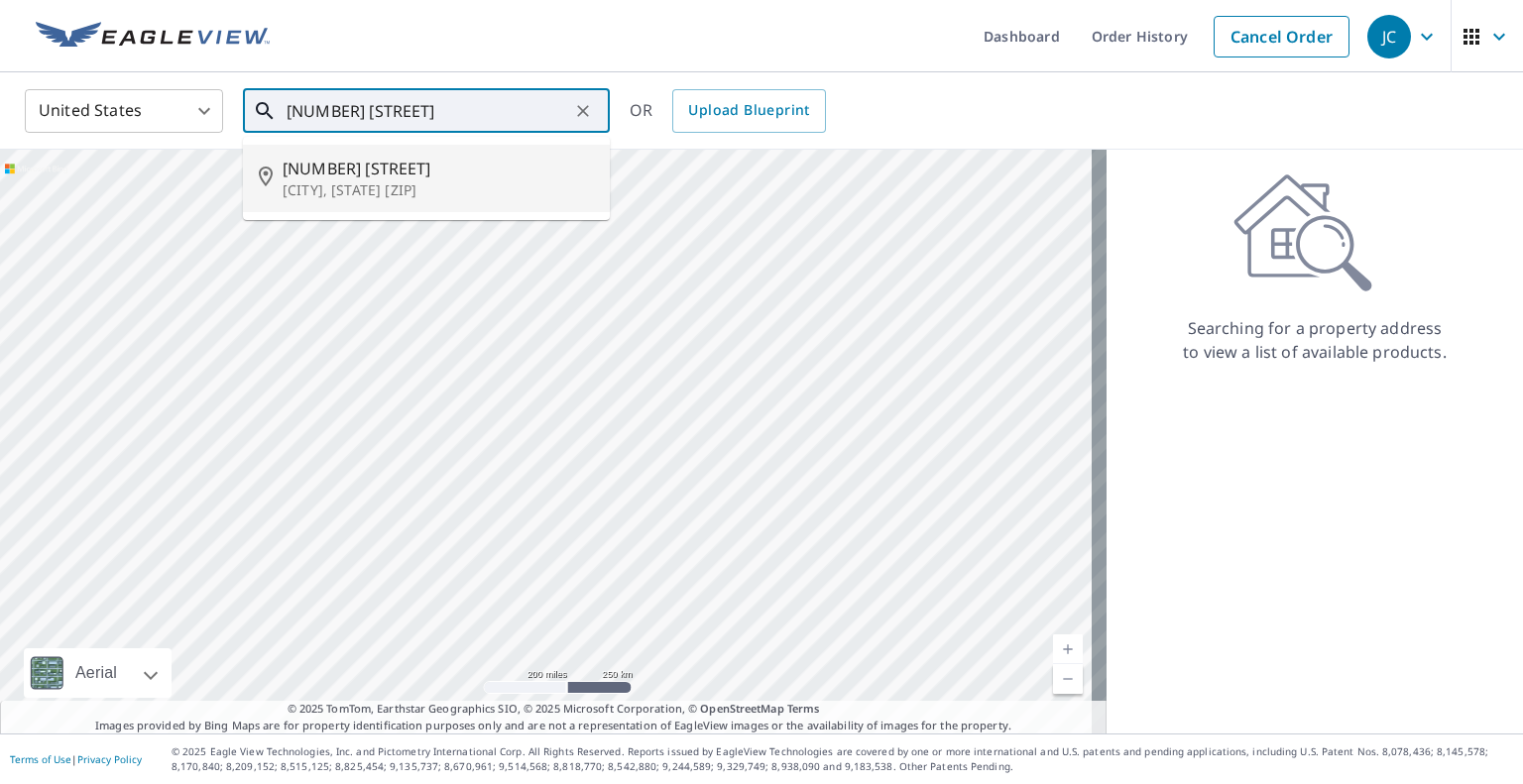 click on "[NUMBER] [STREET]" at bounding box center [438, 168] 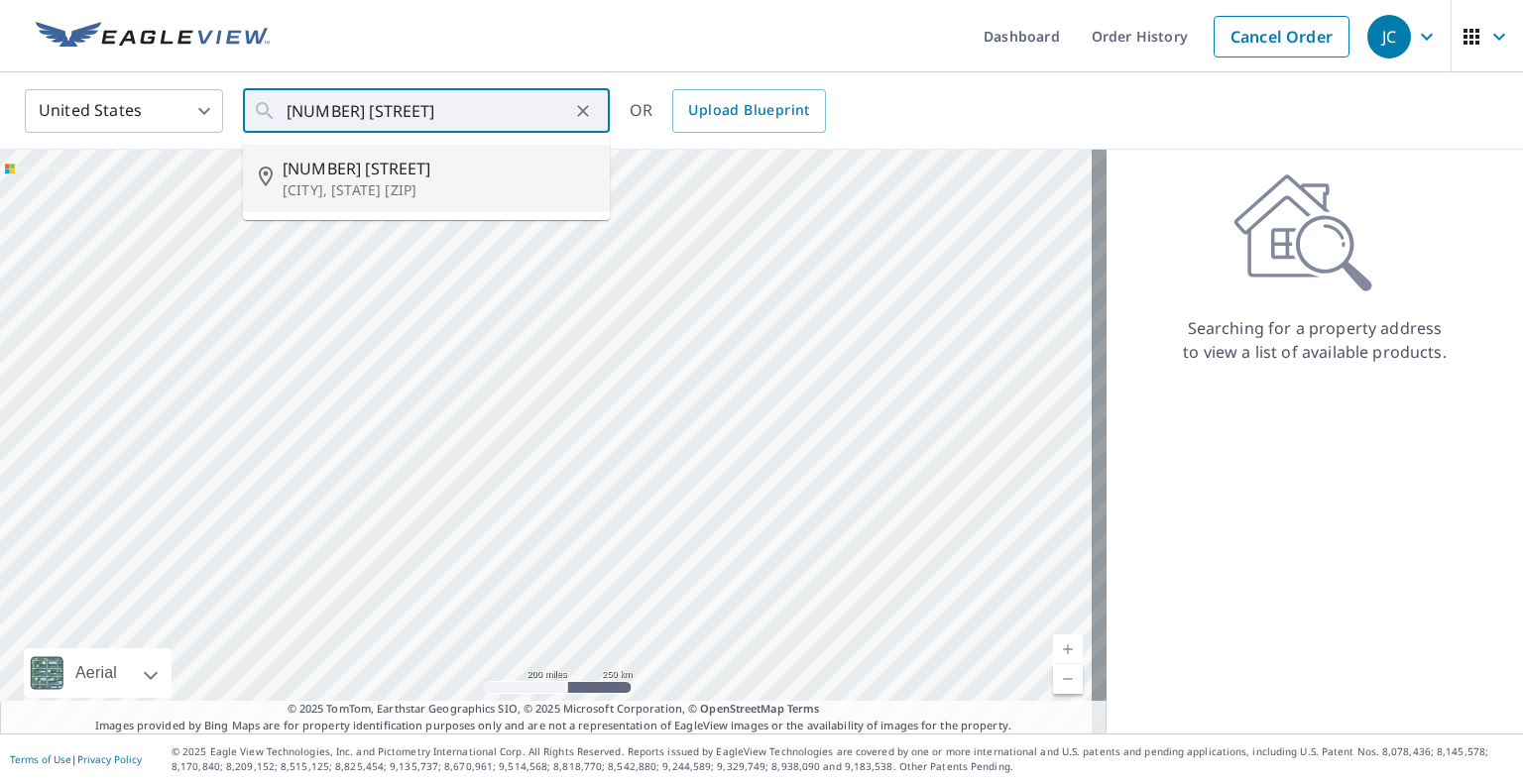 type on "[NUMBER] [STREET] [CITY], [STATE] [ZIP]" 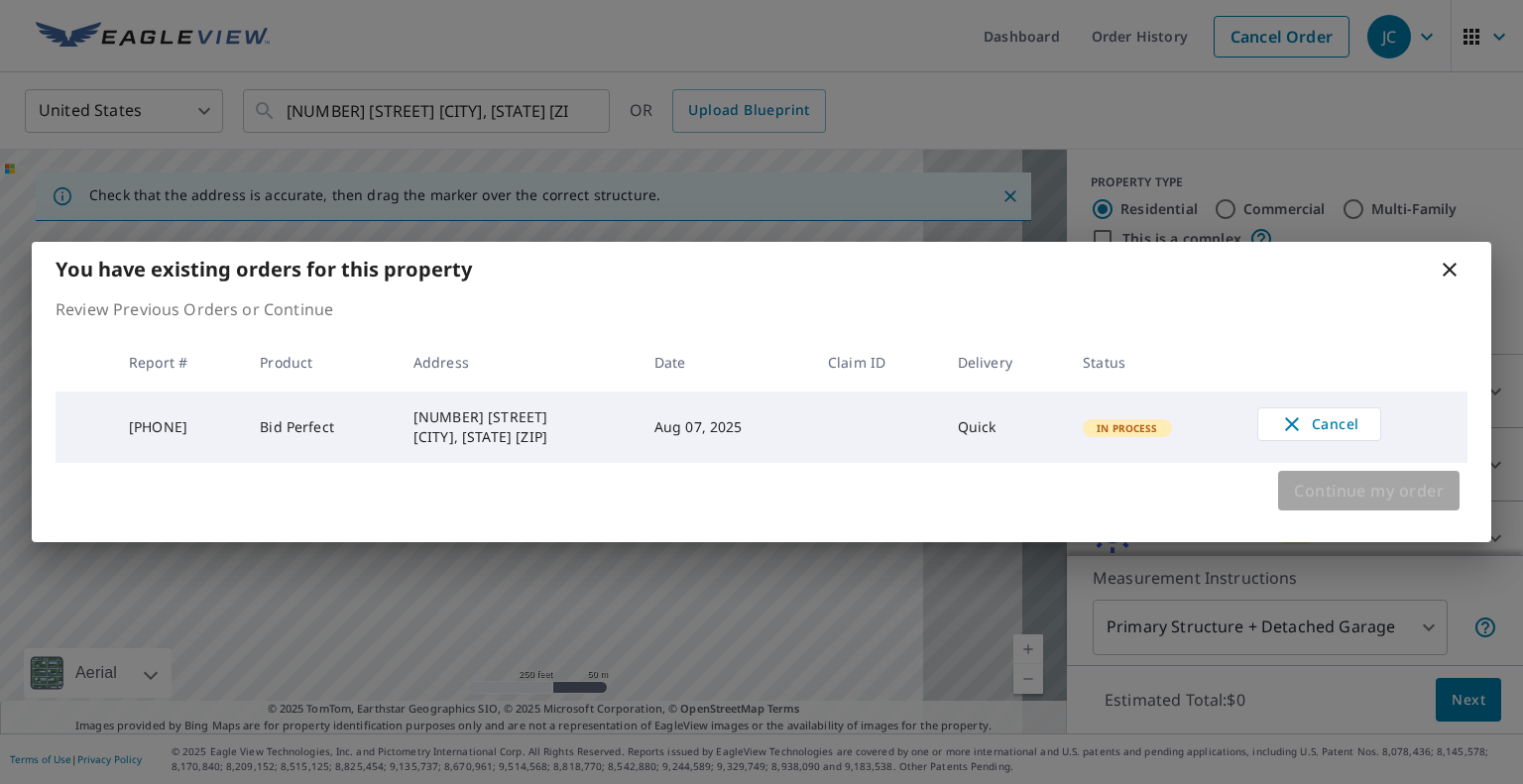 click on "Continue my order" at bounding box center (1368, 491) 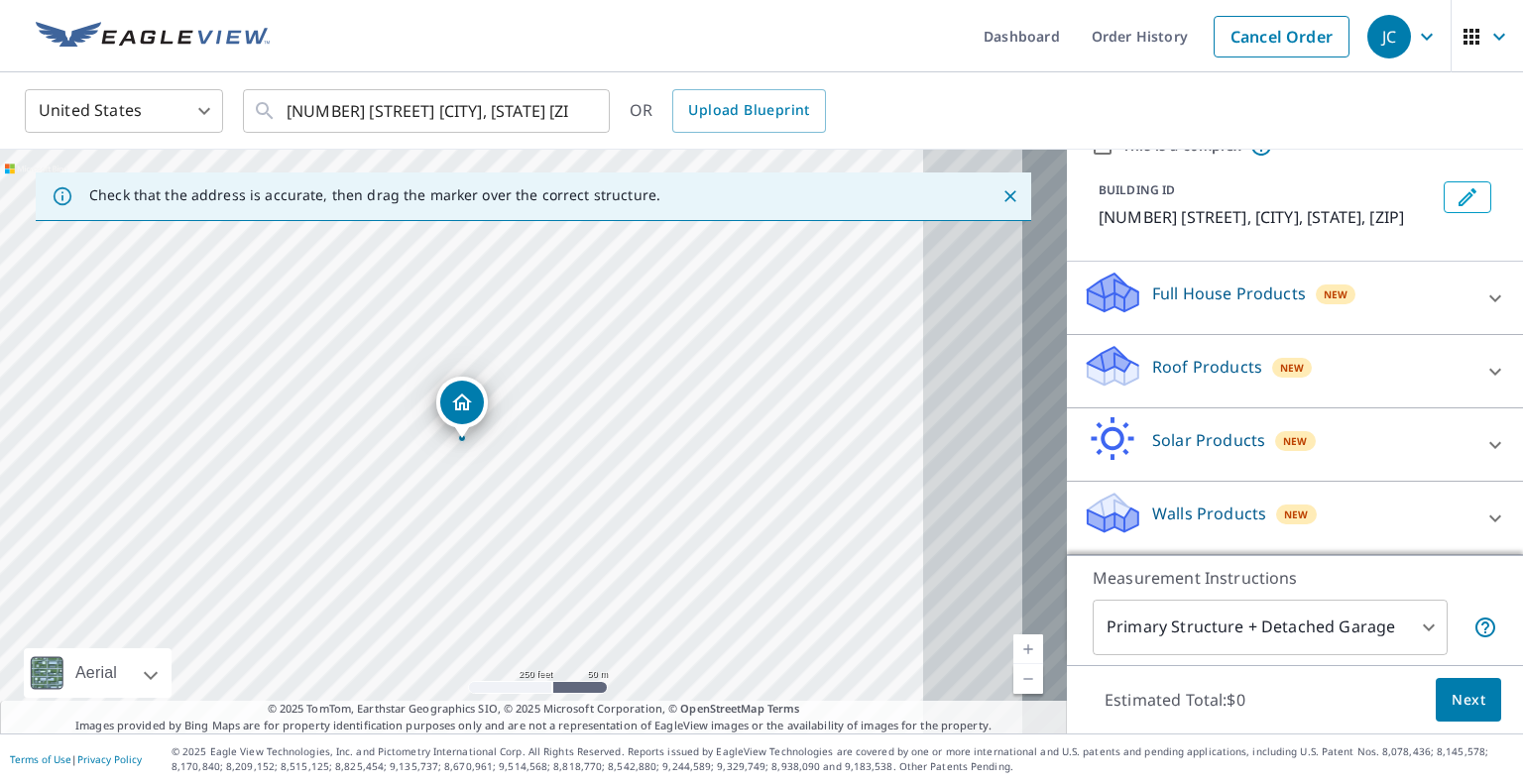 scroll, scrollTop: 220, scrollLeft: 0, axis: vertical 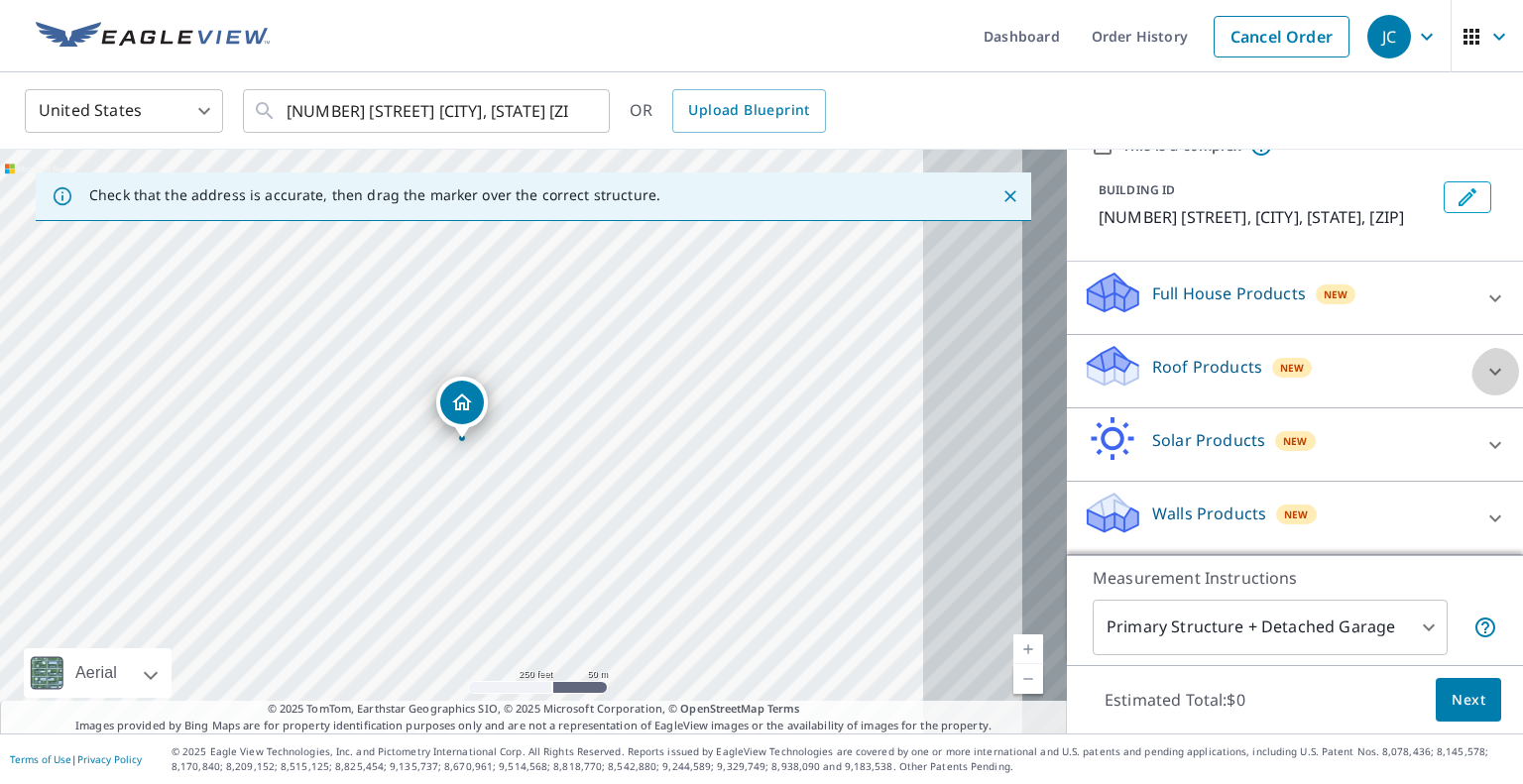 click 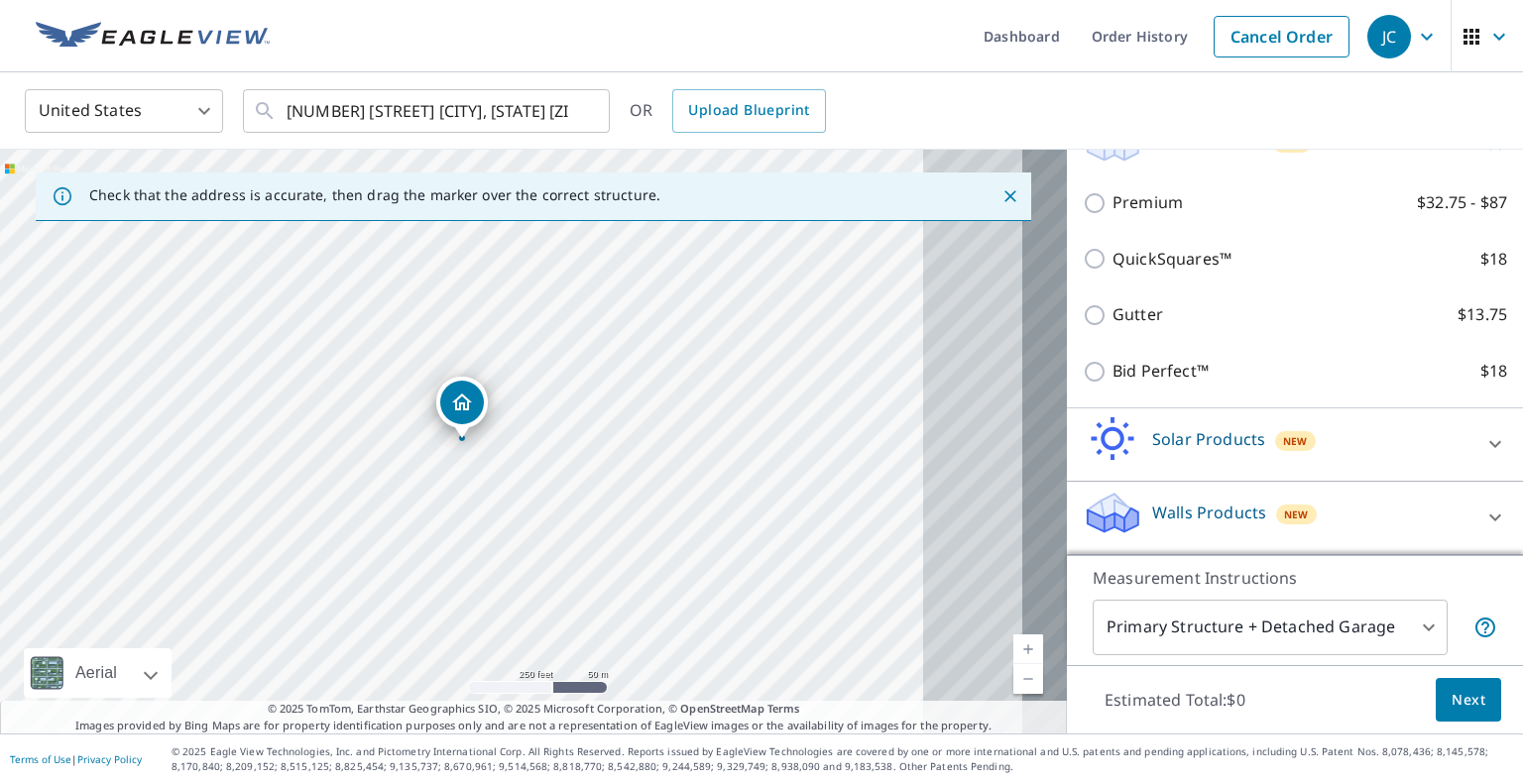 scroll, scrollTop: 492, scrollLeft: 0, axis: vertical 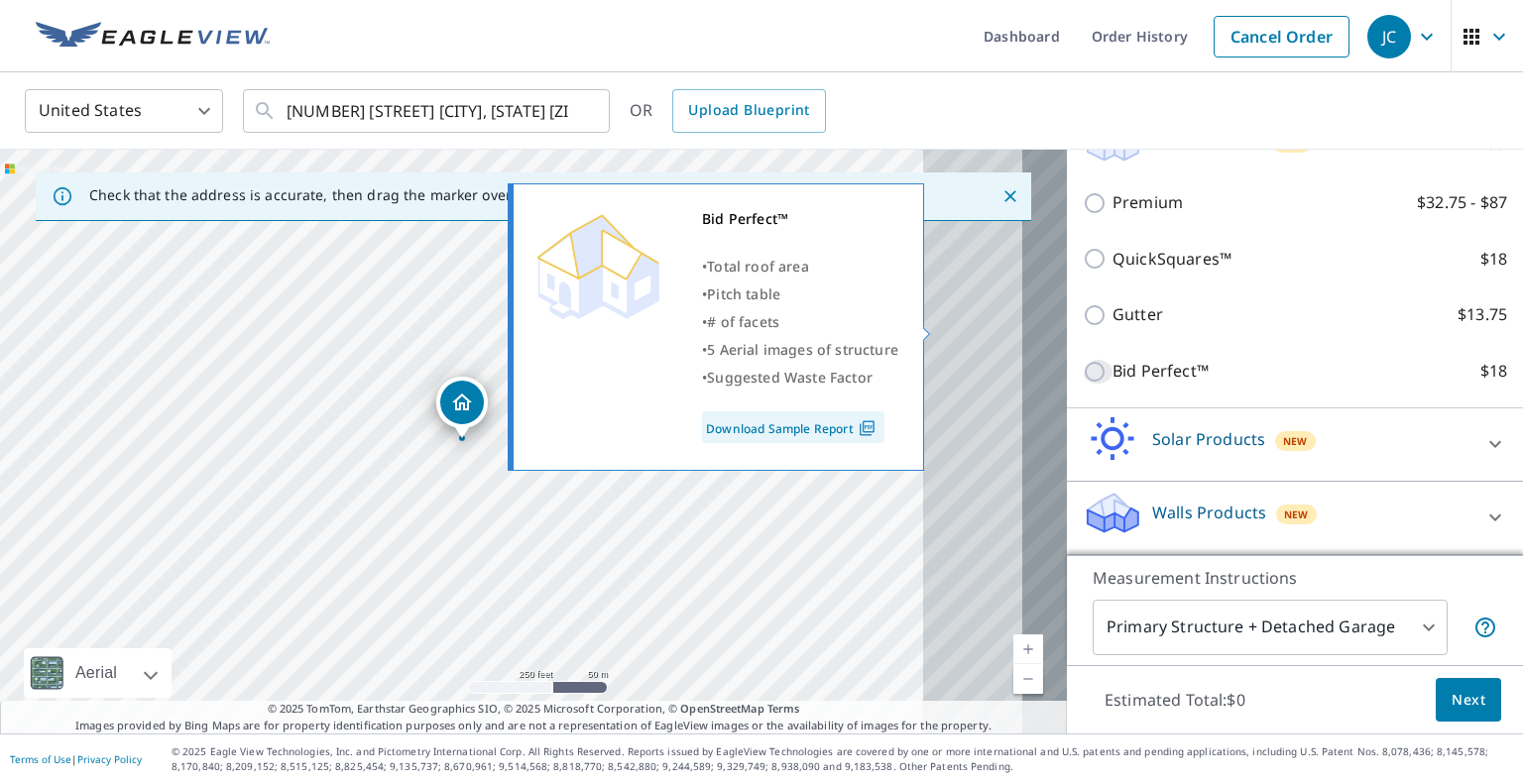 click on "Bid Perfect™ $18" at bounding box center (1098, 372) 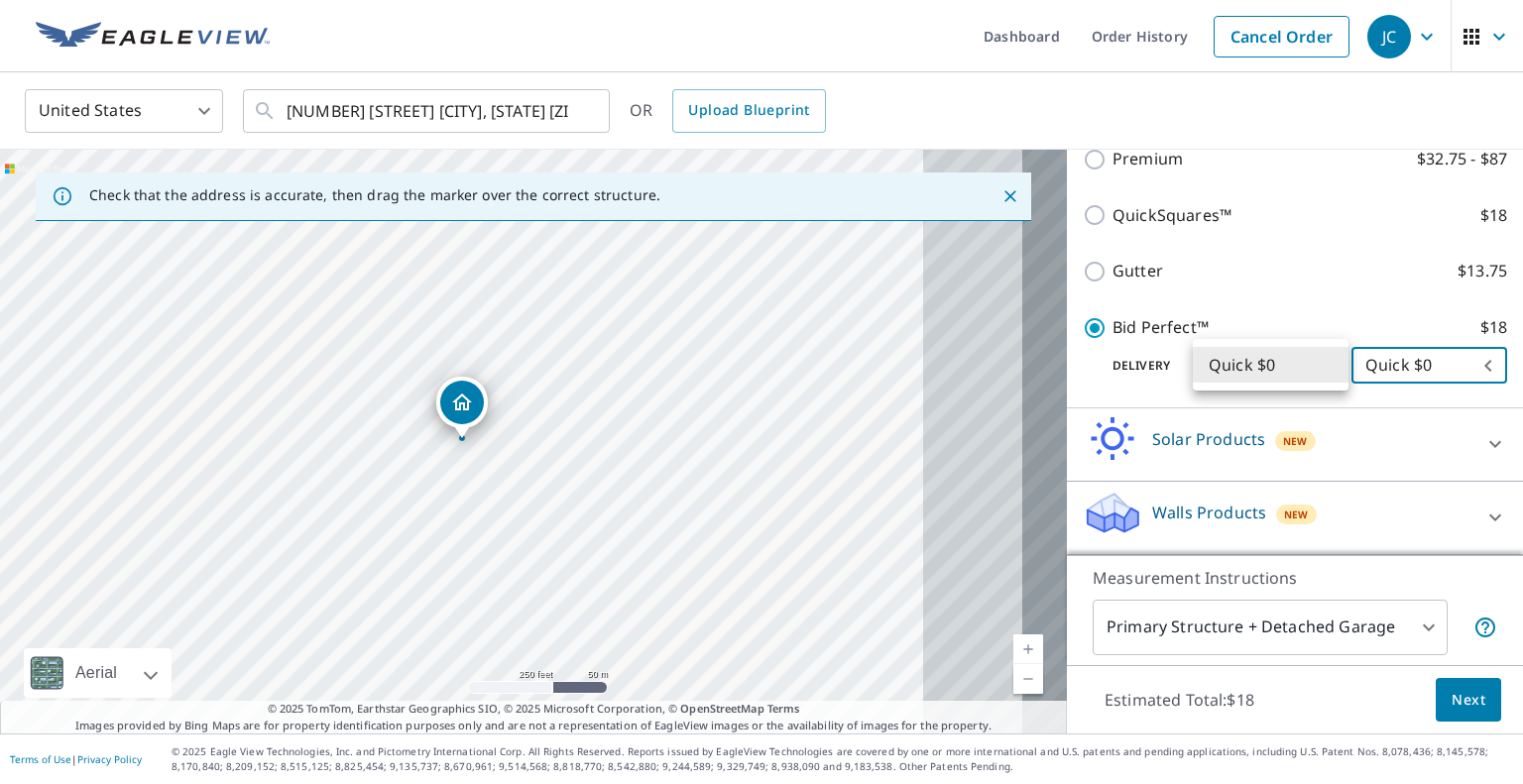 click on "JC JC
Dashboard Order History Cancel Order JC United States US ​ [NUMBER] [STREET] [CITY], [STATE] [ZIP] ​ OR Upload Blueprint Check that the address is accurate, then drag the marker over the correct structure. [NUMBER] [STREET], [CITY], [STATE], [ZIP] Aerial Road A standard road map Aerial A detailed look from above Labels Labels 250 feet 50 m © 2025 TomTom, © Vexcel Imaging, © 2025 Microsoft Corporation,  © OpenStreetMap Terms © 2025 TomTom, Earthstar Geographics SIO, © 2025 Microsoft Corporation, ©   OpenStreetMap   Terms Images provided by Bing Maps are for property identification purposes only and are not a representation of EagleView images or the availability of images for the property. PROPERTY TYPE Residential Commercial Multi-Family This is a complex BUILDING ID [NUMBER] [STREET], [CITY], [STATE], [ZIP] Full House Products New Full House™ $105 Roof Products New Bid Perfect™ with Quick Delivery Premium $32.75 - $87 QuickSquares™ $18 Gutter $13.75 Bid Perfect™ $18 45 1" at bounding box center (762, 392) 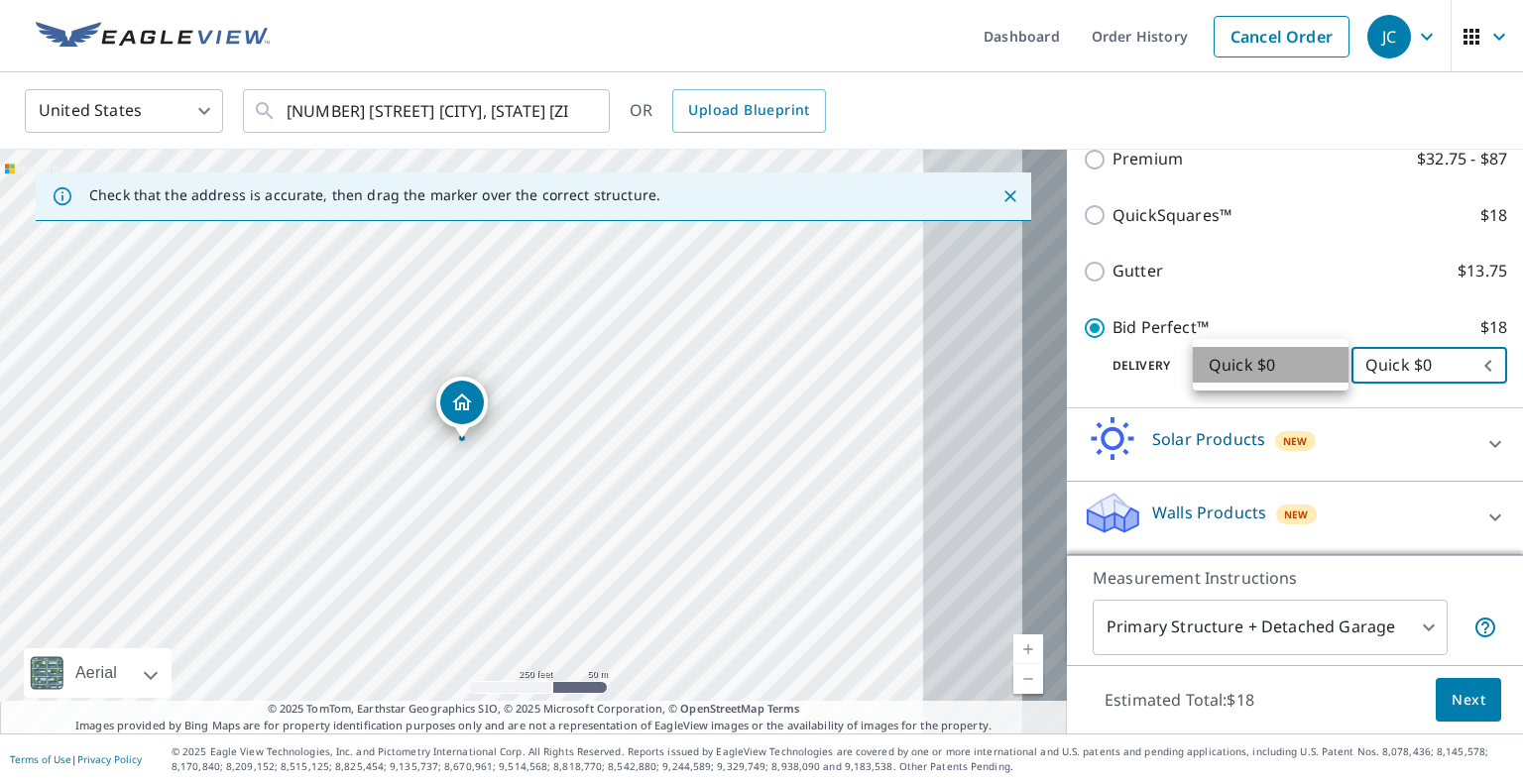click on "Quick $0" at bounding box center [1270, 365] 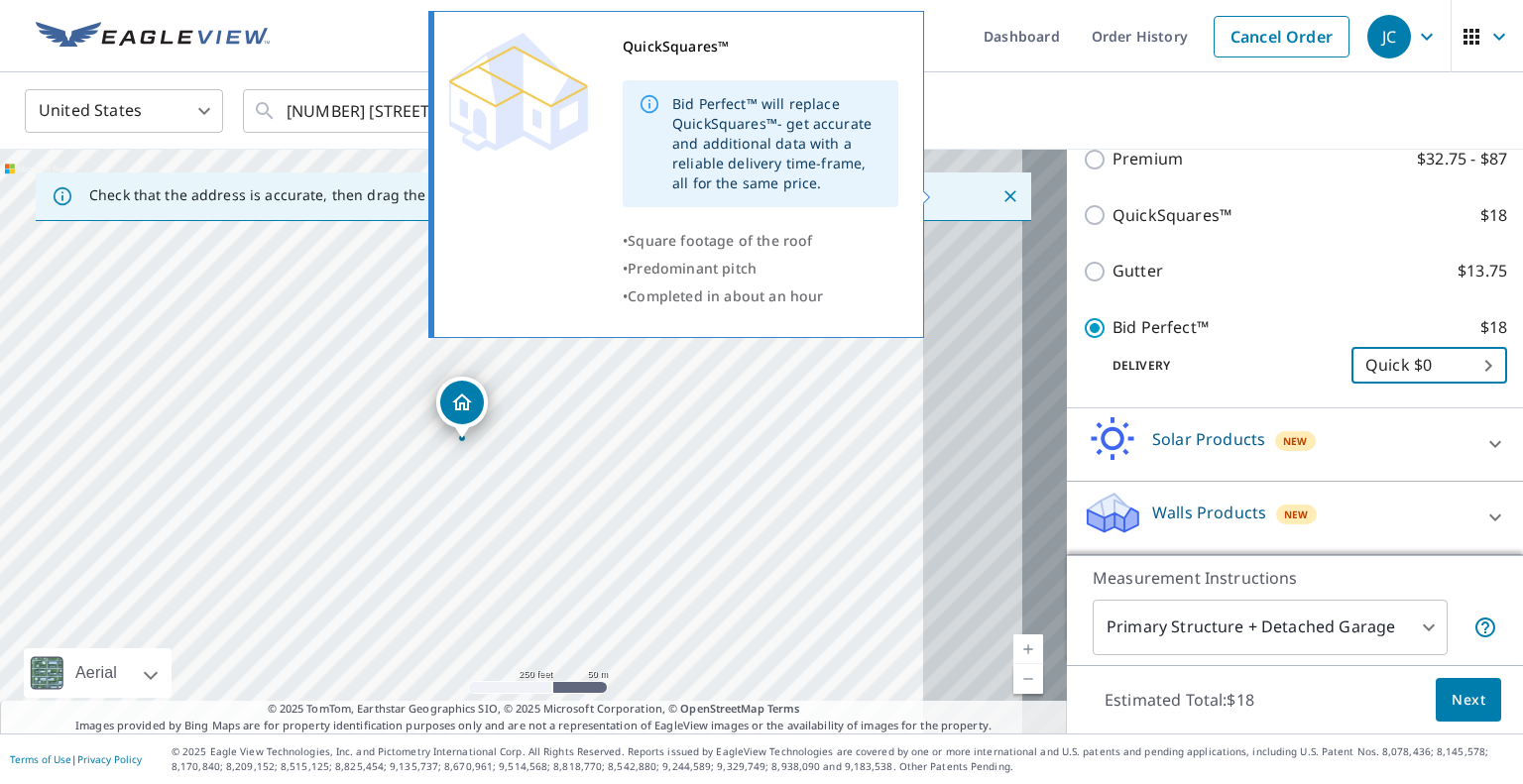 click on "QuickSquares™ $18" at bounding box center (1098, 215) 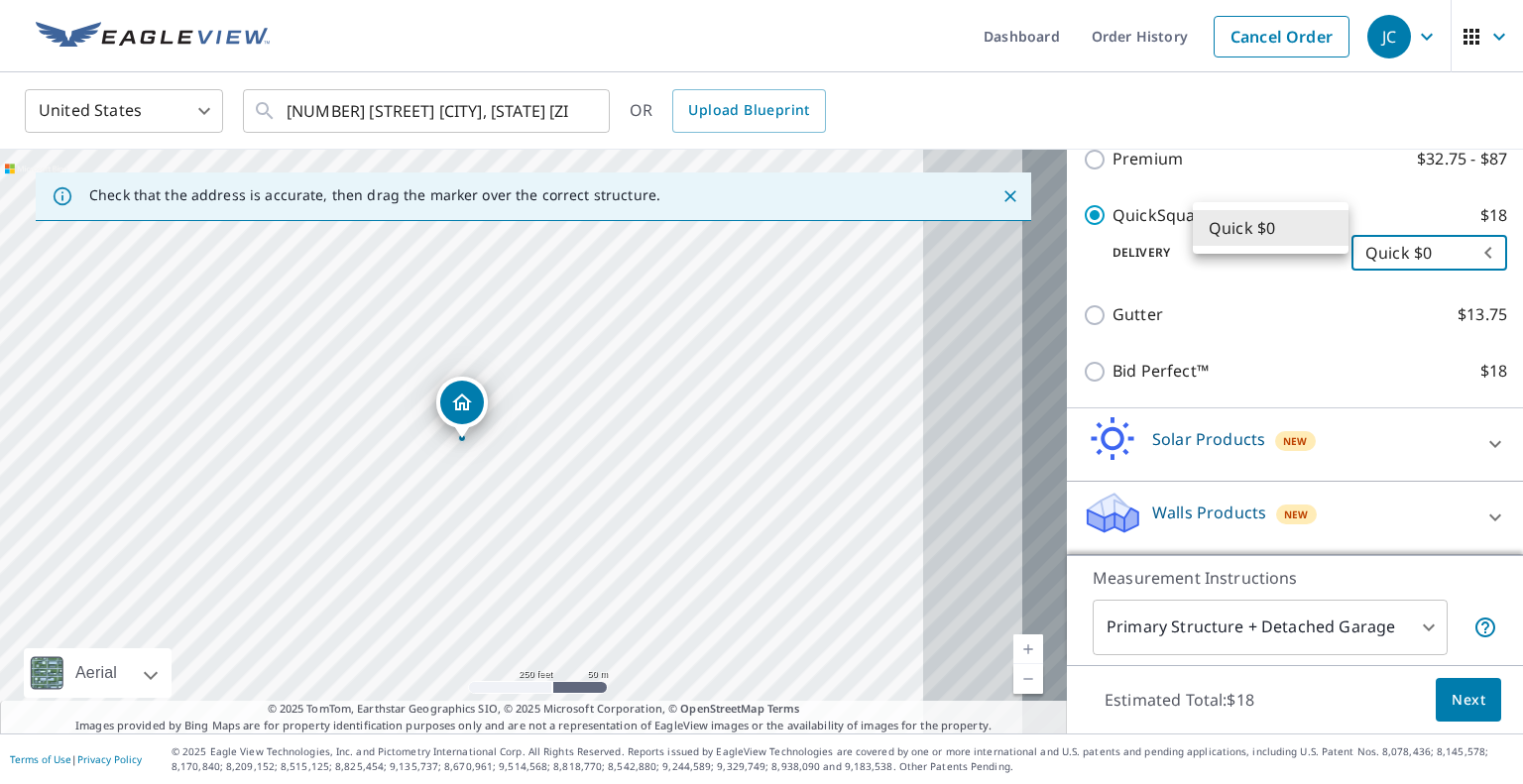 click on "JC JC
Dashboard Order History Cancel Order JC United States US ​ [NUMBER] [STREET] [CITY], [STATE] [ZIP] ​ OR Upload Blueprint Check that the address is accurate, then drag the marker over the correct structure. [NUMBER] [STREET], [CITY], [STATE], [ZIP] Aerial Road A standard road map Aerial A detailed look from above Labels Labels 250 feet 50 m © 2025 TomTom, © Vexcel Imaging, © 2025 Microsoft Corporation,  © OpenStreetMap Terms © 2025 TomTom, Earthstar Geographics SIO, © 2025 Microsoft Corporation, ©   OpenStreetMap   Terms Images provided by Bing Maps are for property identification purposes only and are not a representation of EagleView images or the availability of images for the property. PROPERTY TYPE Residential Commercial Multi-Family This is a complex BUILDING ID [NUMBER] [STREET], [CITY], [STATE], [ZIP] Full House Products New Full House™ $105 Roof Products New QuickSquares™ with Quick Delivery Premium $32.75 - $87 QuickSquares™ $18 Delivery Quick $0 45 ​ Gutter $18" at bounding box center [762, 392] 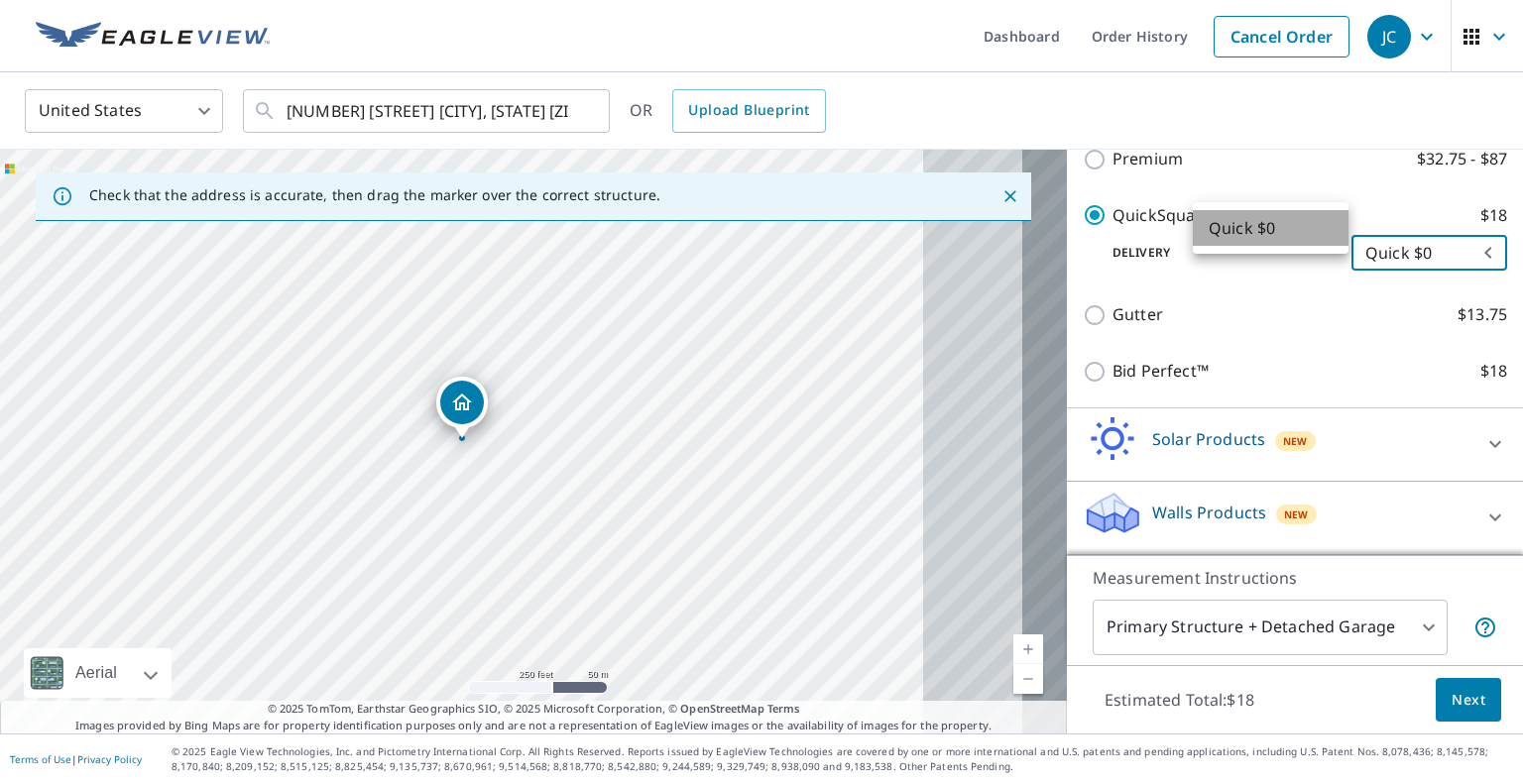 click on "Quick $0" at bounding box center (1270, 228) 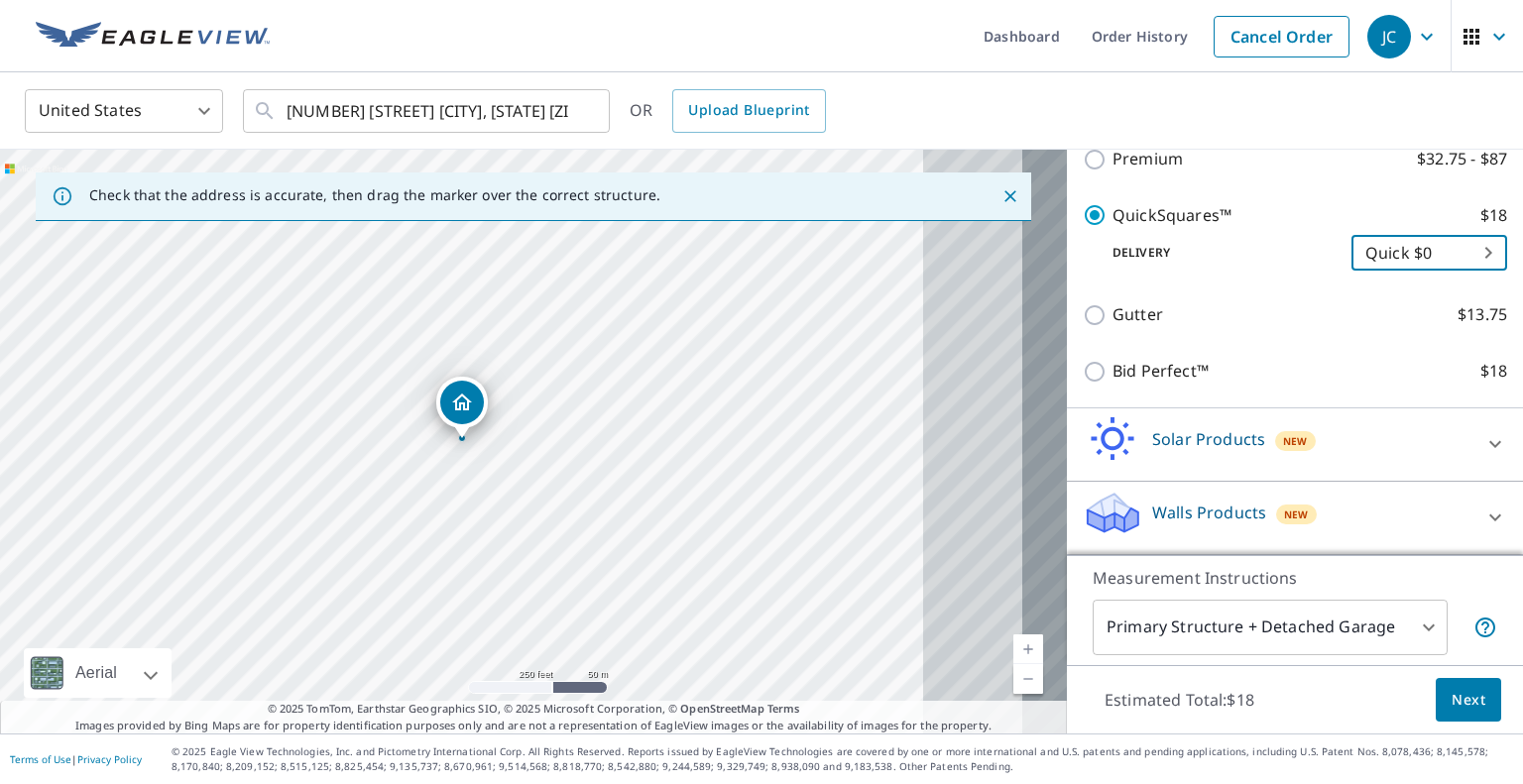 click on "PROPERTY TYPE Residential Commercial Multi-Family This is a complex BUILDING ID [NUMBER] [STREET], [CITY], [STATE], [ZIP] Full House Products New Full House™ $105 Roof Products New QuickSquares™ with Quick Delivery Premium $32.75 - $87 QuickSquares™ $18 Delivery Quick $0 45 ​ Gutter $13.75 Bid Perfect™ $18 Solar Products New Inform Essentials+ $63.25 Inform Advanced $79 TrueDesign for Sales $30 TrueDesign for Planning $105.5 Walls Products New Walls, Windows & Doors $78 Walls $40 Measurement Instructions Primary Structure + Detached Garage 1 ​ Estimated Total:  $18 Next" at bounding box center (1295, 441) 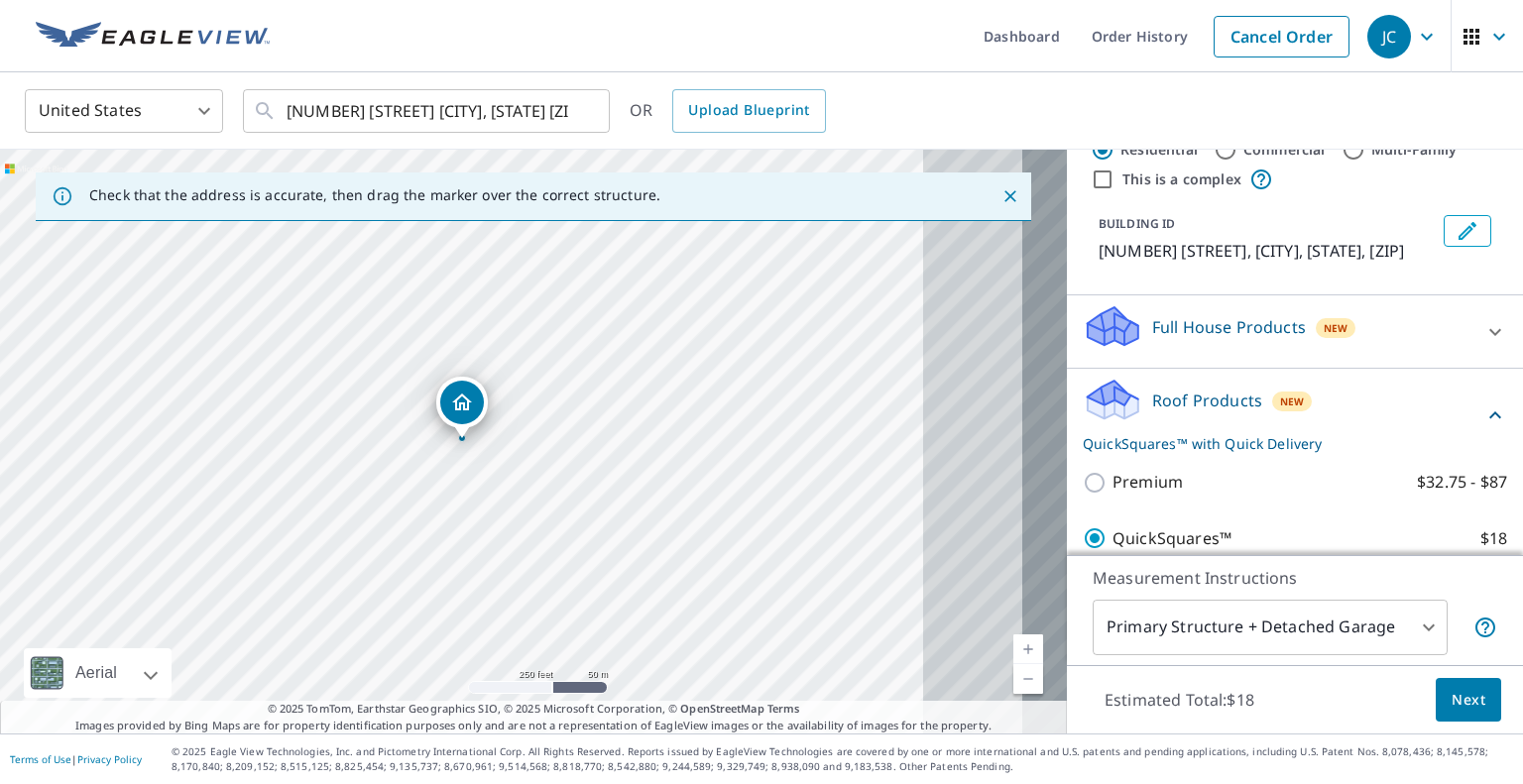 scroll, scrollTop: 0, scrollLeft: 0, axis: both 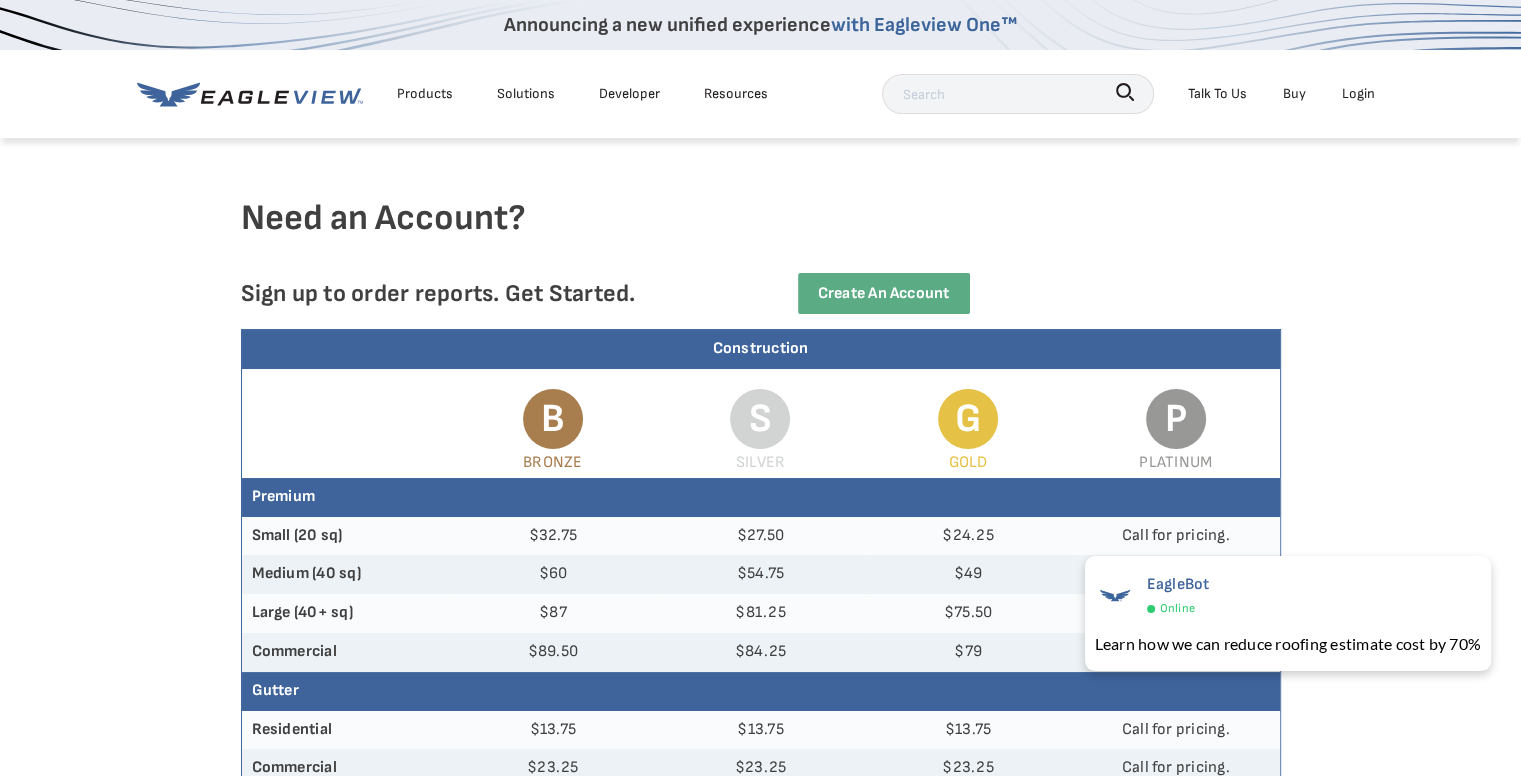 click on "S [NAME]" at bounding box center (761, 433) 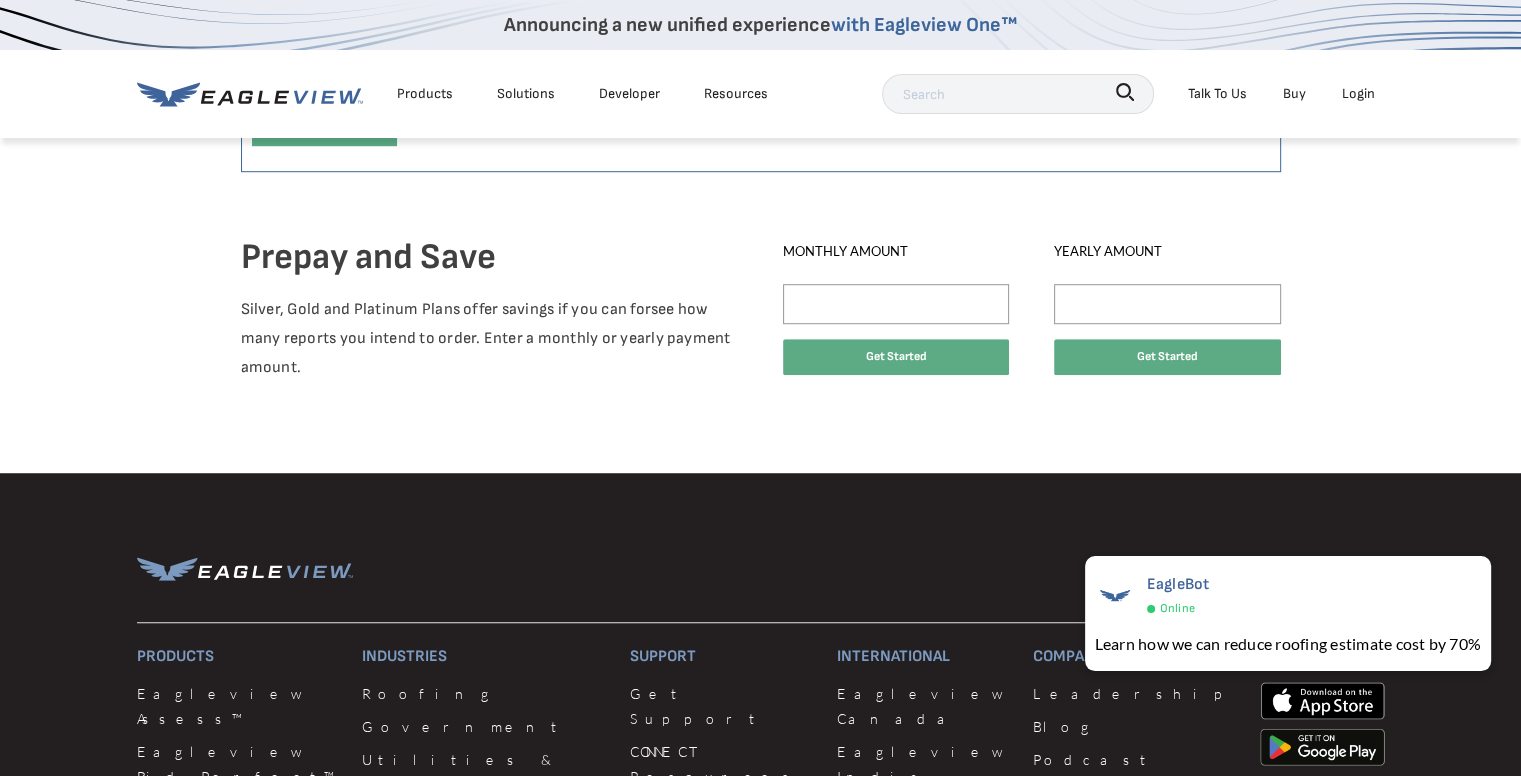 scroll, scrollTop: 1333, scrollLeft: 0, axis: vertical 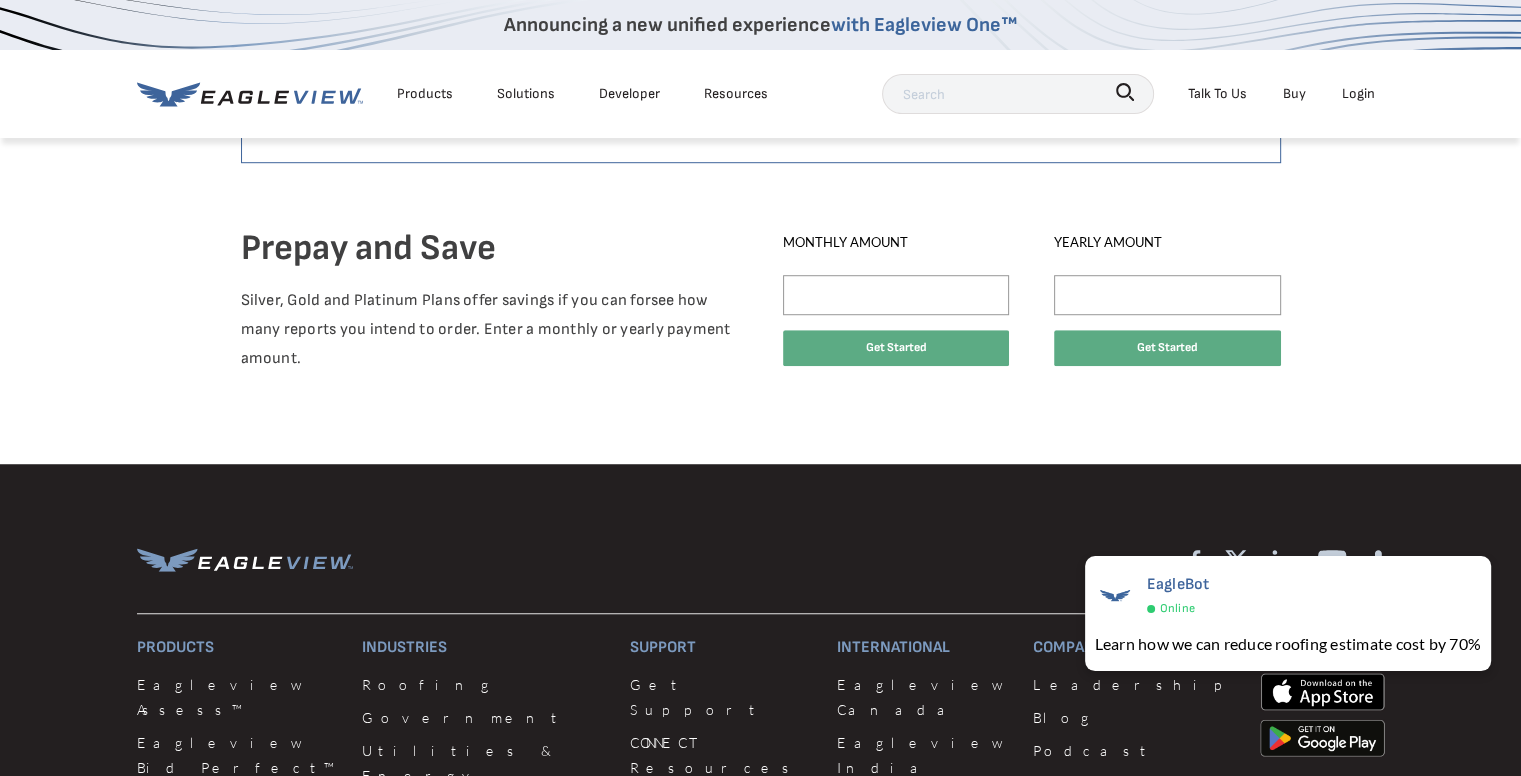 click on "Order a report" at bounding box center [324, 116] 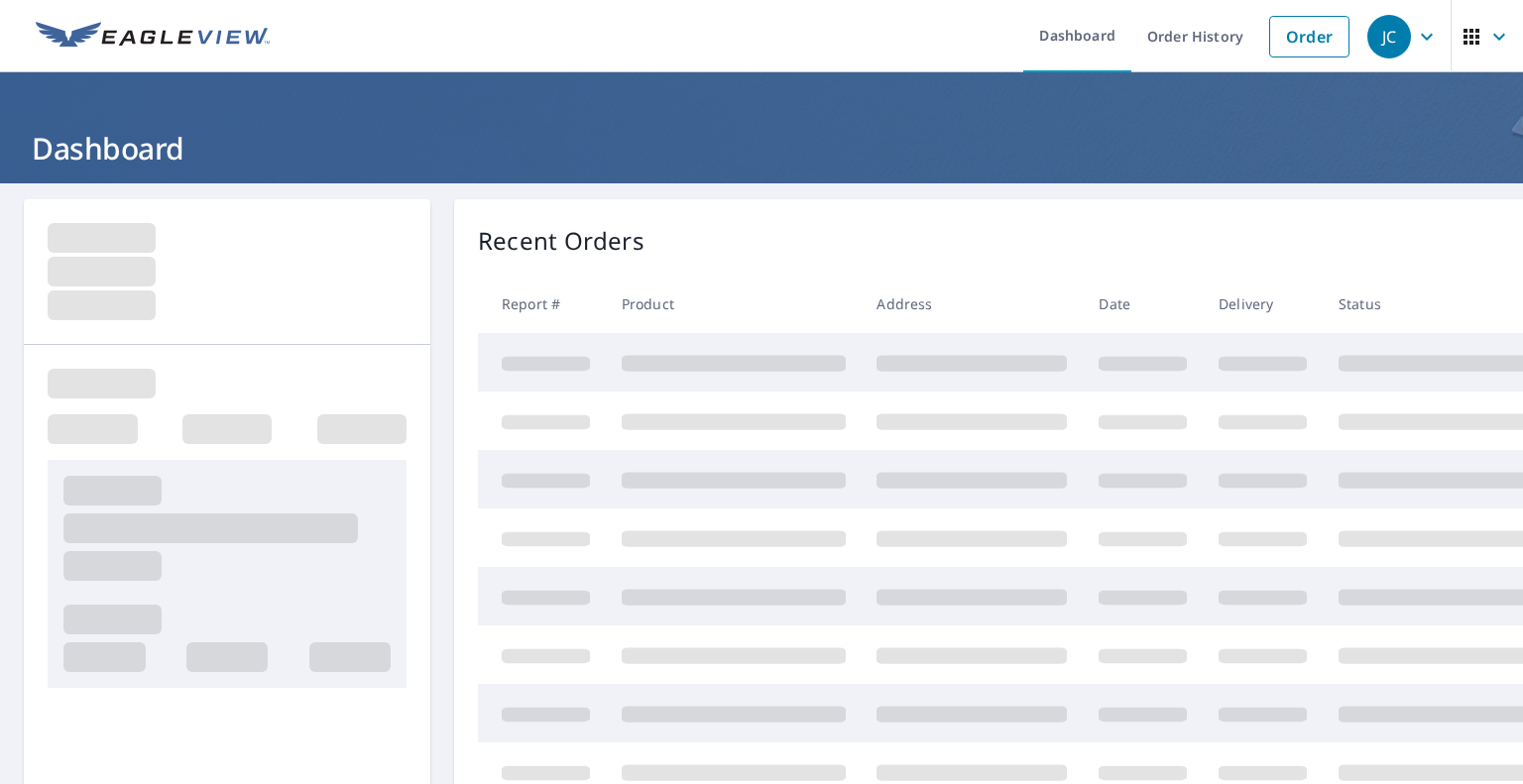 scroll, scrollTop: 0, scrollLeft: 0, axis: both 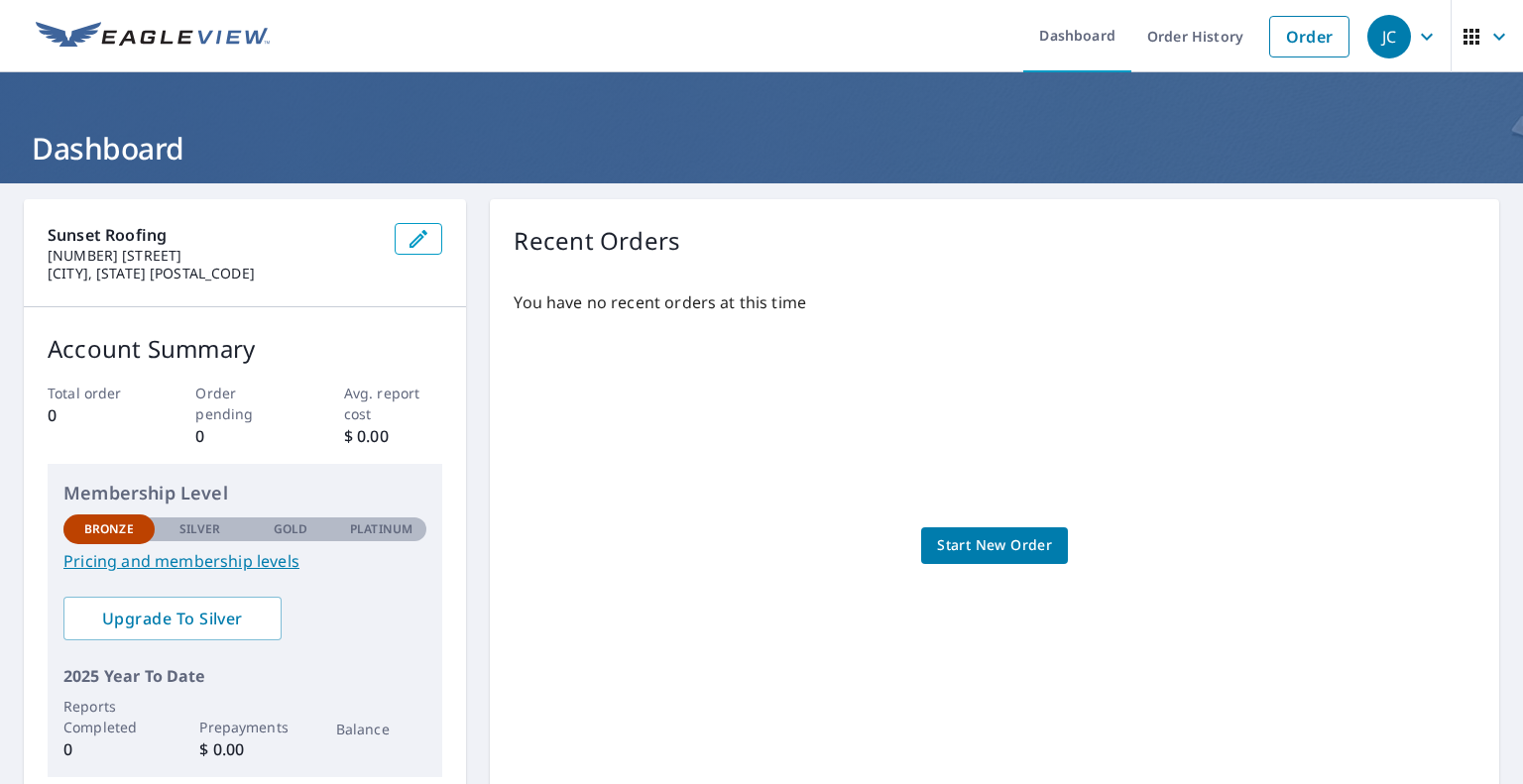 click on "Start New Order" at bounding box center [995, 545] 